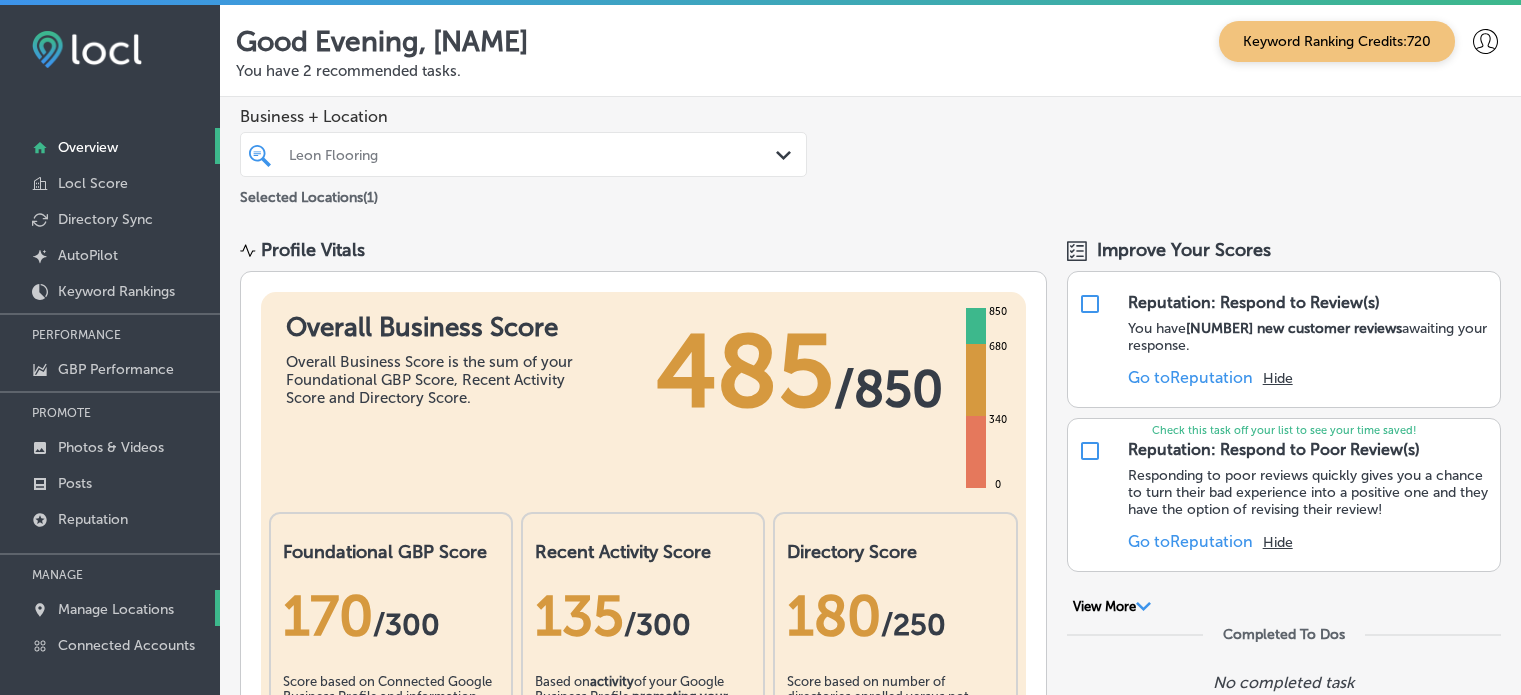 scroll, scrollTop: 4, scrollLeft: 0, axis: vertical 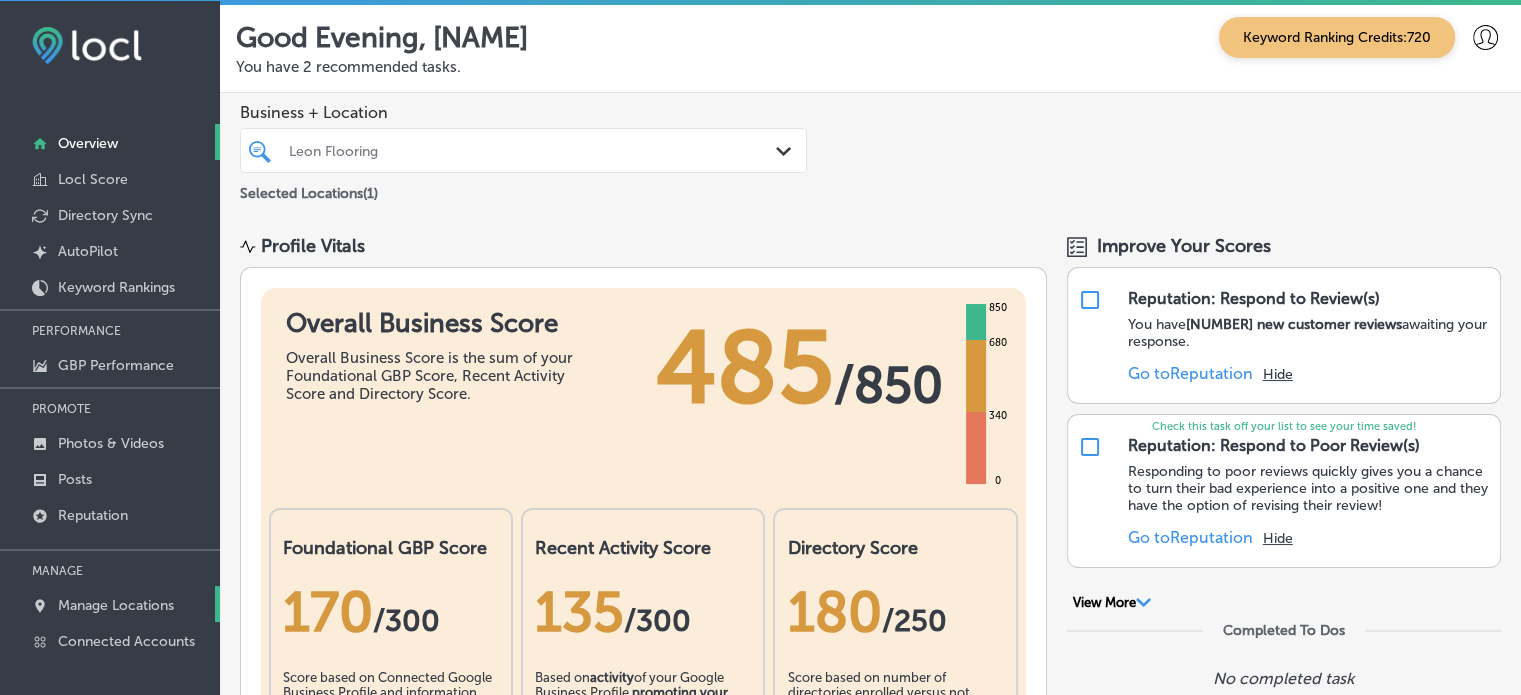 click on "Manage Locations" at bounding box center [116, 605] 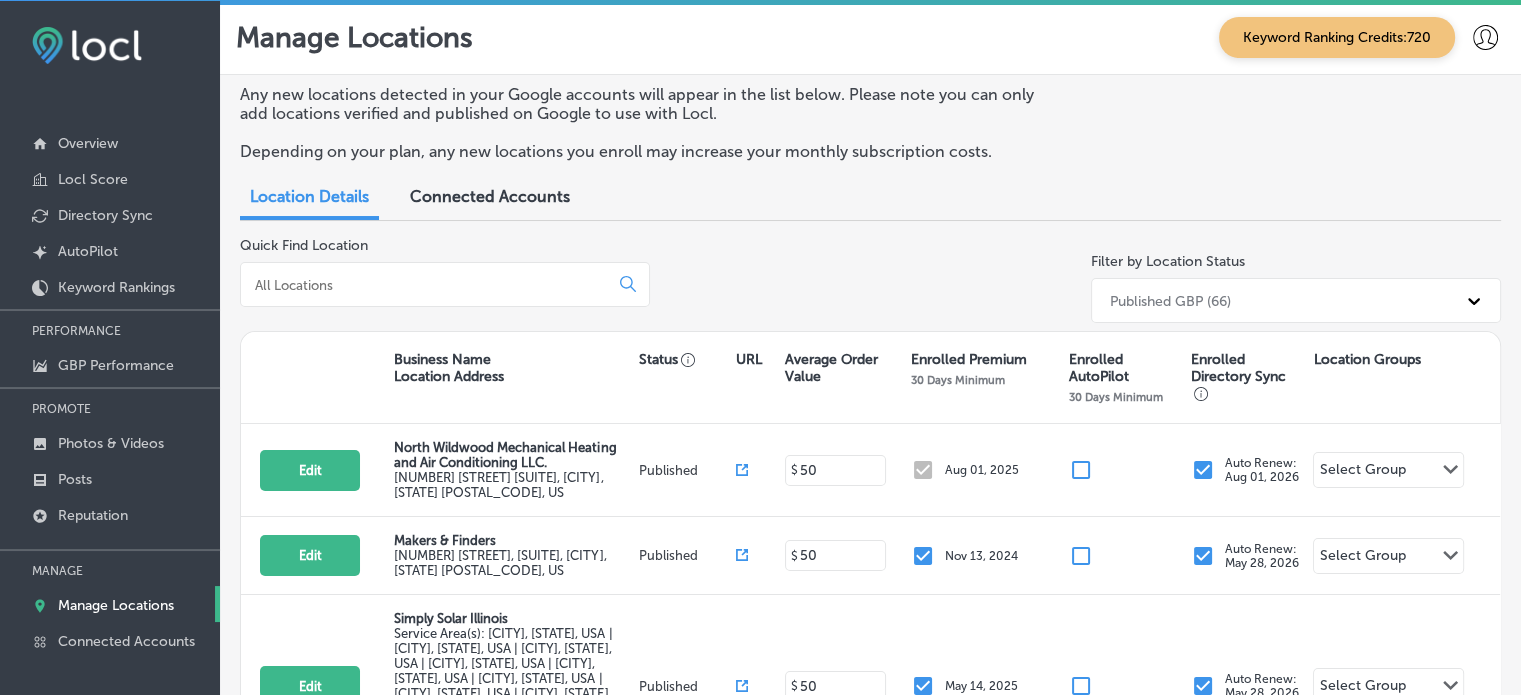 click at bounding box center [428, 285] 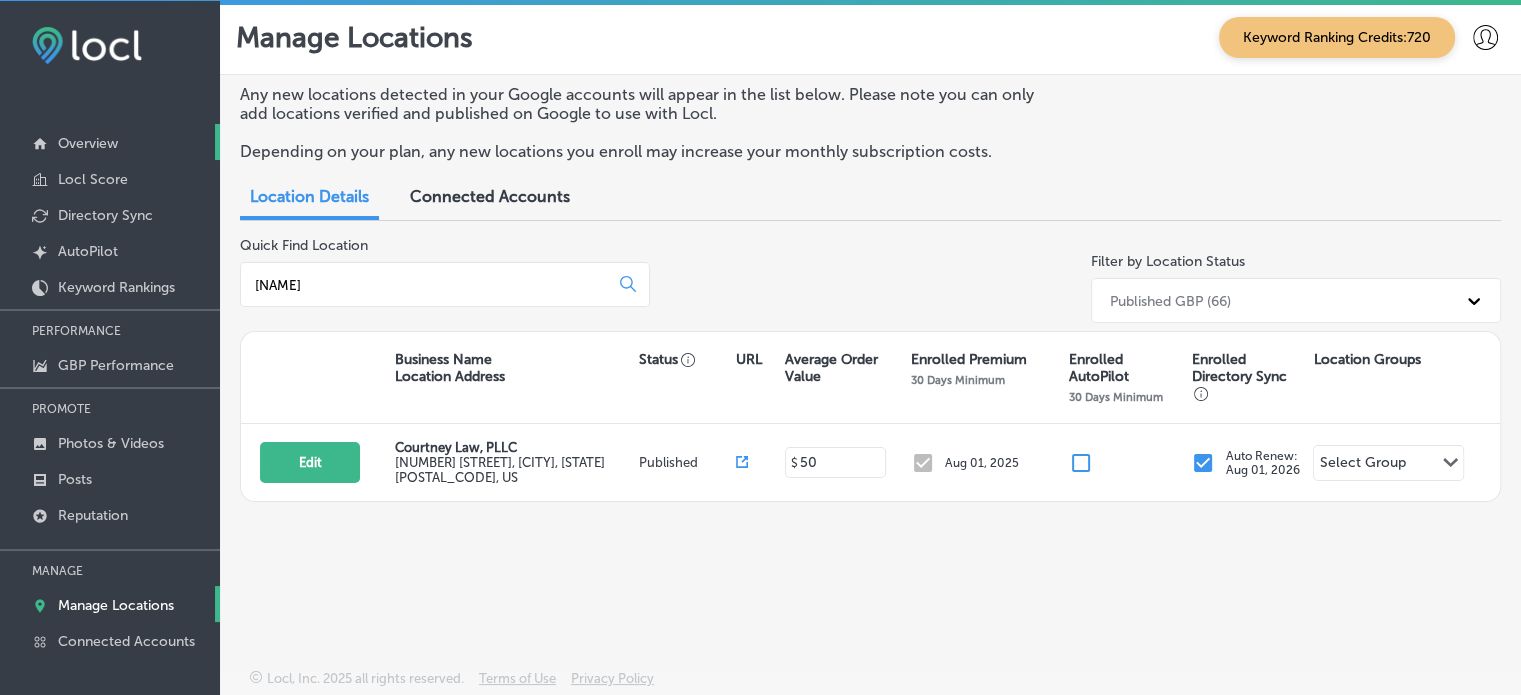 type on "[NAME]" 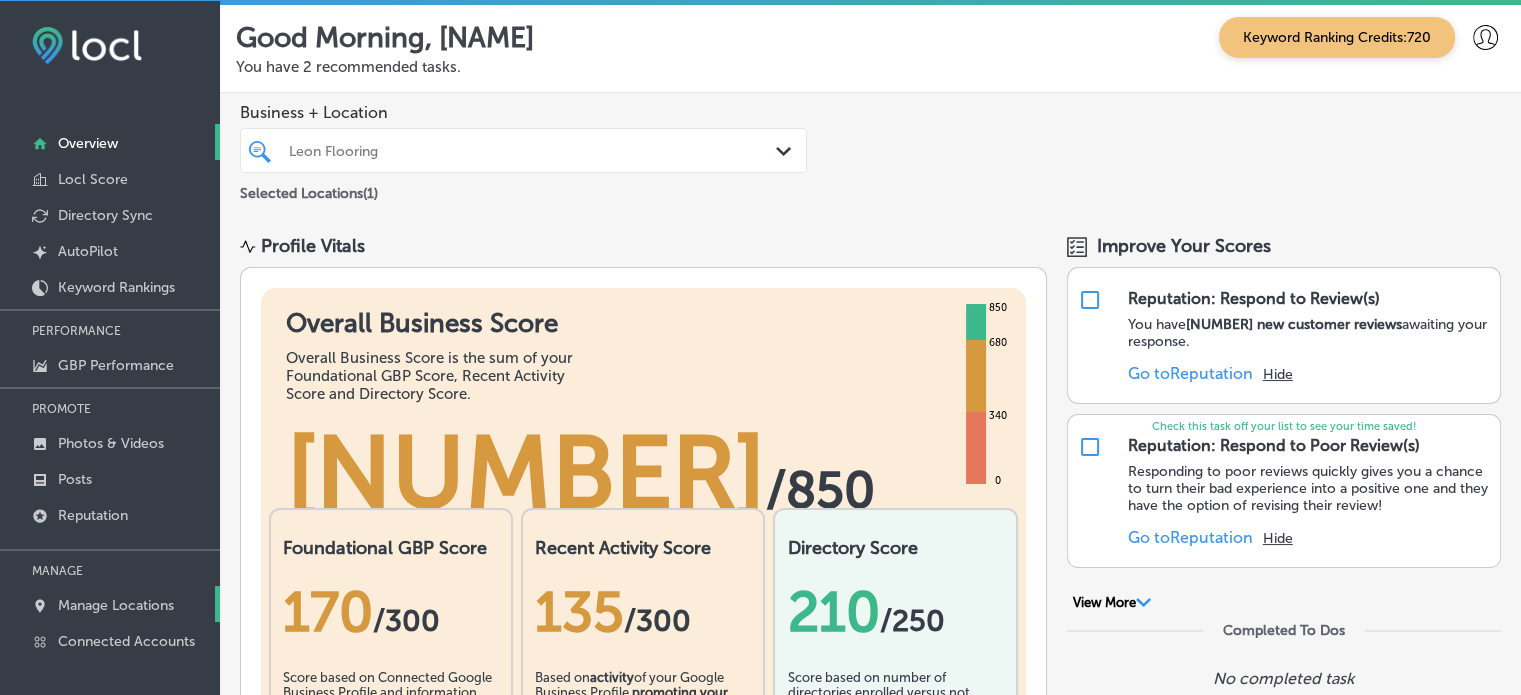 click on "Manage Locations" at bounding box center [116, 605] 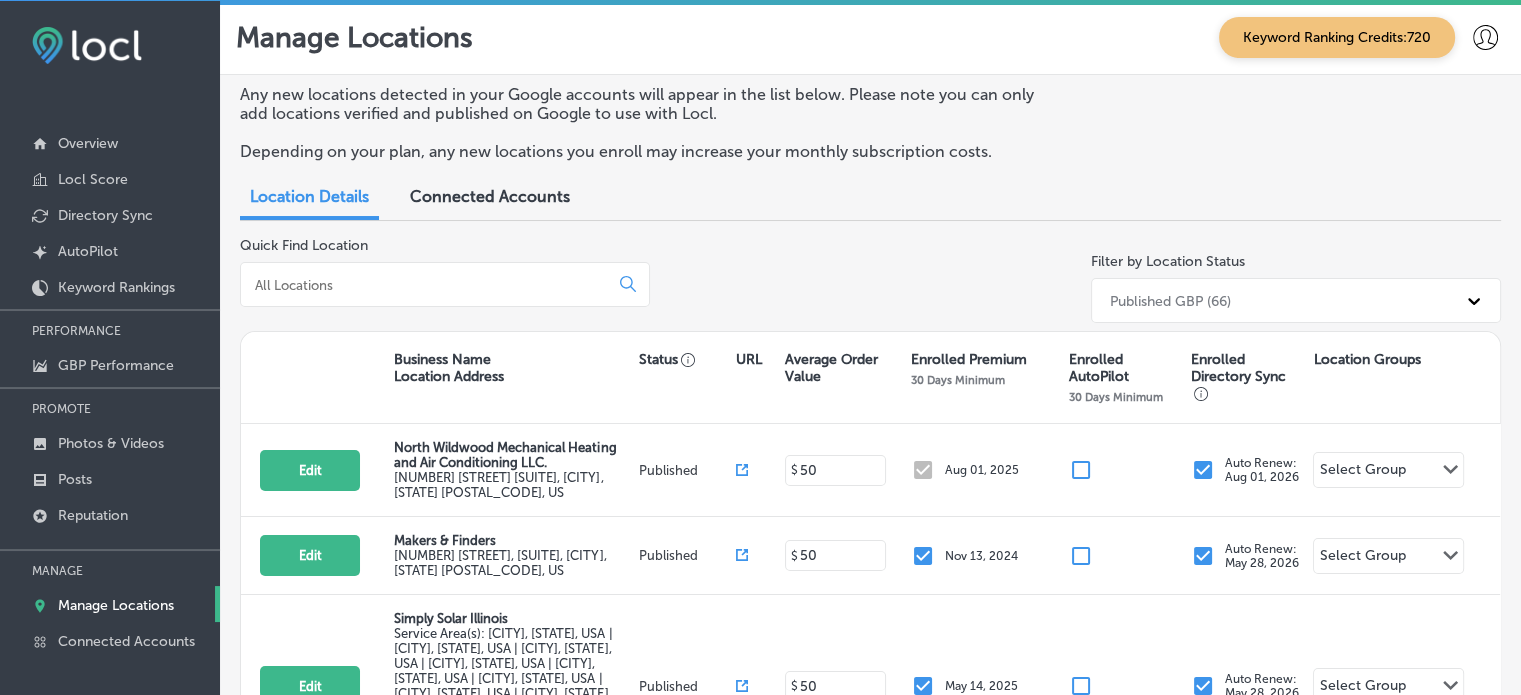 click at bounding box center (445, 284) 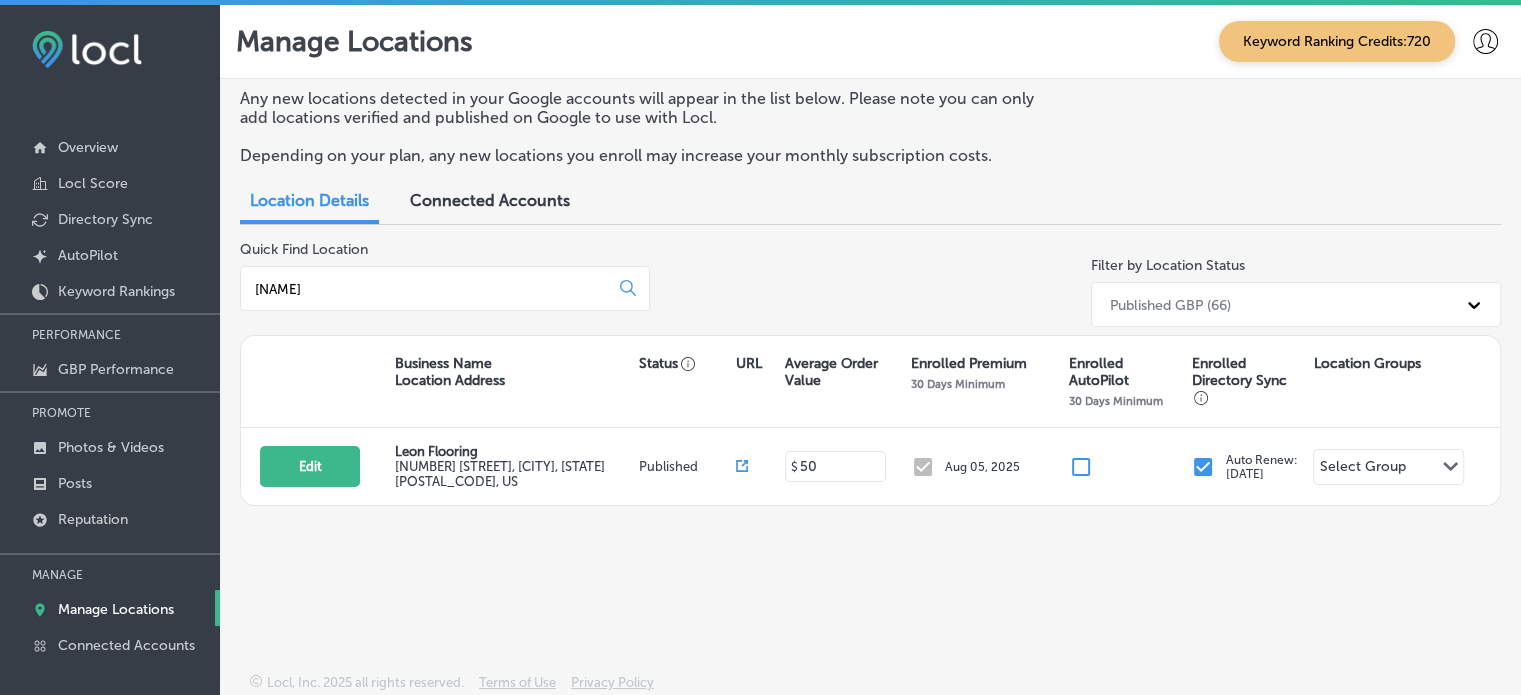 scroll, scrollTop: 4, scrollLeft: 0, axis: vertical 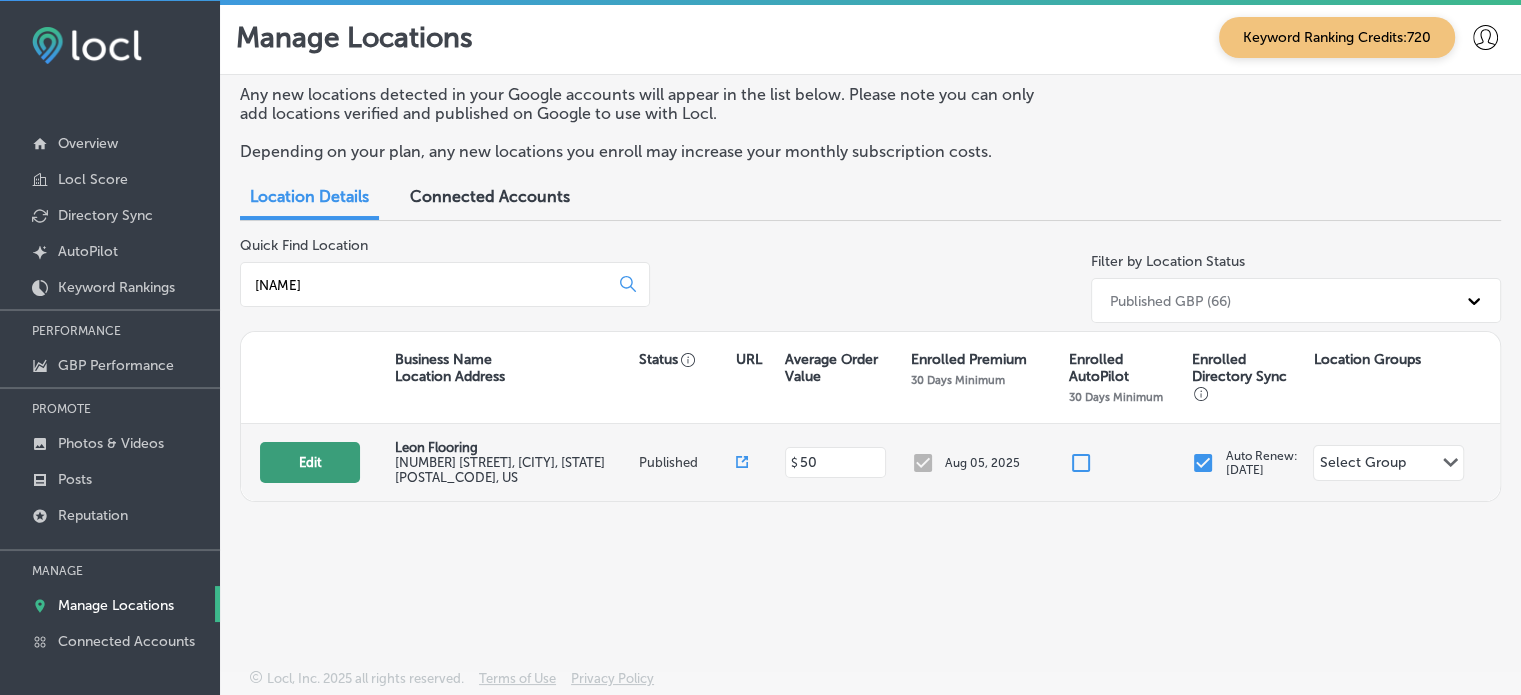 type on "[NAME]" 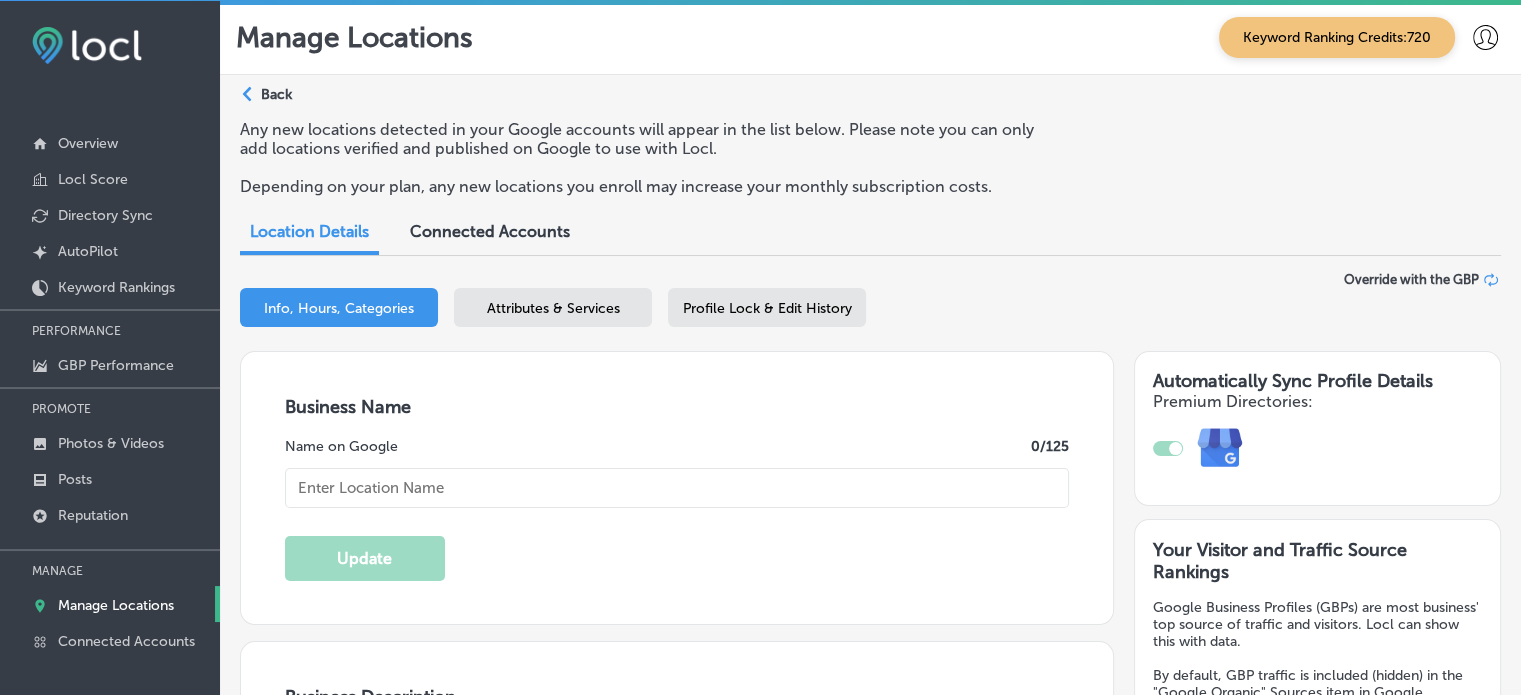 type on "Leon Flooring" 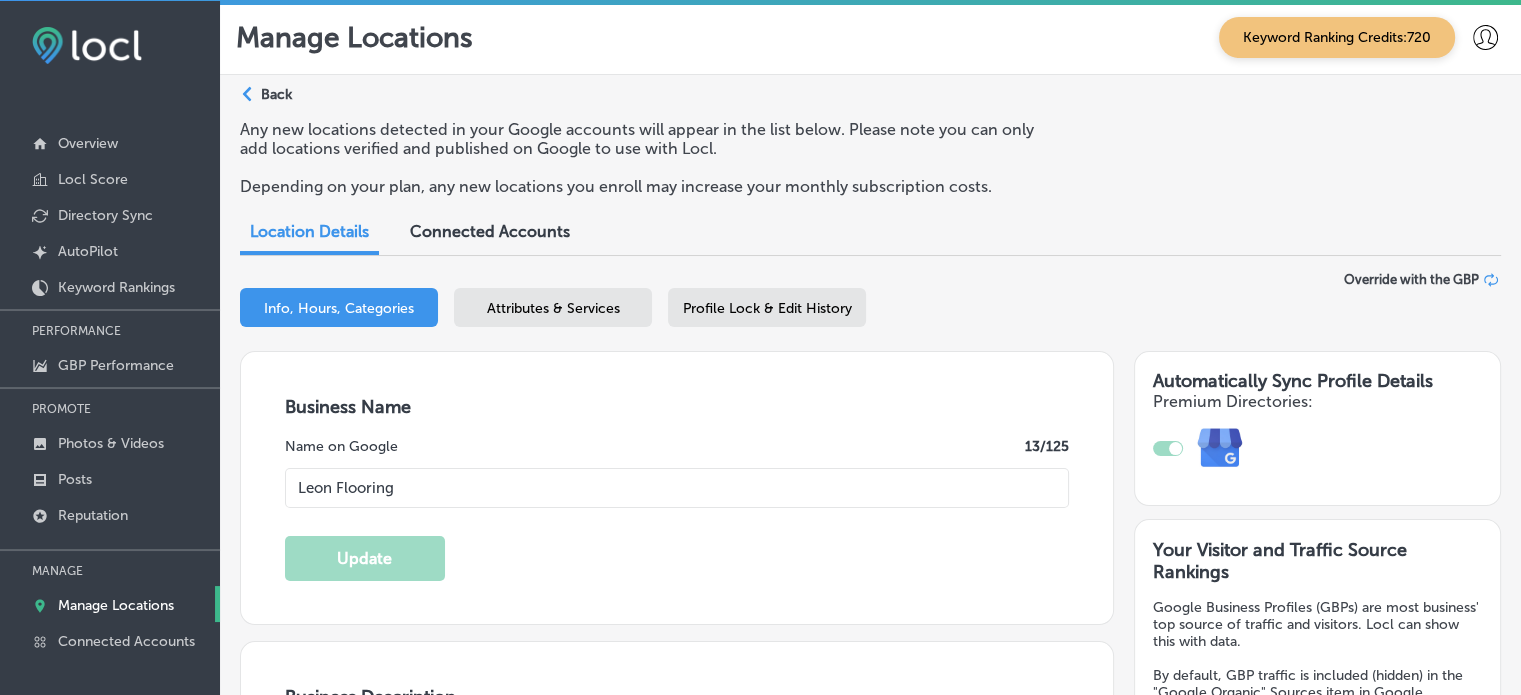 type on "[NUMBER] [STREET]" 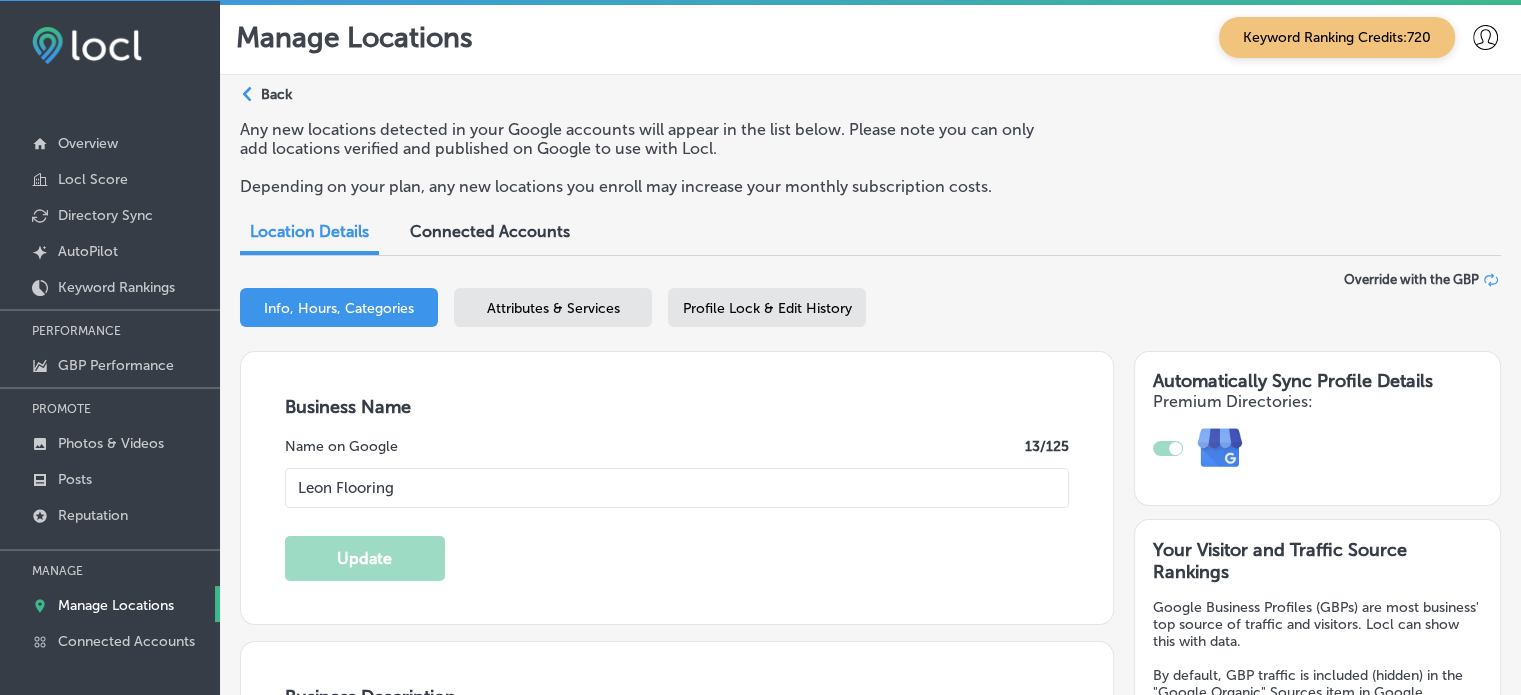 type on "[PHONE]" 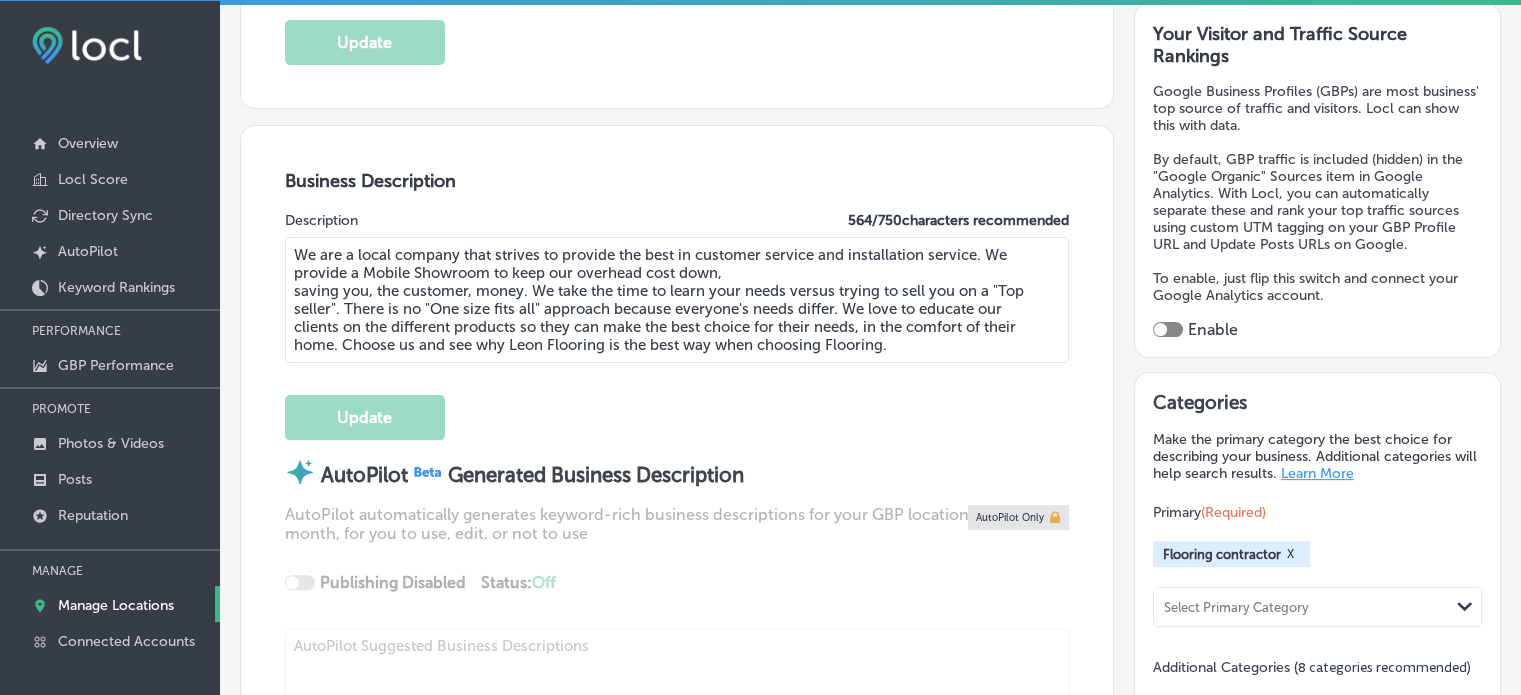 scroll, scrollTop: 532, scrollLeft: 0, axis: vertical 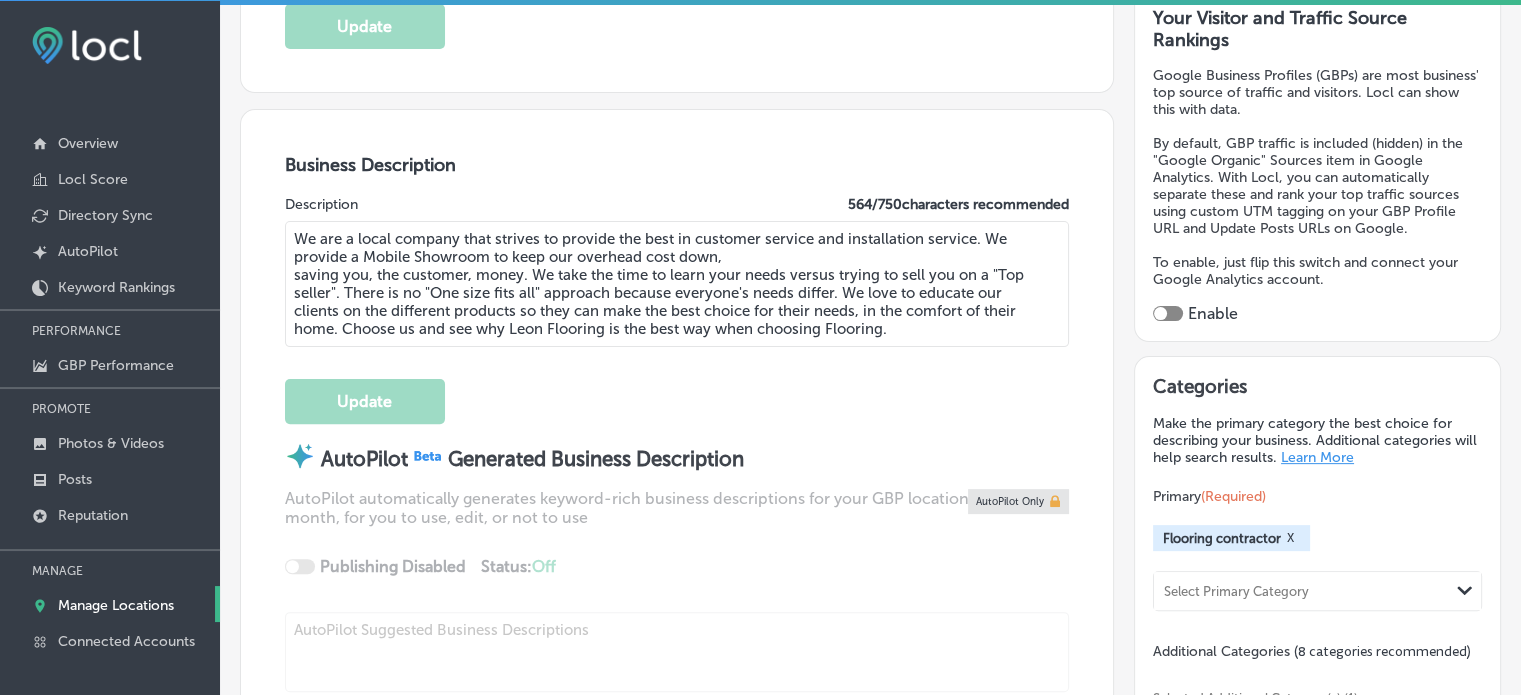 click at bounding box center [1168, 313] 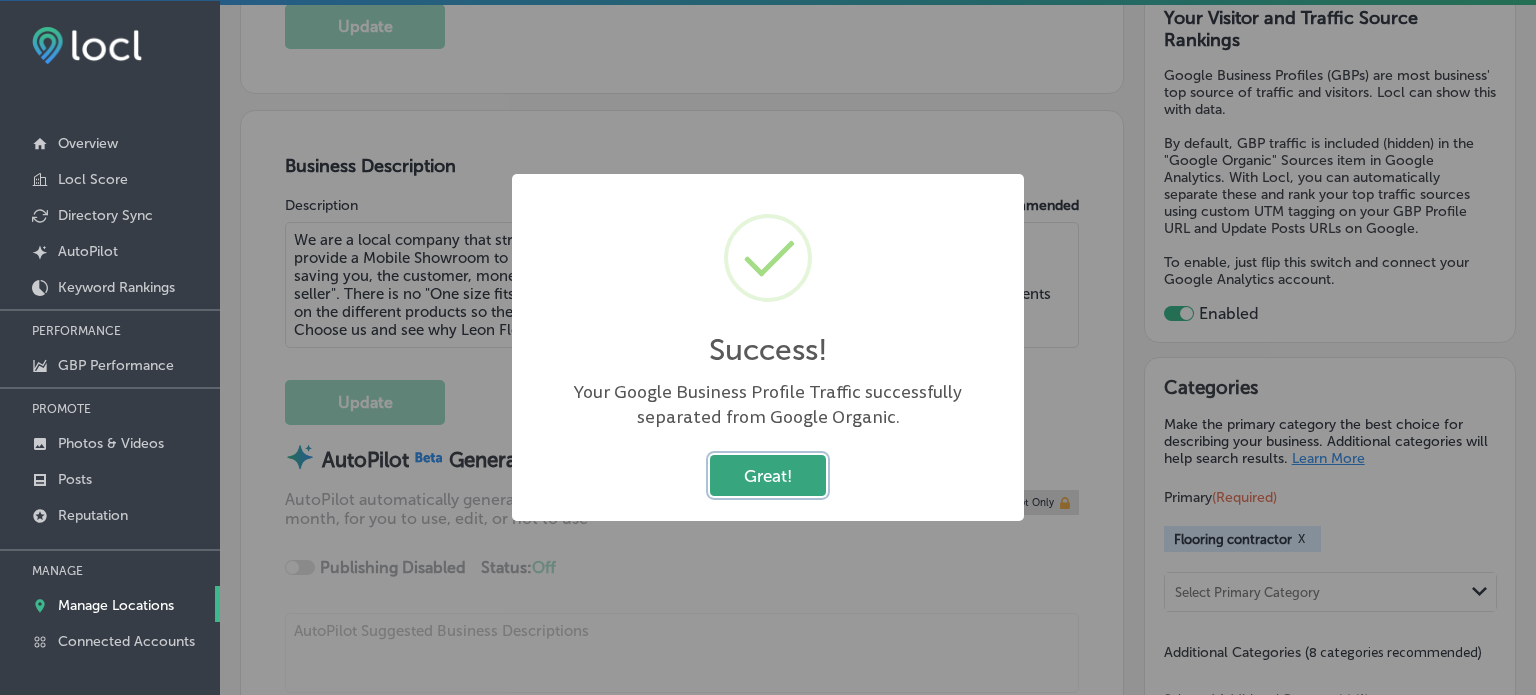 click on "Great!" at bounding box center (768, 475) 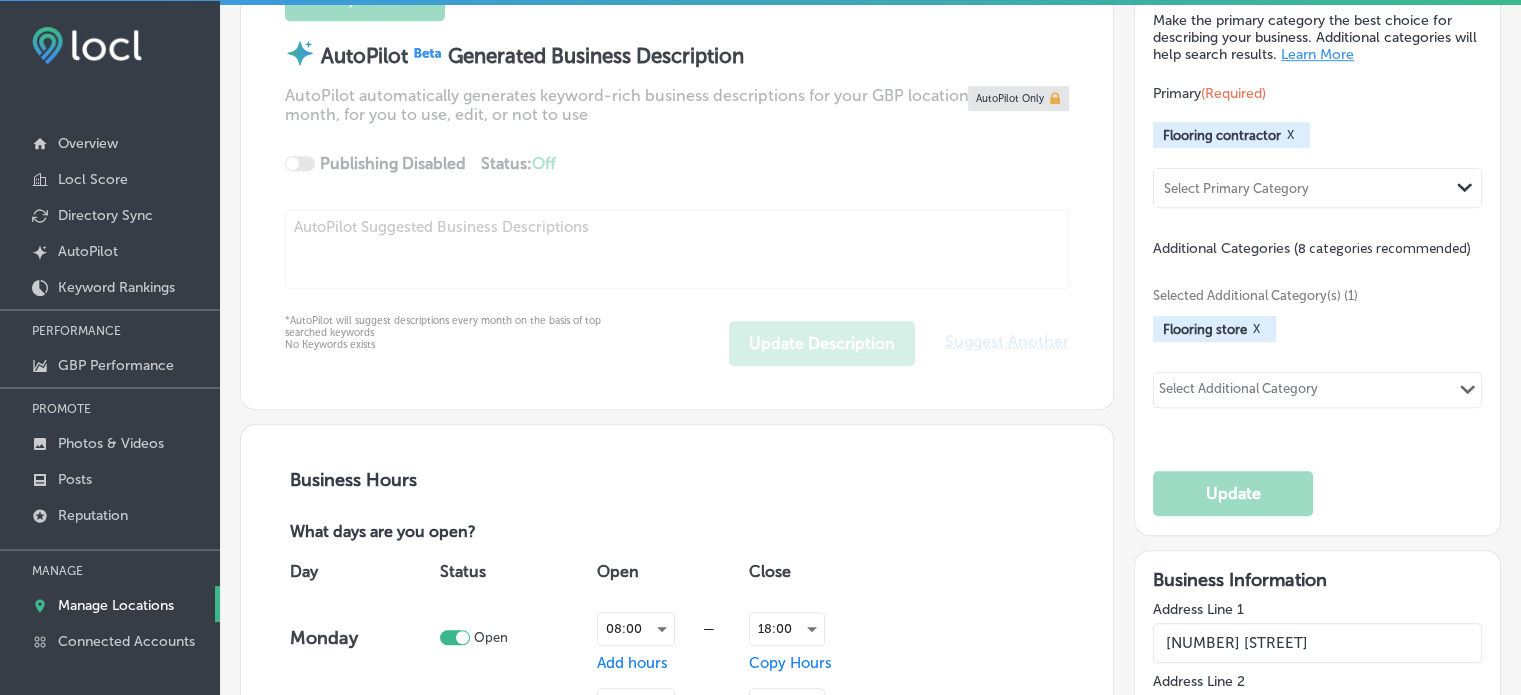 scroll, scrollTop: 946, scrollLeft: 0, axis: vertical 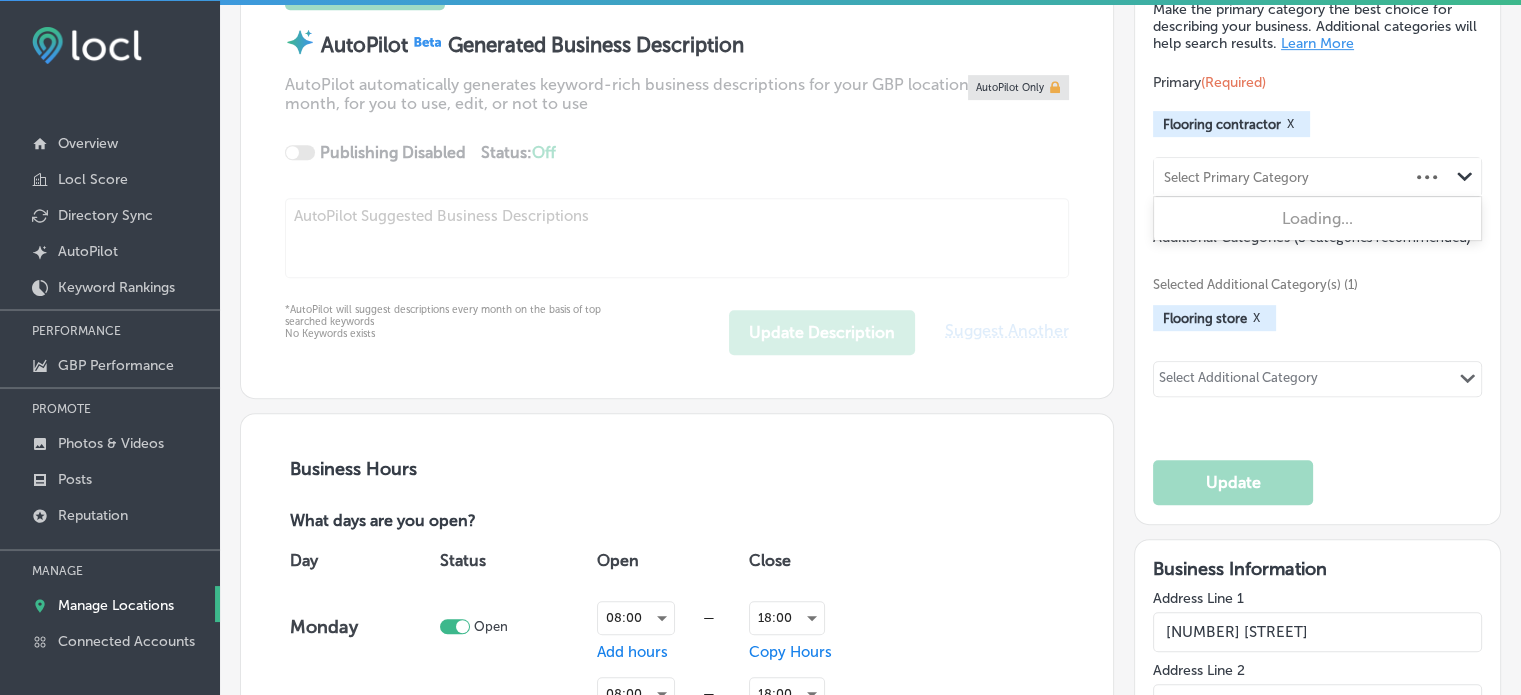 click on "Select Primary Category" at bounding box center (1236, 177) 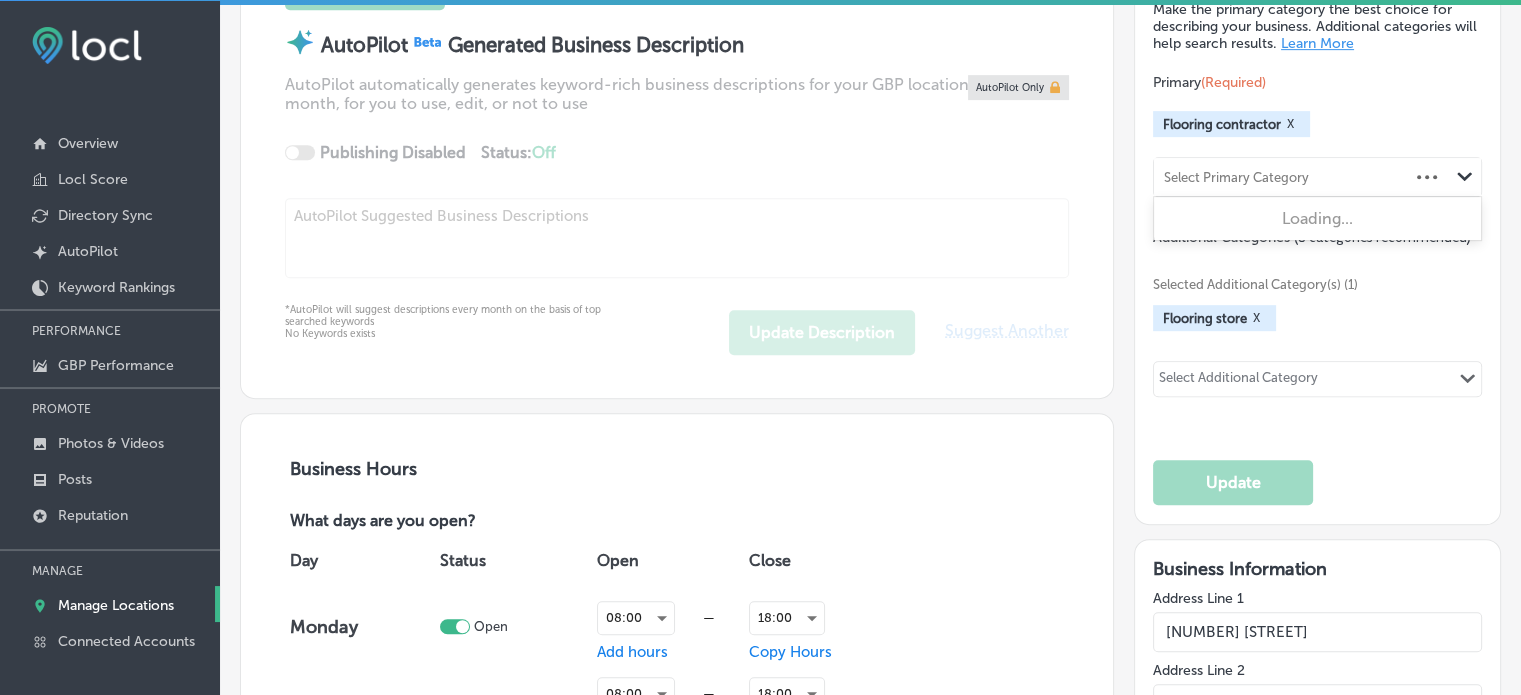click on "AutoPilot Generated Business Description AutoPilot automatically generates keyword-rich business descriptions for your GBP location(s) each month, for you to use, edit, or not to use Publishing Disabled Status:  Off 0 / 0  Location(s) Publishing AutoPilot Only" 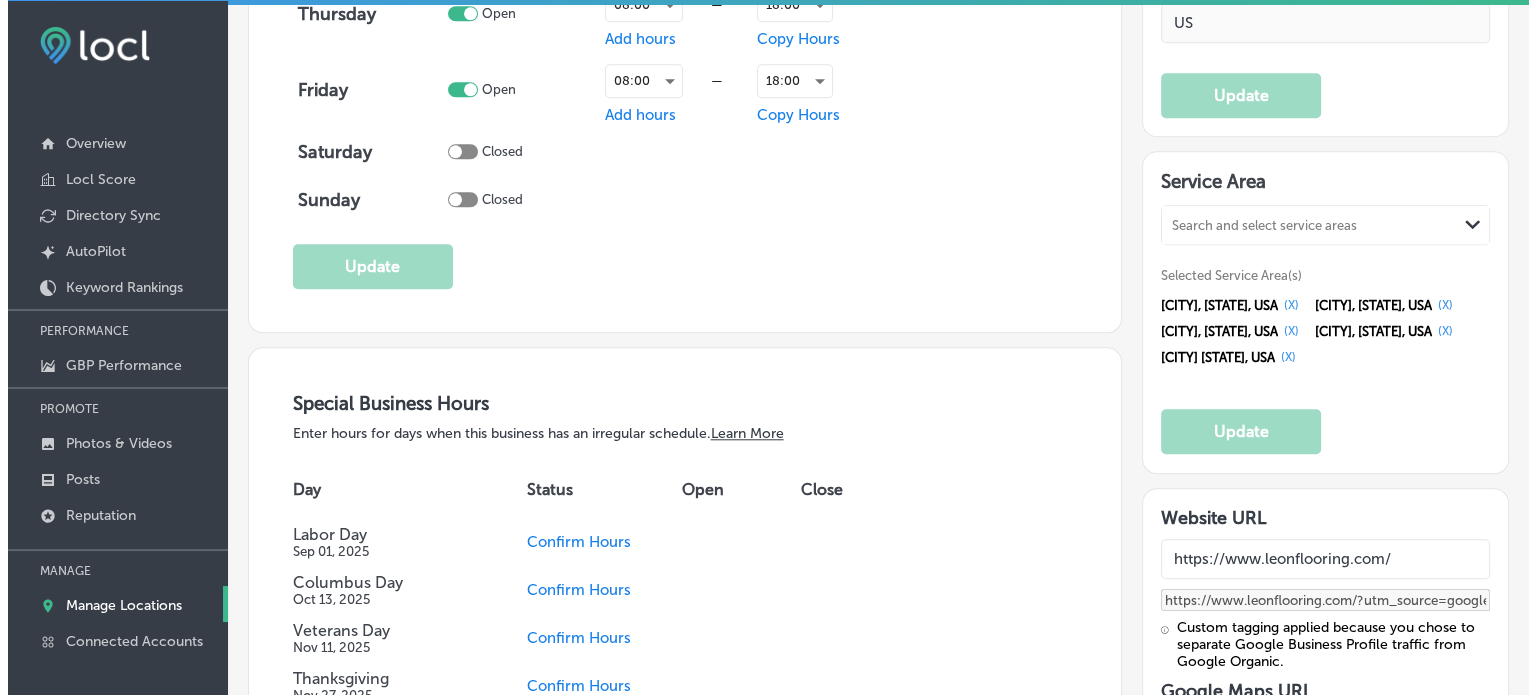 scroll, scrollTop: 1788, scrollLeft: 0, axis: vertical 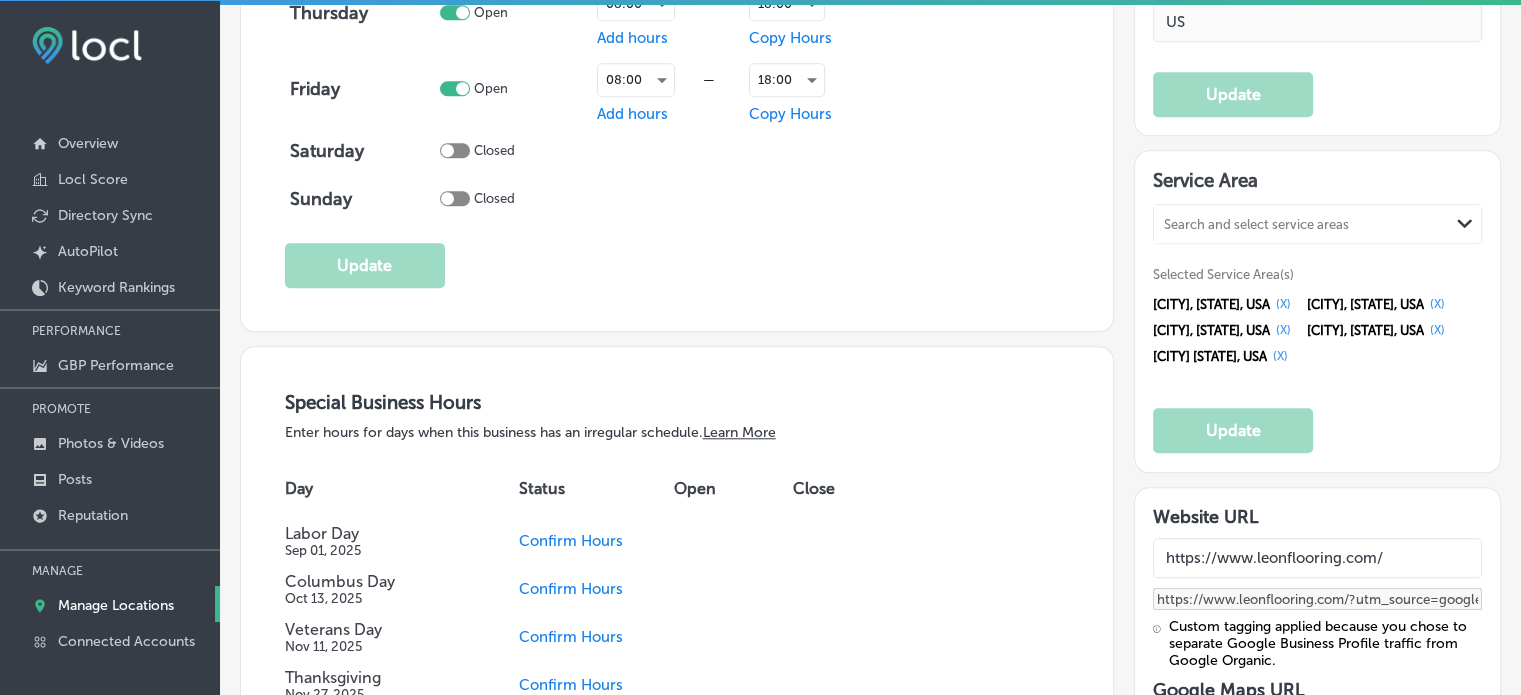 click on "Search and select service areas" at bounding box center (1256, 224) 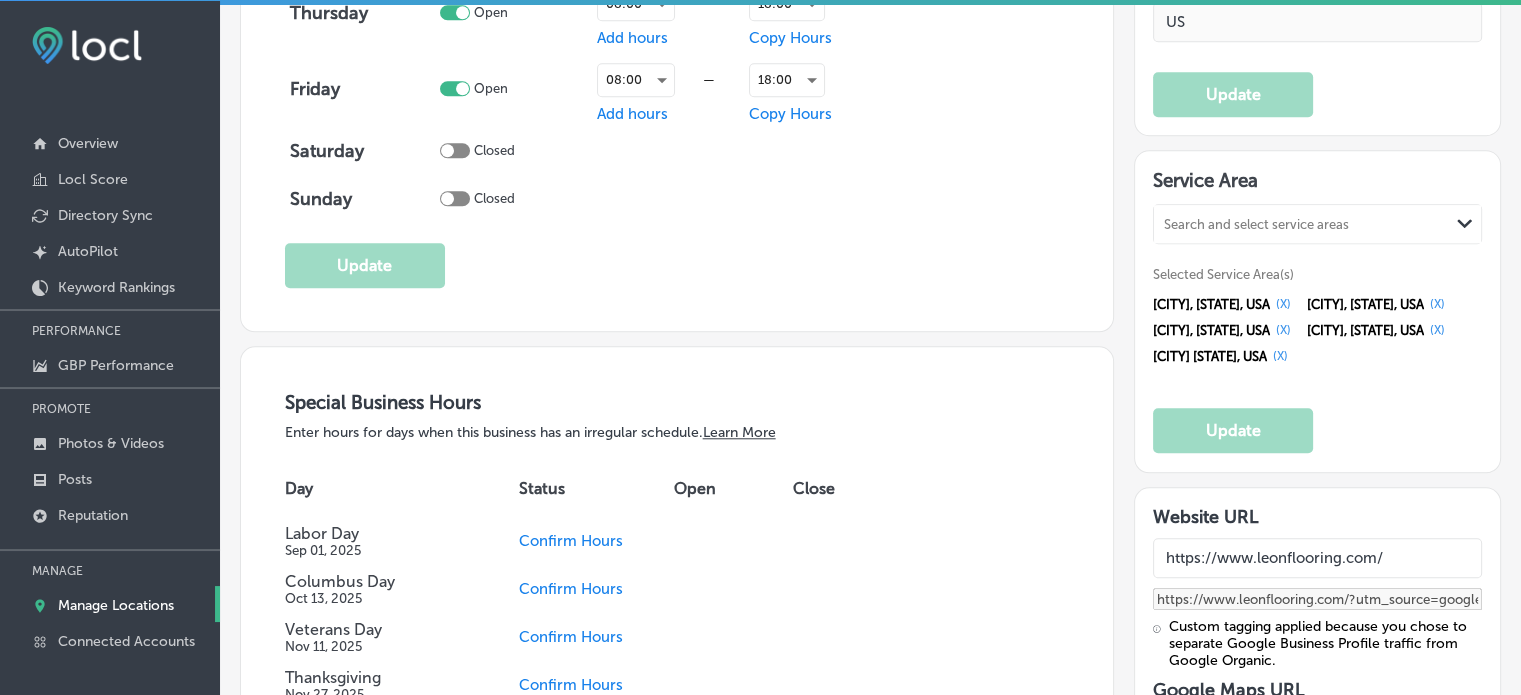 click on "Service Area Search and select service areas
Path
Created with Sketch.
Selected Service Area(s) [CITY], [STATE], USA (X) [CITY], [STATE], USA (X) [CITY], [STATE], USA (X) [CITY], [STATE], USA (X) [CITY] [STATE], USA (X) Update" at bounding box center [1317, 311] 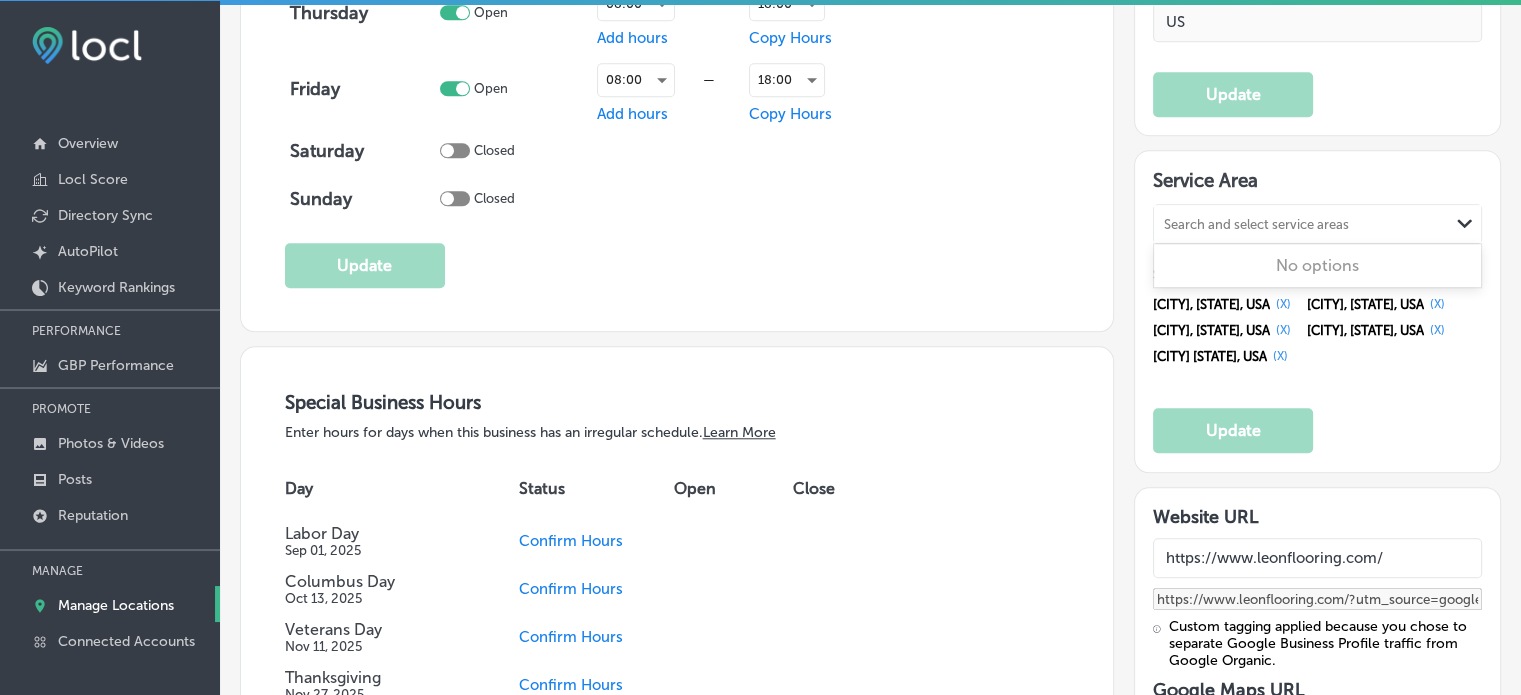 click on "Search and select service areas" at bounding box center [1256, 224] 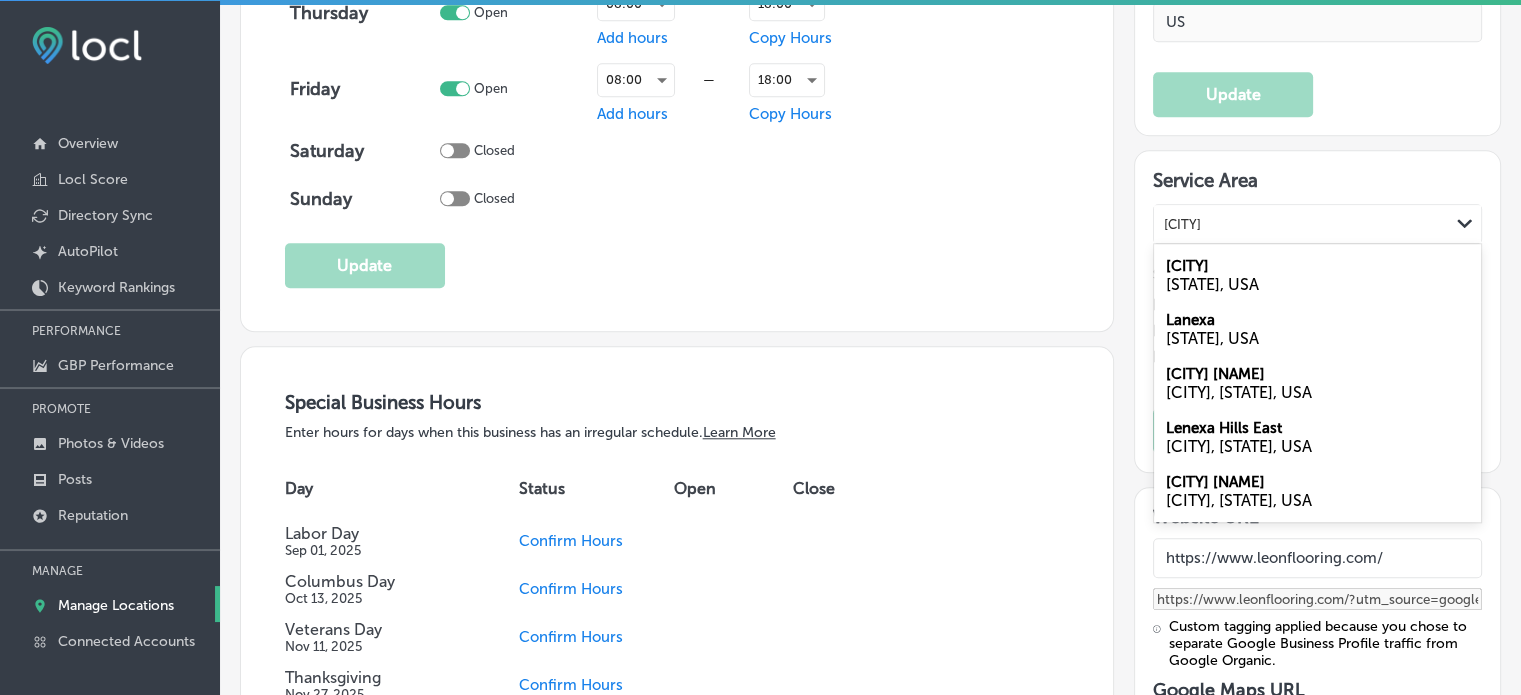 type on "[CITY]" 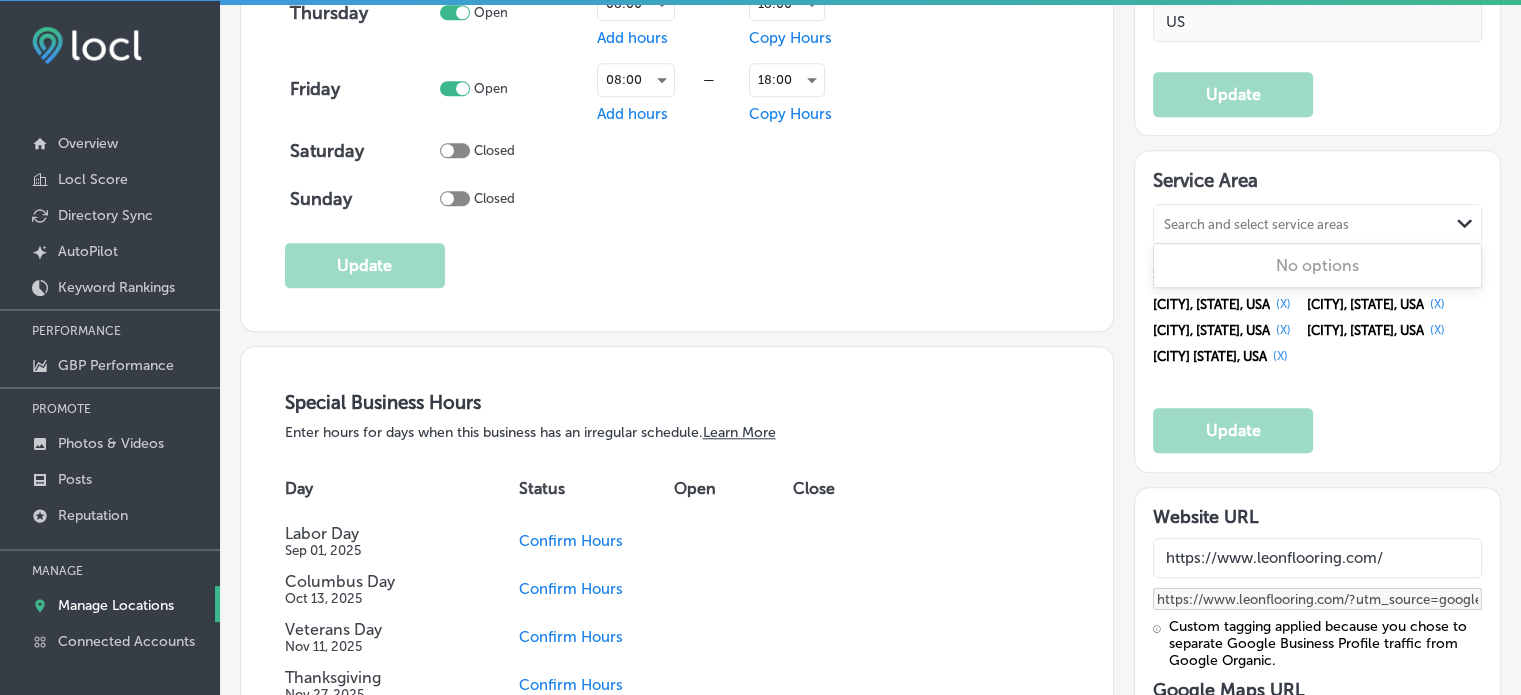 click on "Search and select service areas" at bounding box center (1256, 224) 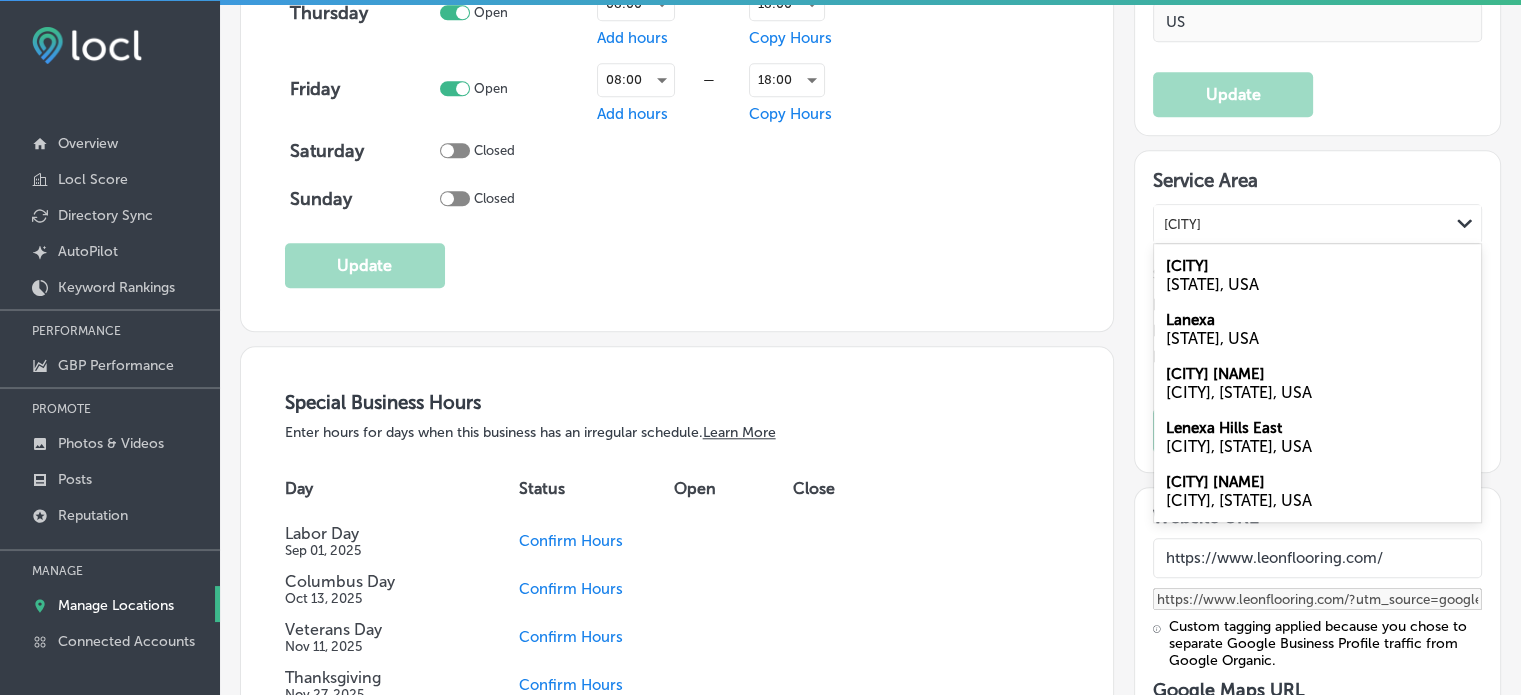 click on "[STATE], USA" at bounding box center (1317, 284) 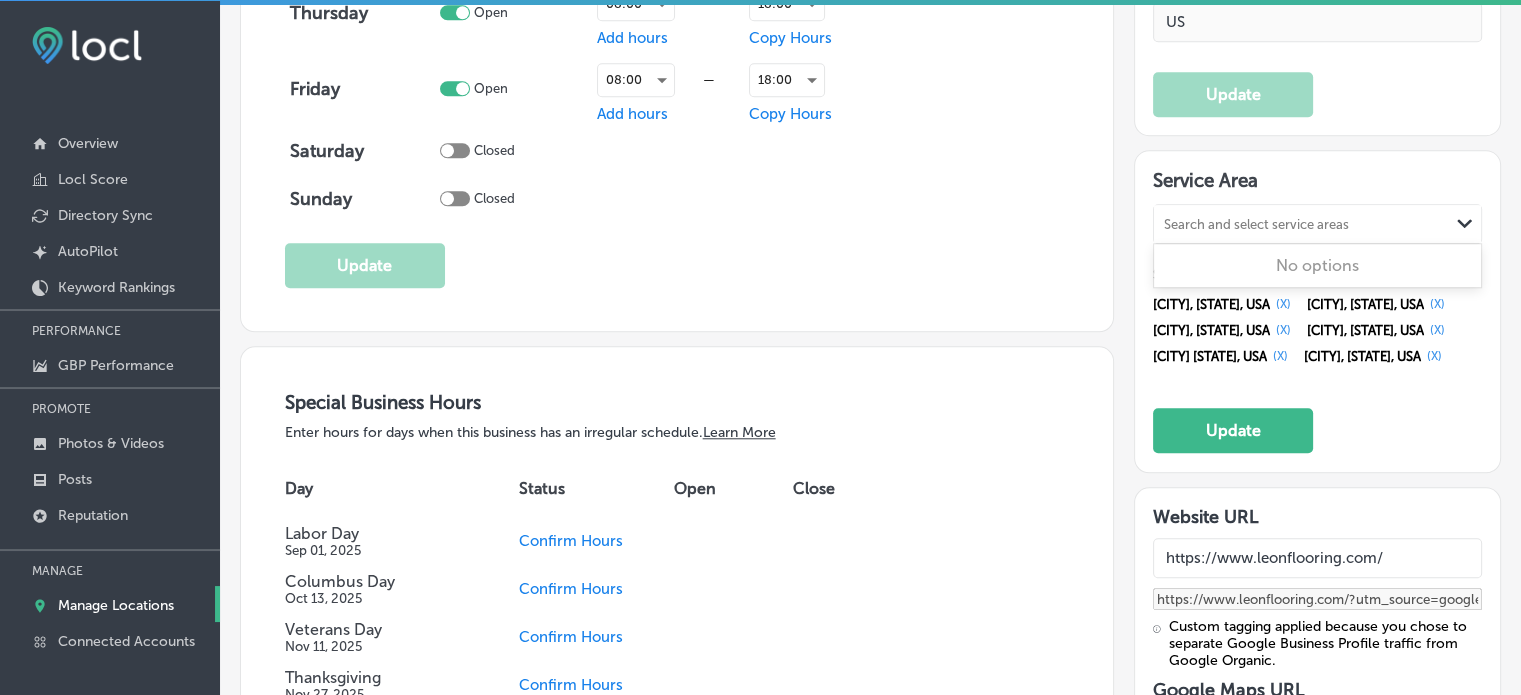 click on "Search and select service areas" at bounding box center (1256, 224) 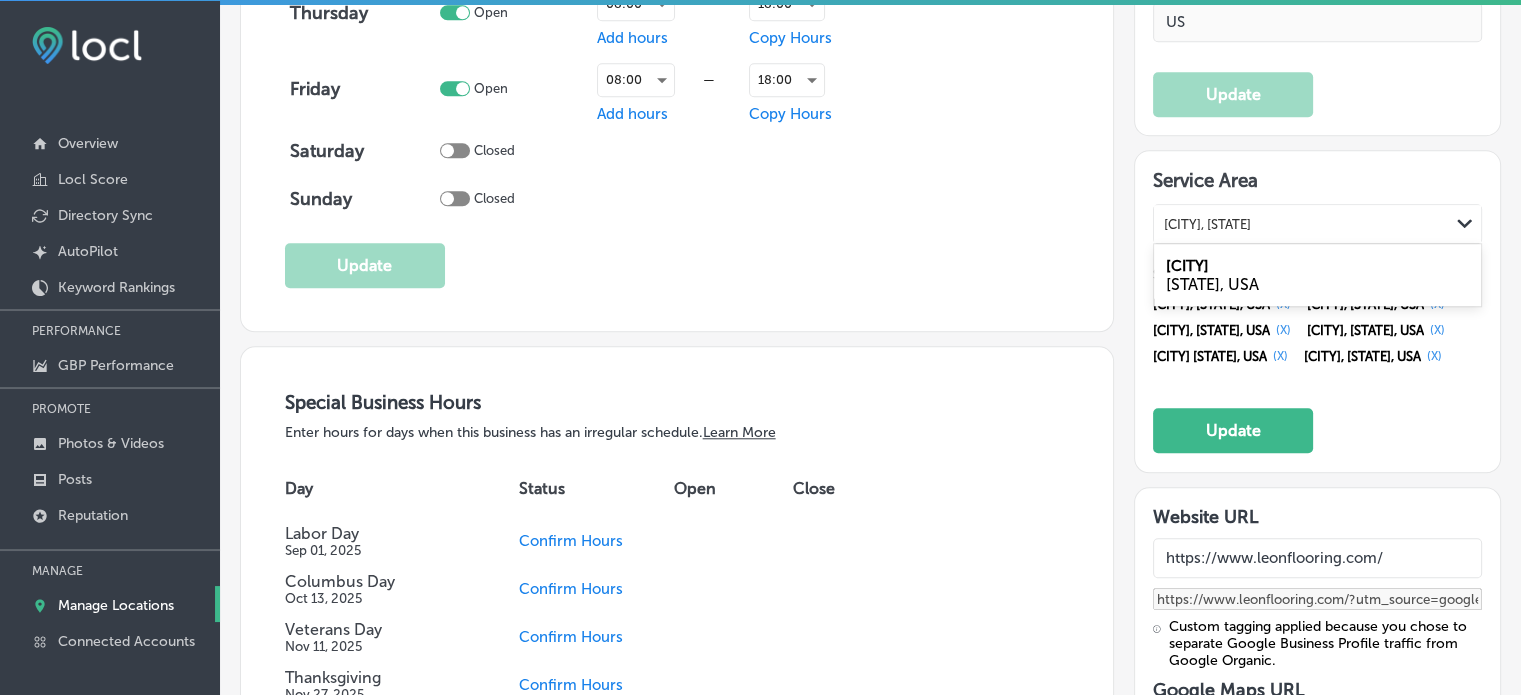 click on "[CITY]" at bounding box center (1187, 266) 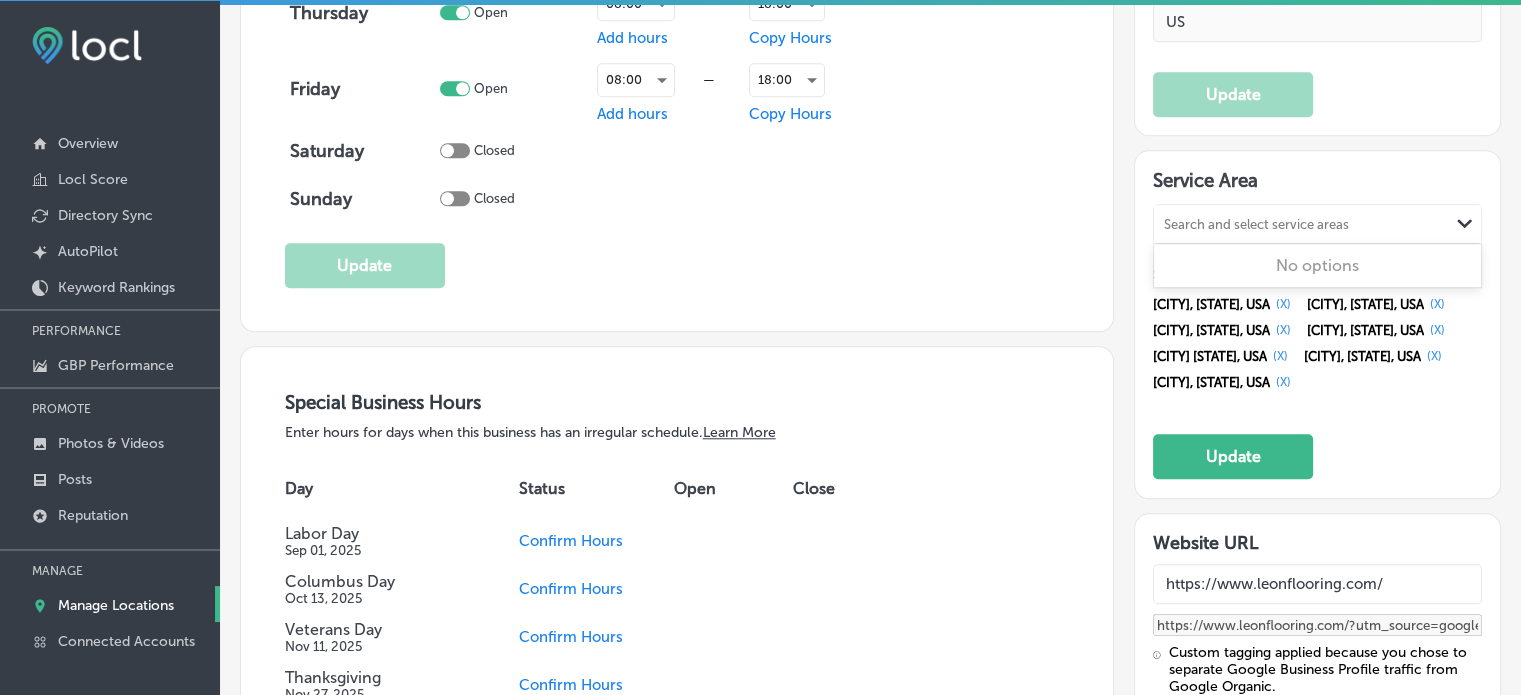 click on "Search and select service areas" at bounding box center (1256, 224) 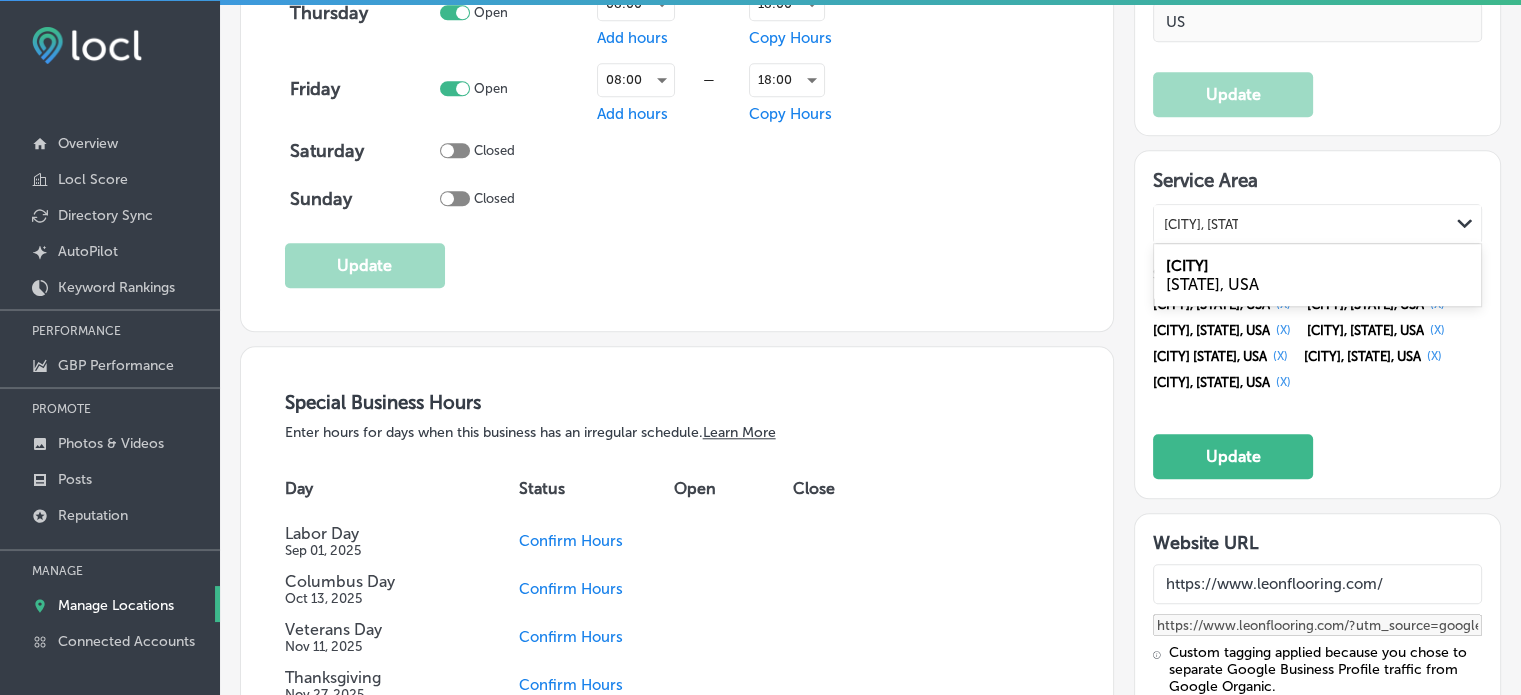 click on "[CITY]" at bounding box center [1187, 266] 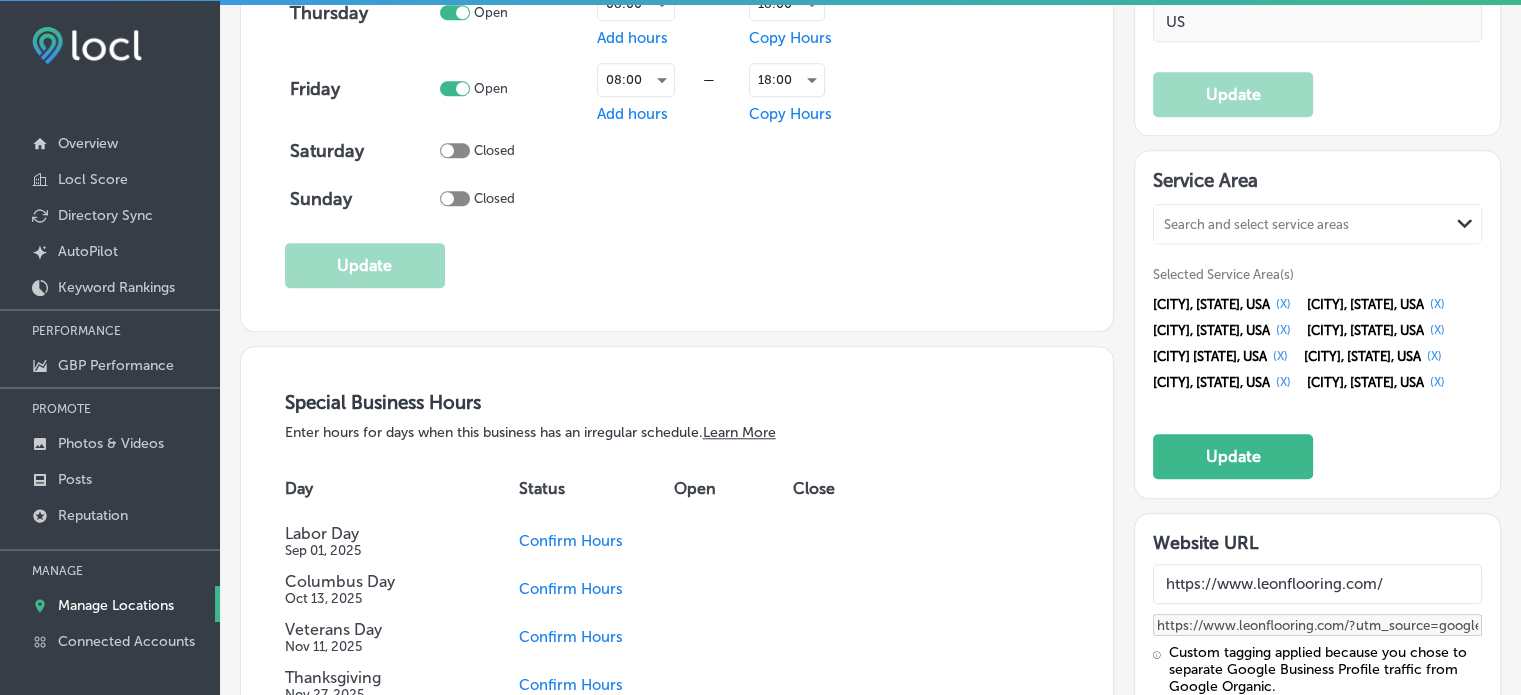click on "Search and select service areas" at bounding box center [1256, 224] 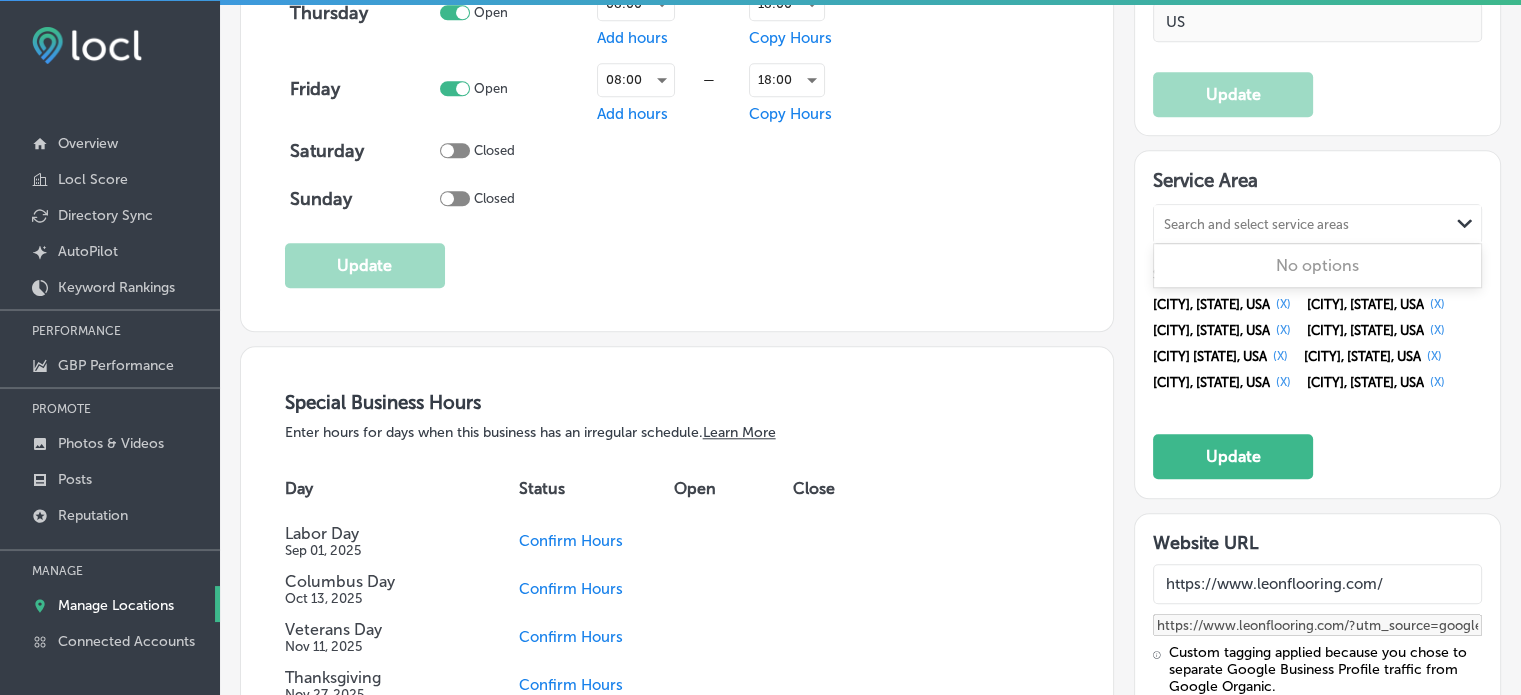 paste on "[CITY], [STATE]" 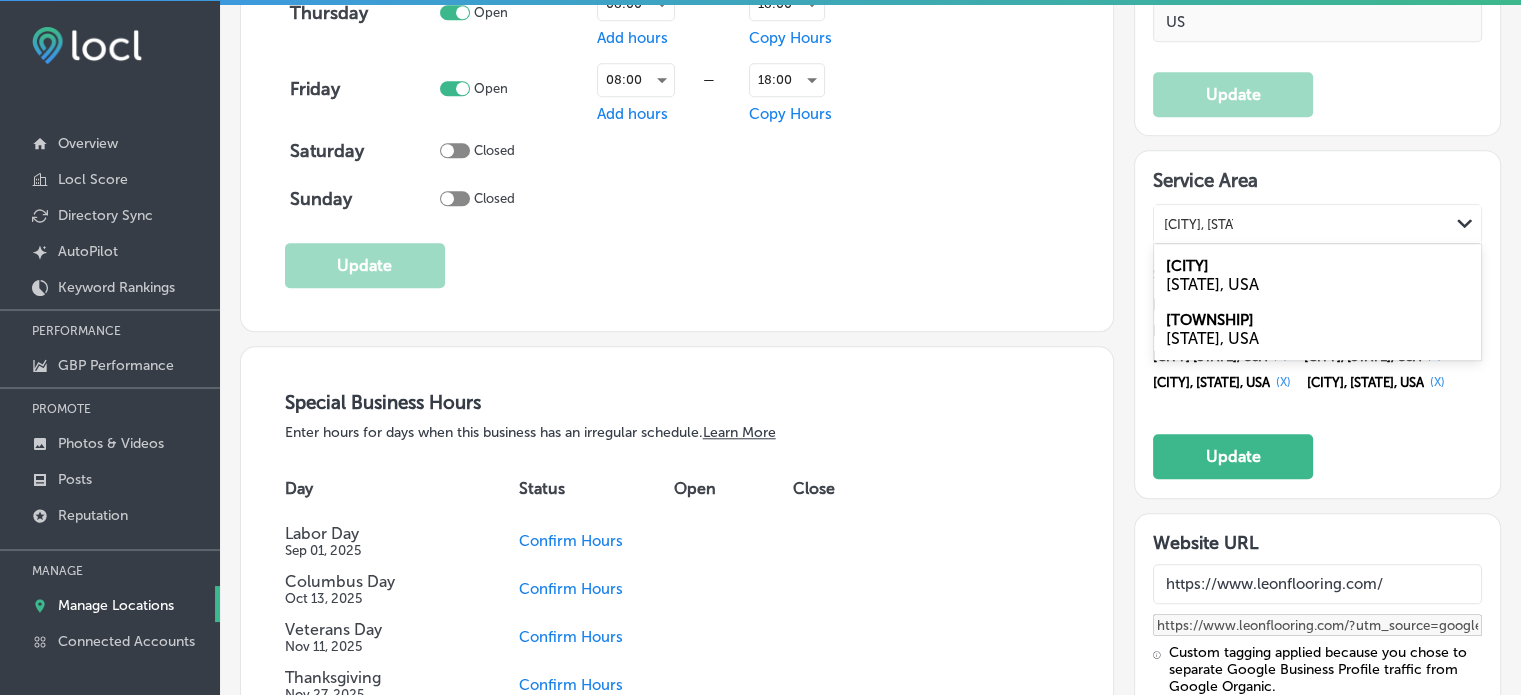 click on "[STATE], USA" at bounding box center (1317, 284) 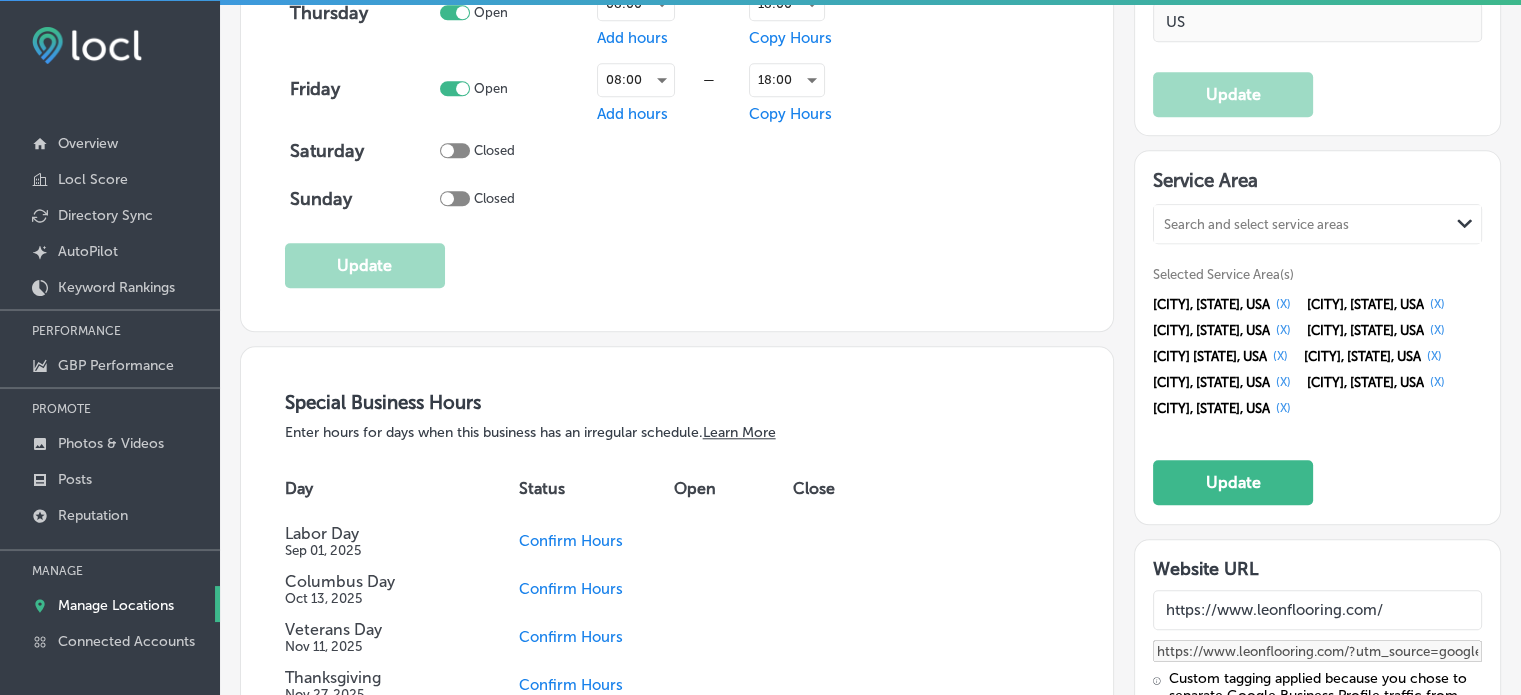 click on "Search and select service areas" at bounding box center [1301, 224] 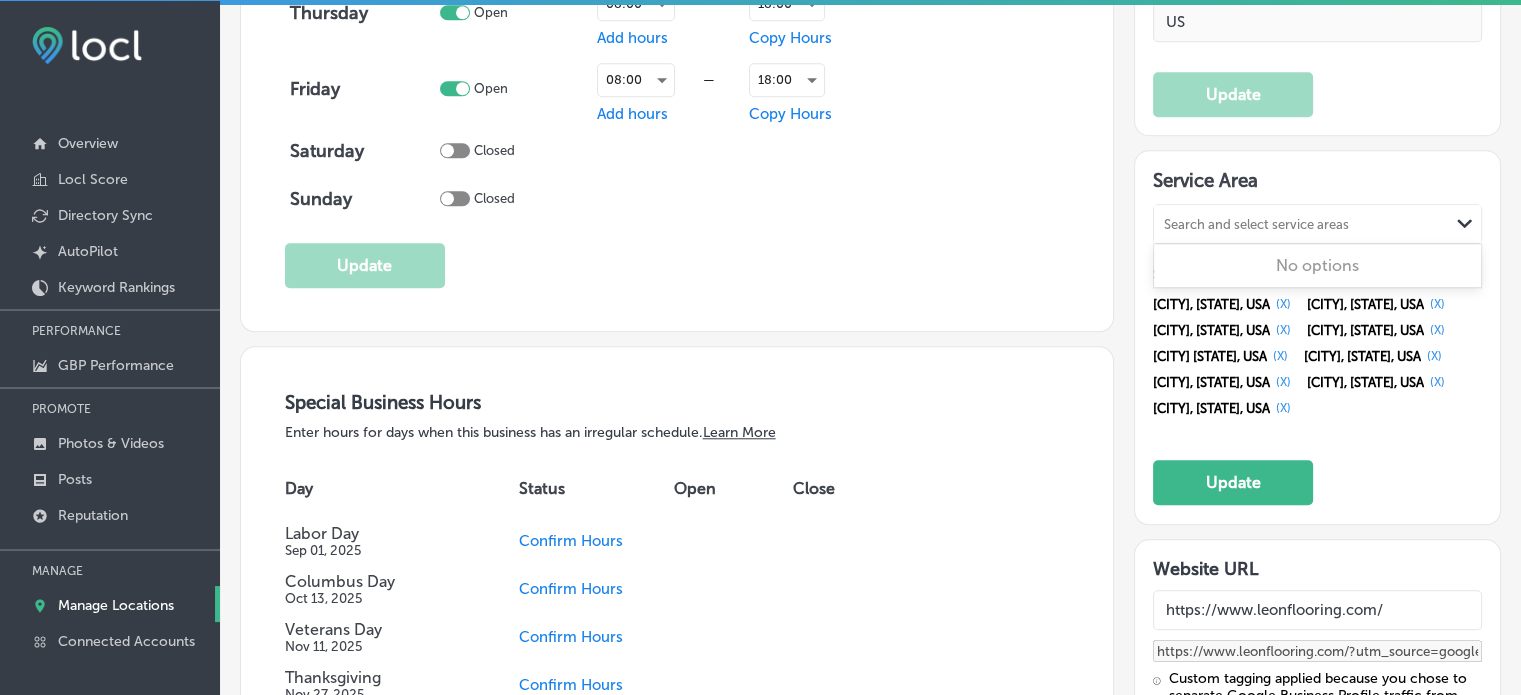 paste on "[CITY], [STATE]" 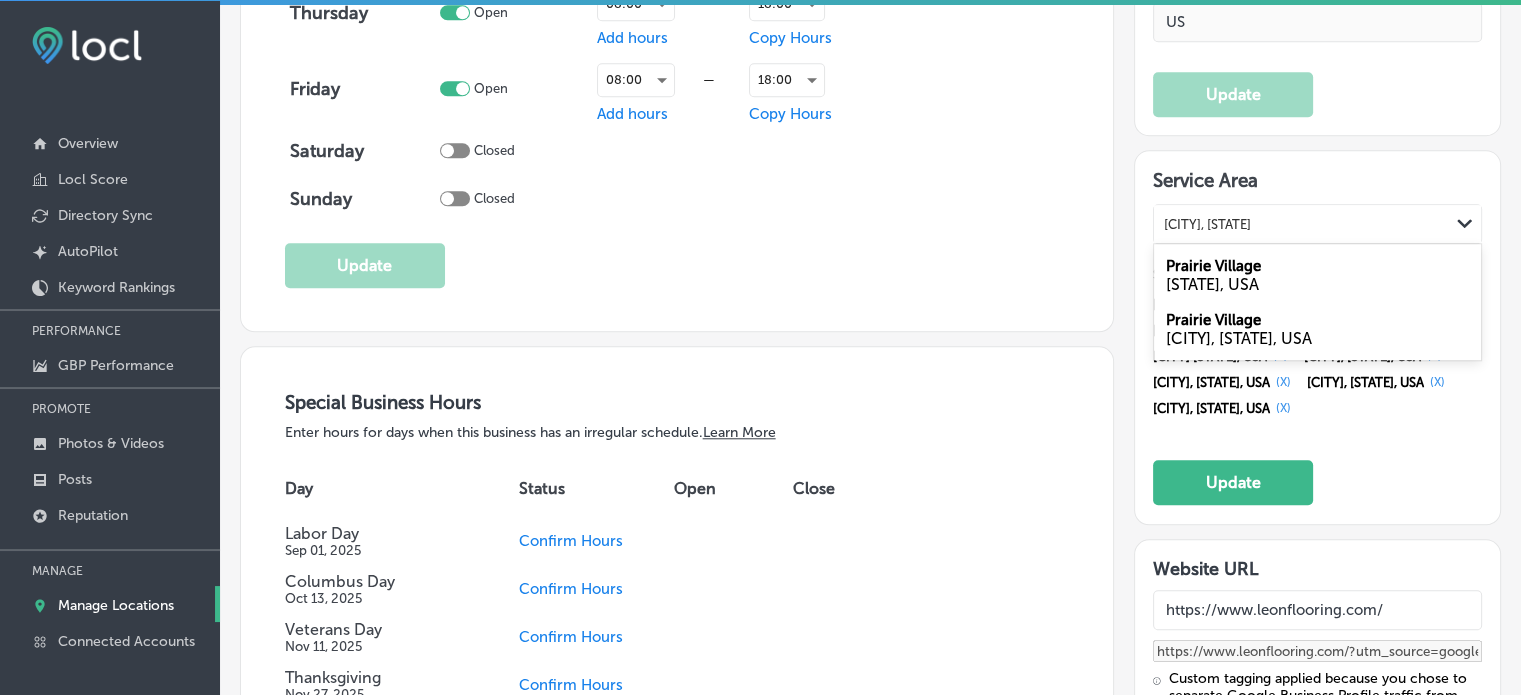 click on "[STATE], USA" at bounding box center (1317, 284) 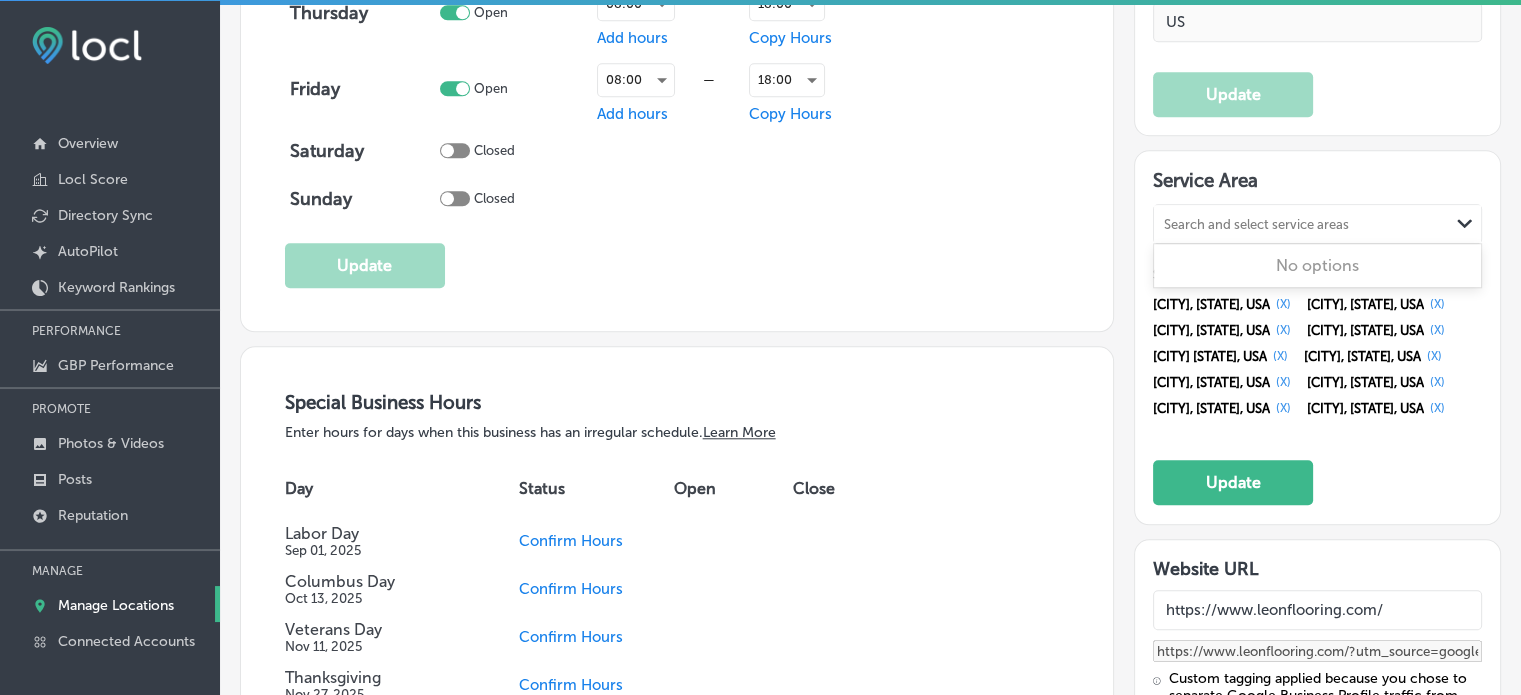 click on "Search and select service areas" at bounding box center [1256, 224] 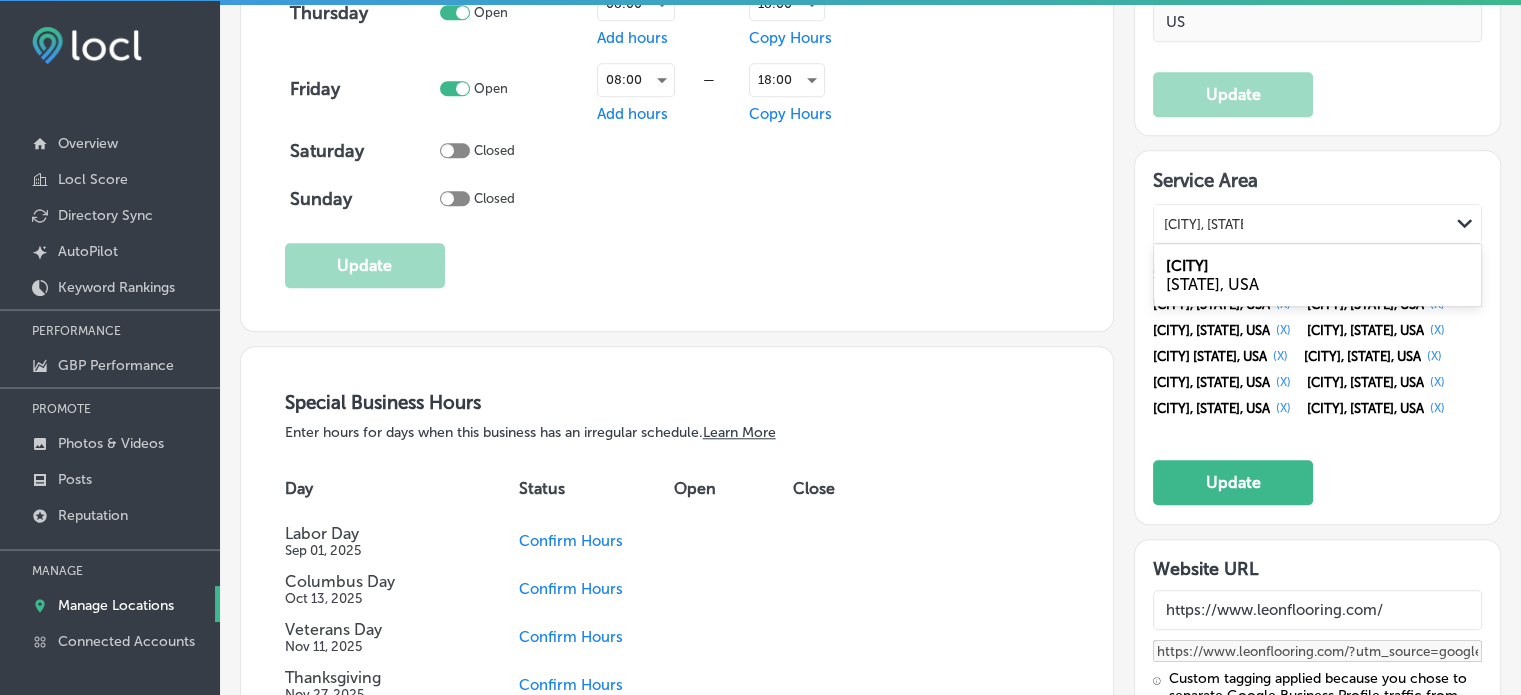 click on "[CITY]" at bounding box center [1187, 266] 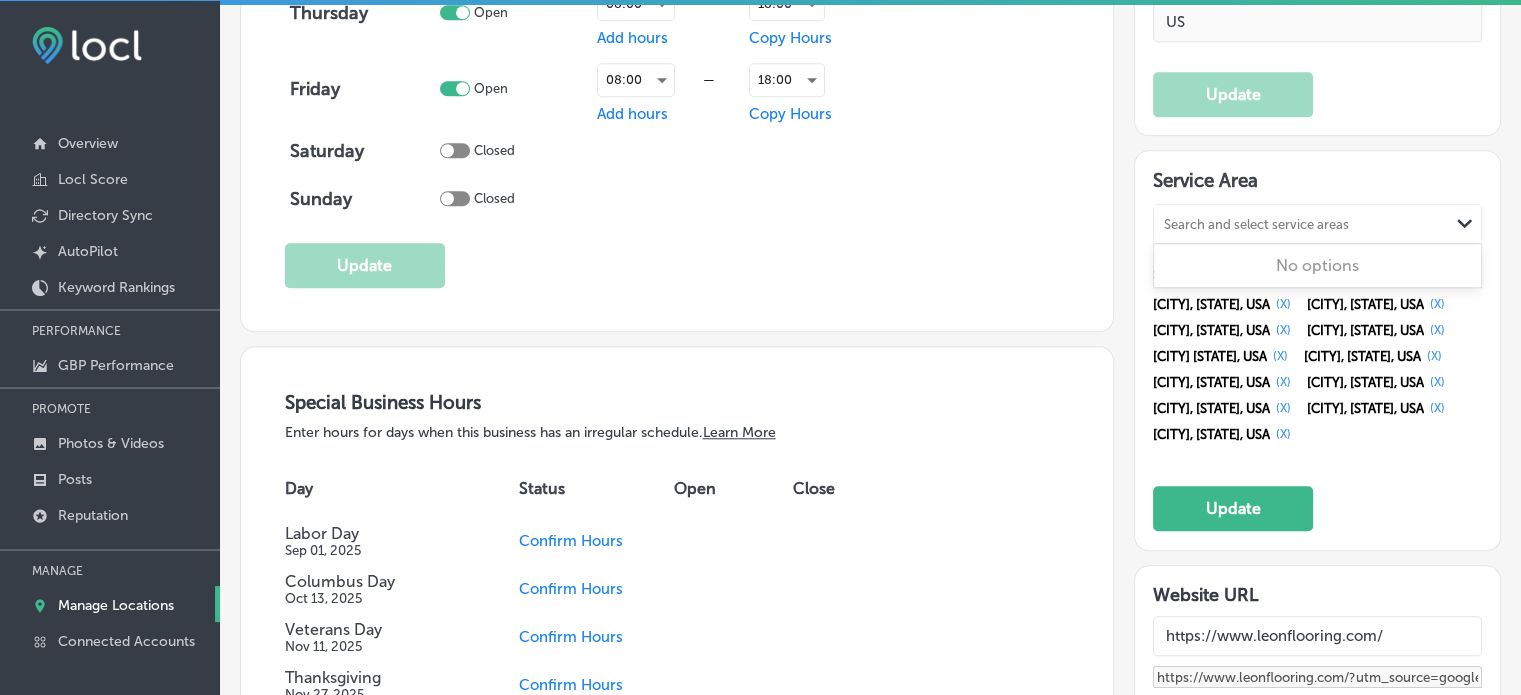 click on "Search and select service areas" at bounding box center [1256, 224] 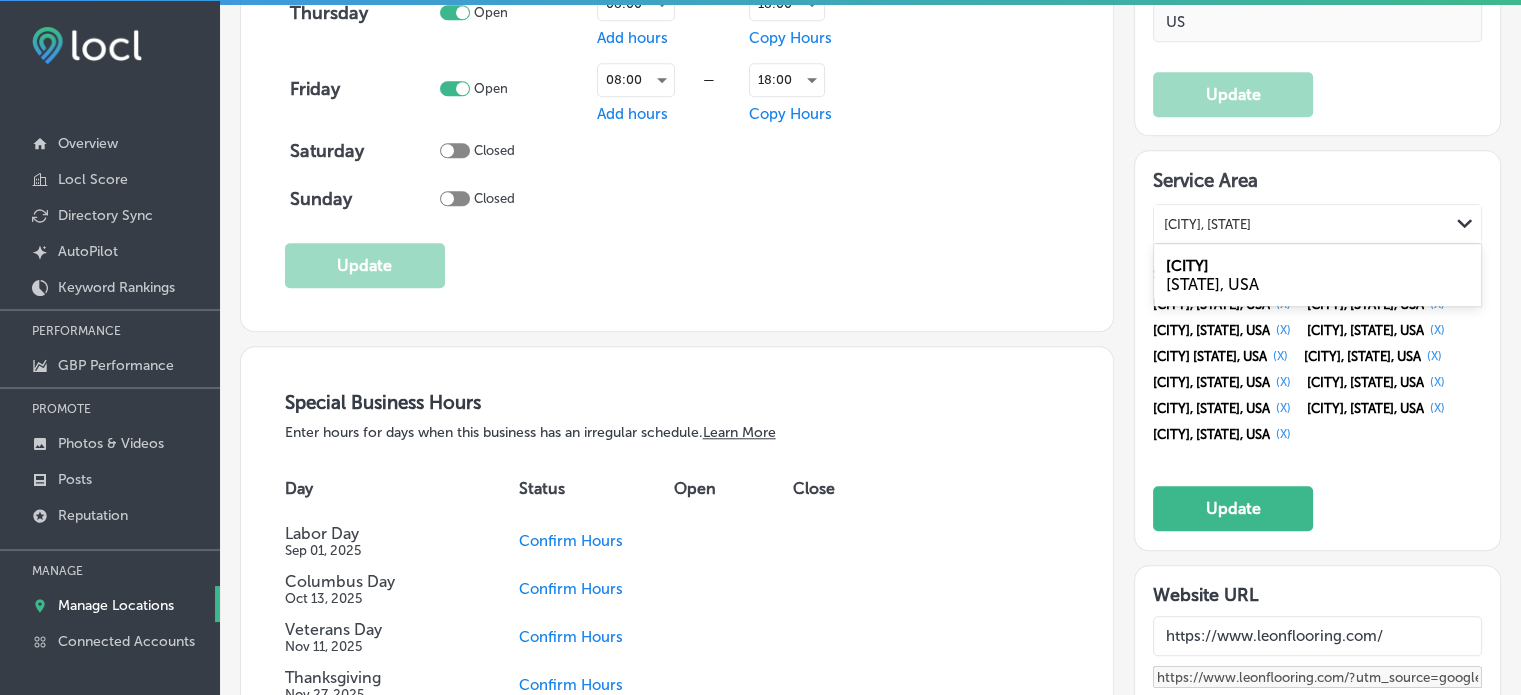 click on "[STATE], USA" at bounding box center [1317, 284] 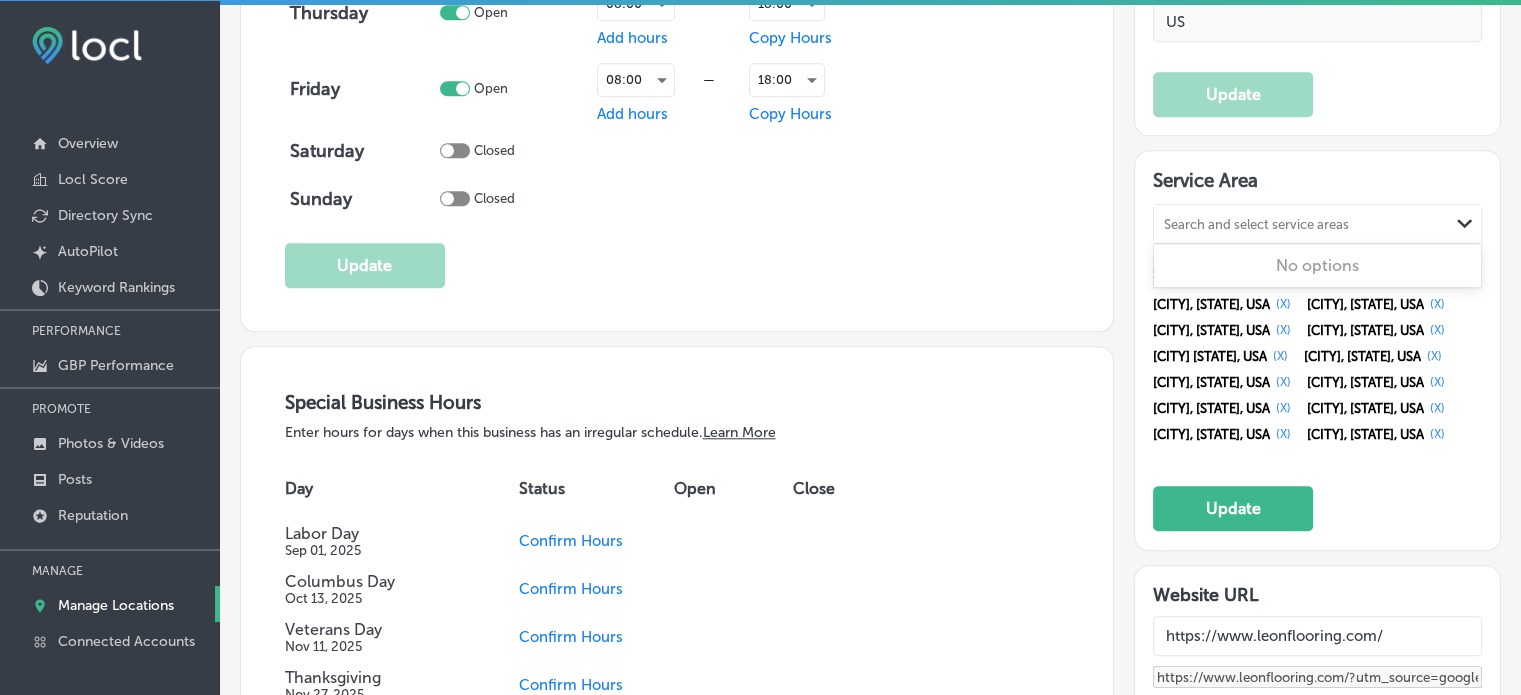 click on "Search and select service areas" at bounding box center (1256, 224) 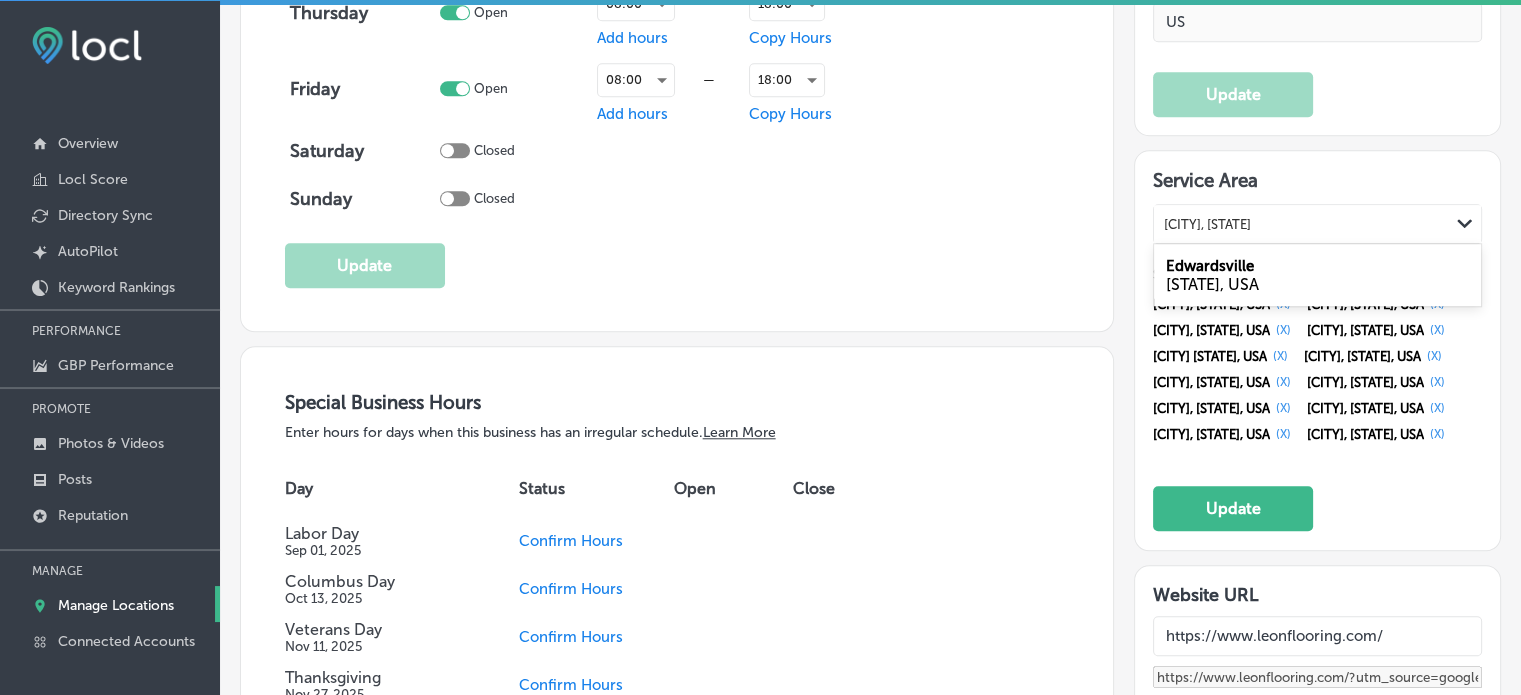 click on "[STATE], USA" at bounding box center [1317, 284] 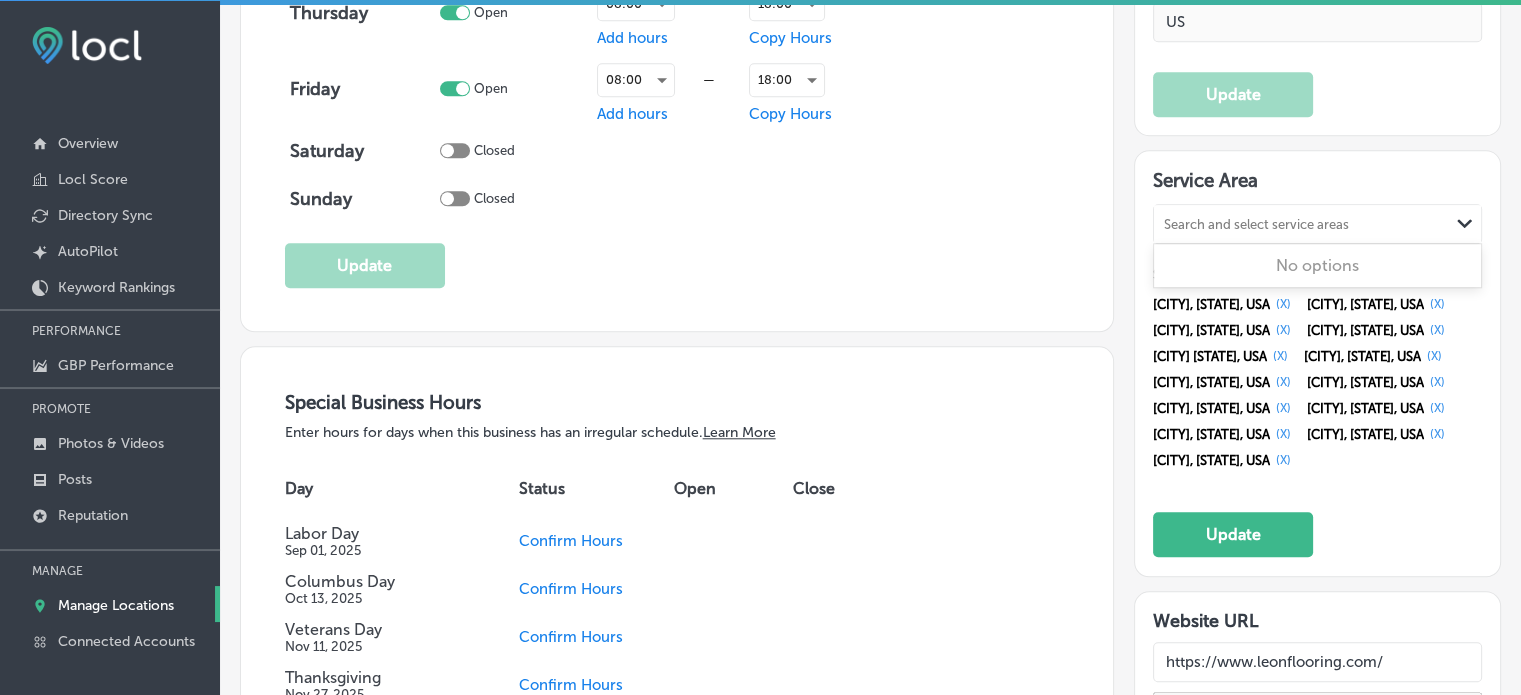 click on "Search and select service areas" at bounding box center [1256, 224] 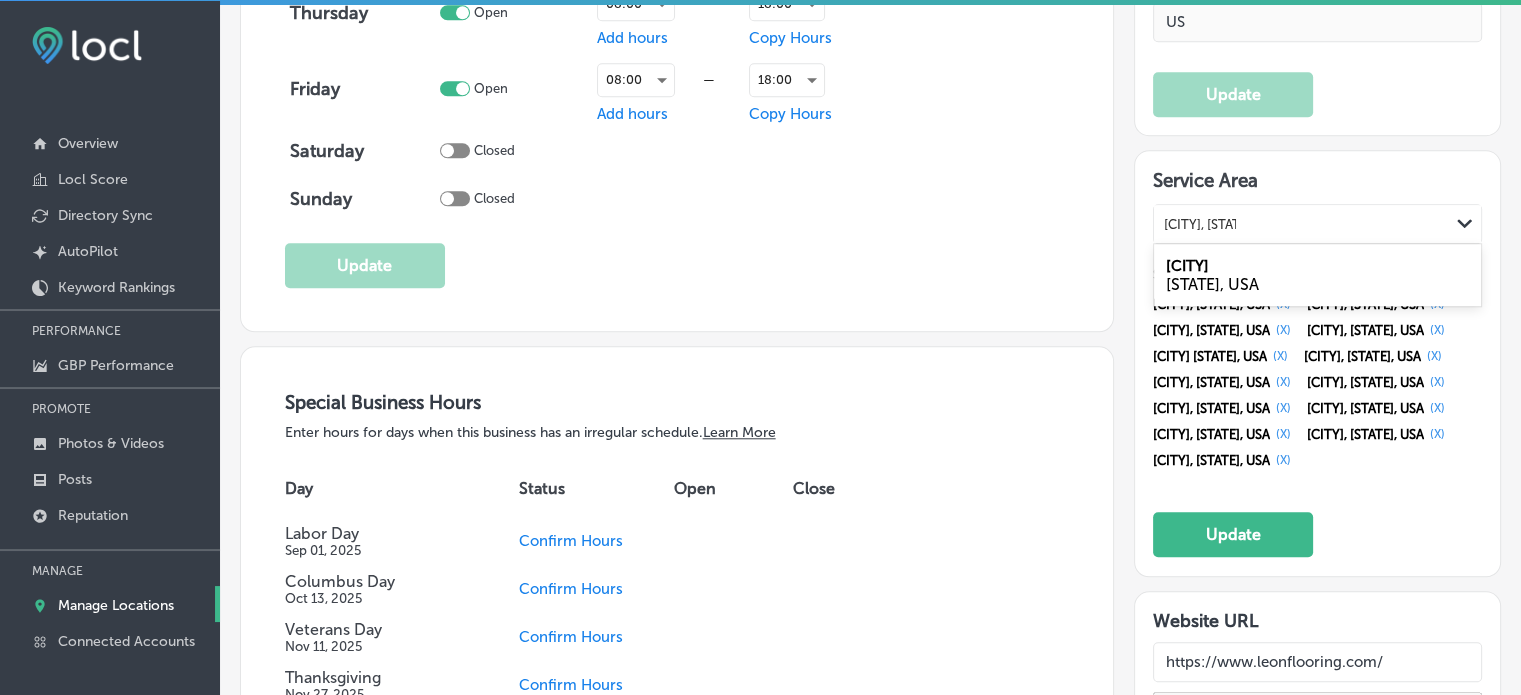 click on "[CITY] [STATE], USA" at bounding box center [1317, 275] 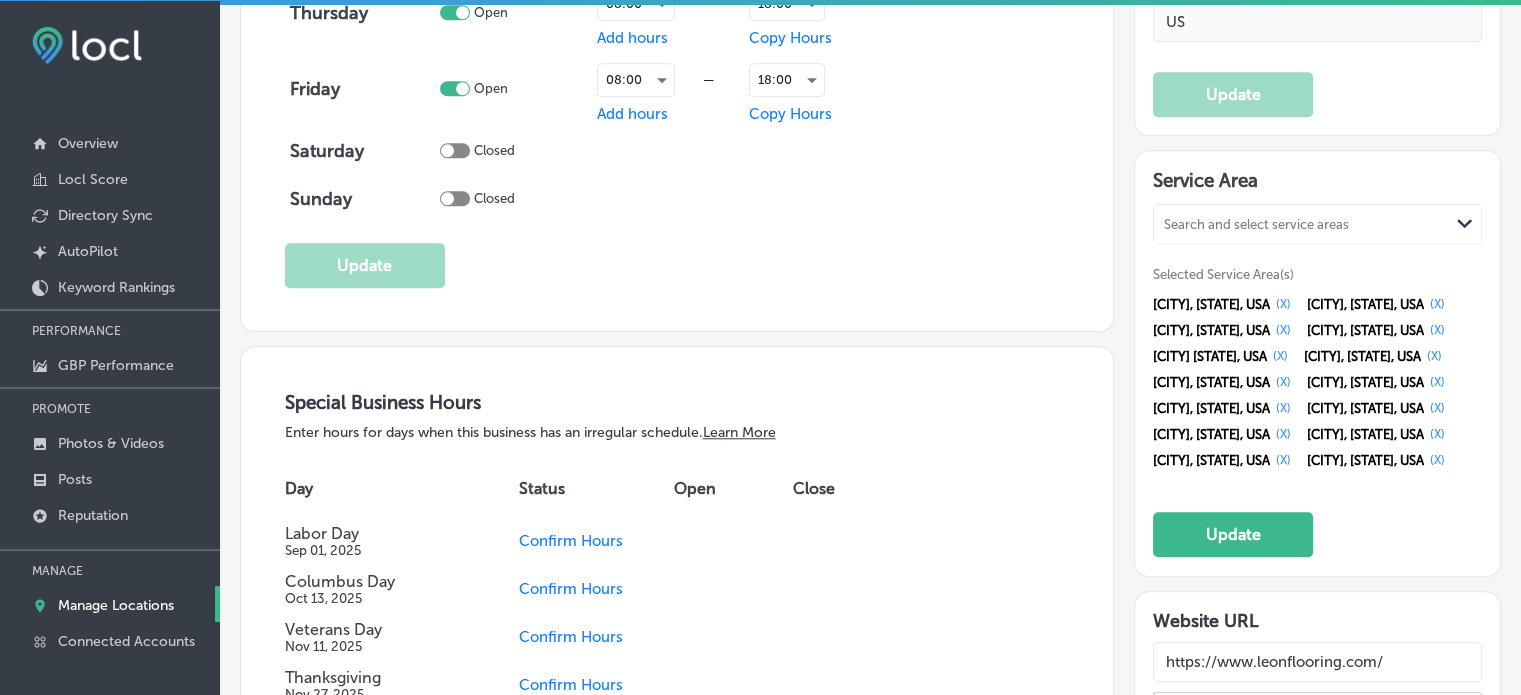 click on "Search and select service areas" at bounding box center (1256, 224) 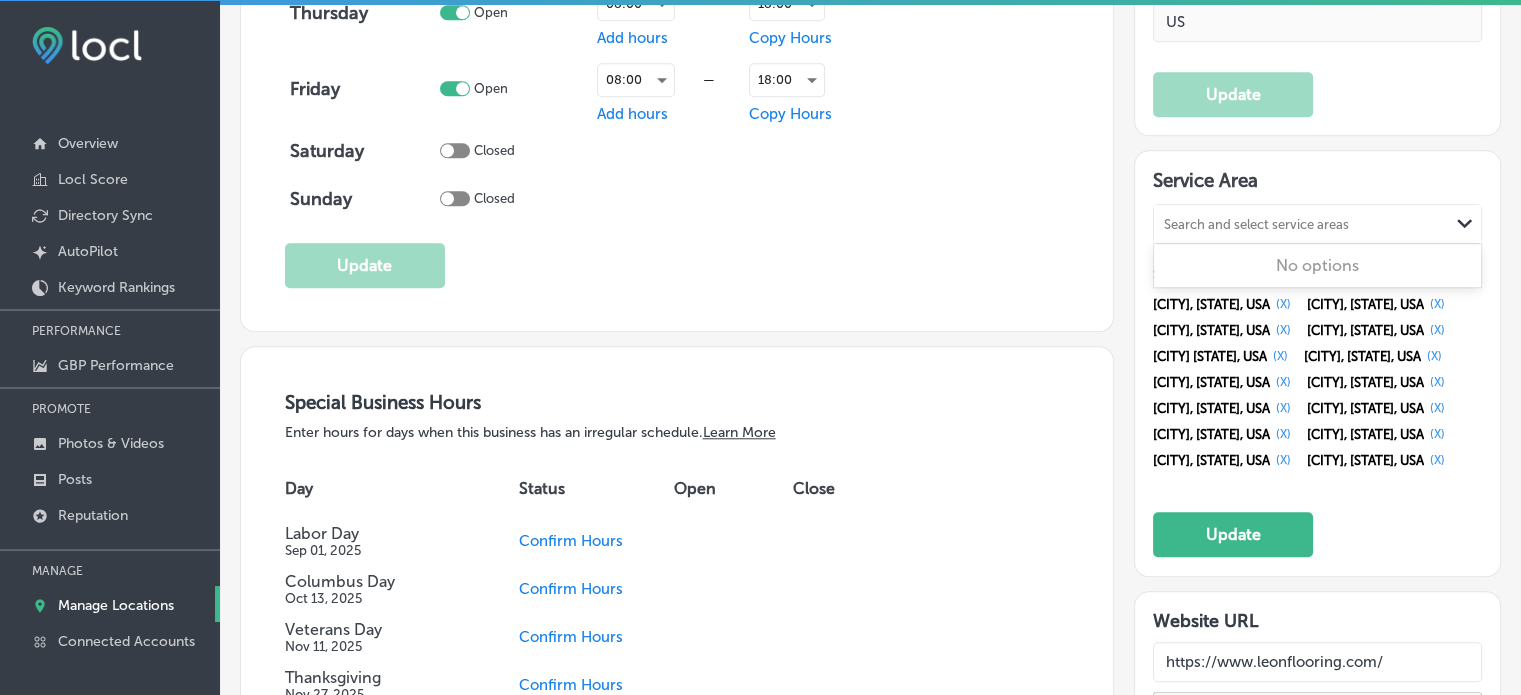 paste on "[CITY], [STATE]" 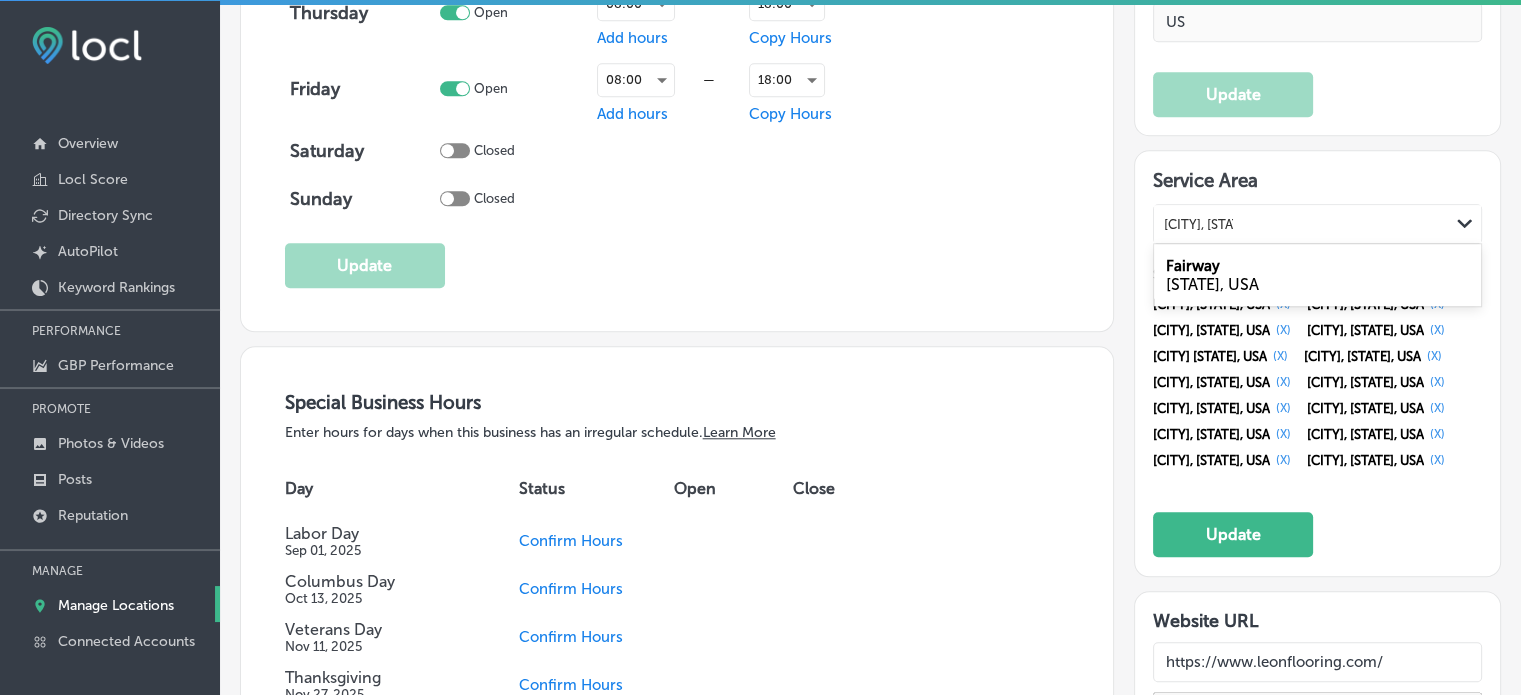 click on "[CITY] [STATE], USA" at bounding box center [1317, 275] 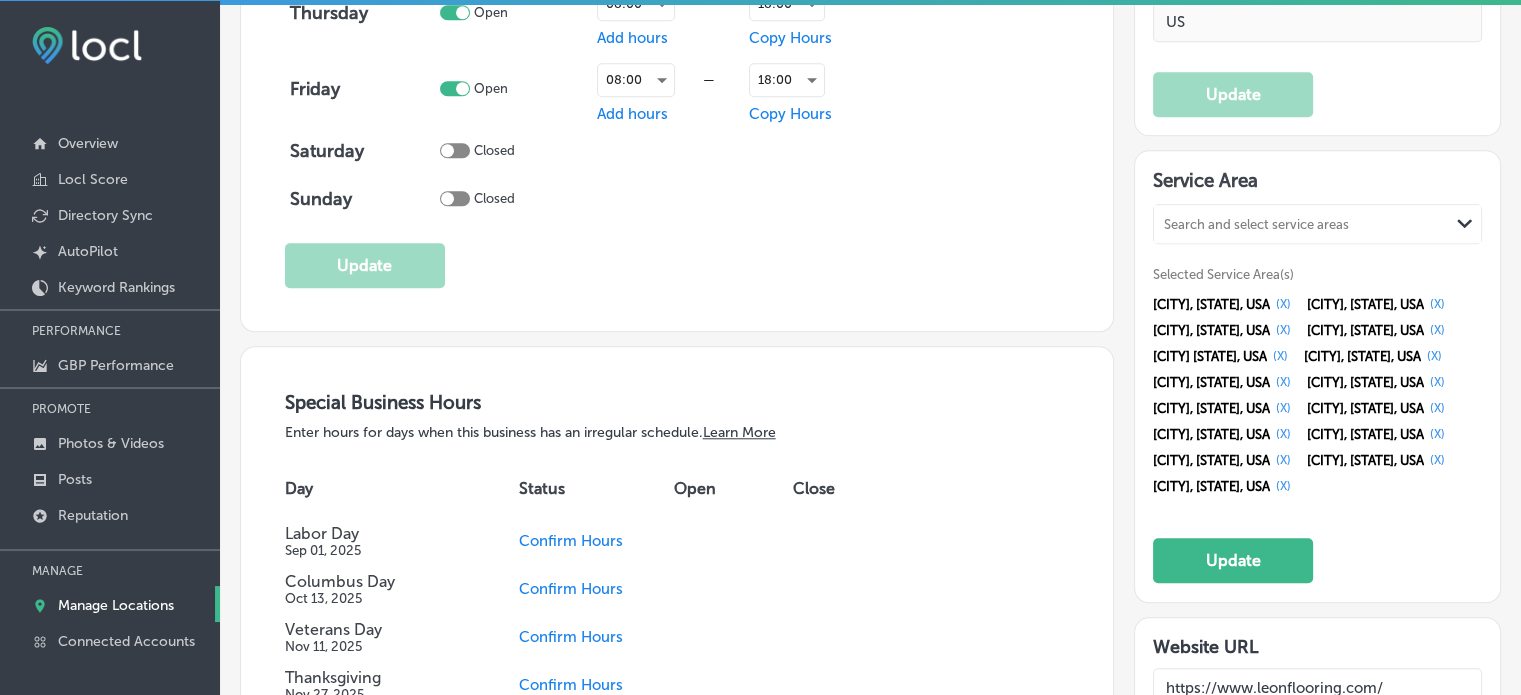 click on "Search and select service areas" at bounding box center [1256, 224] 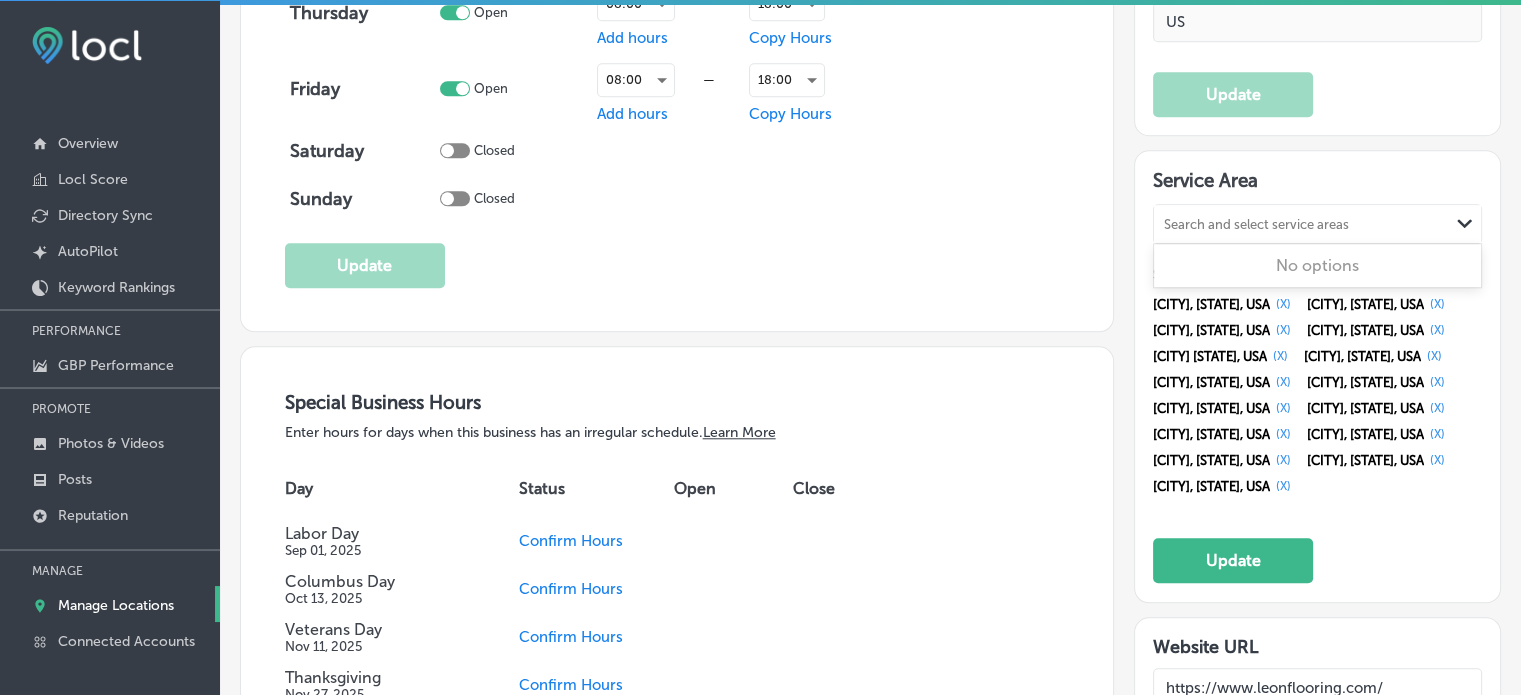paste on "[CITY], [STATE]" 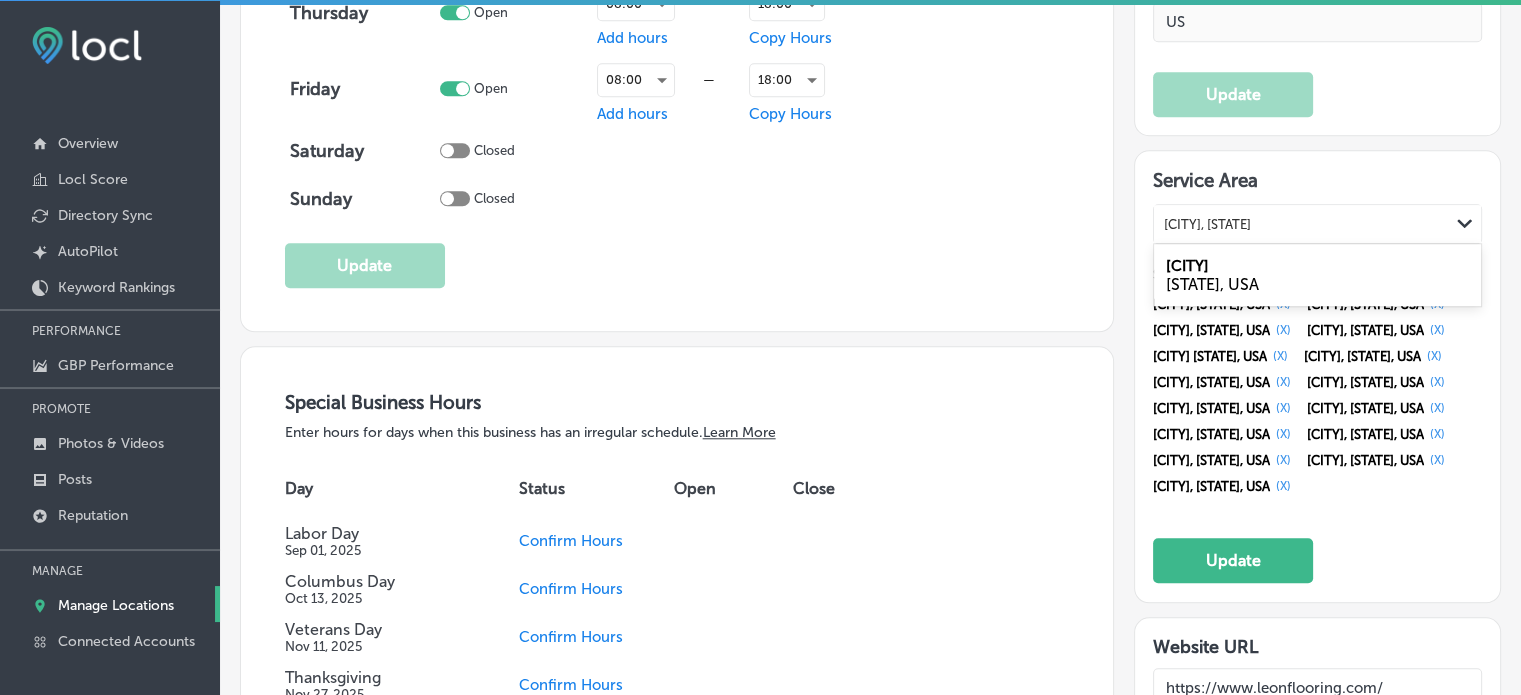 click on "[STATE], USA" at bounding box center (1317, 284) 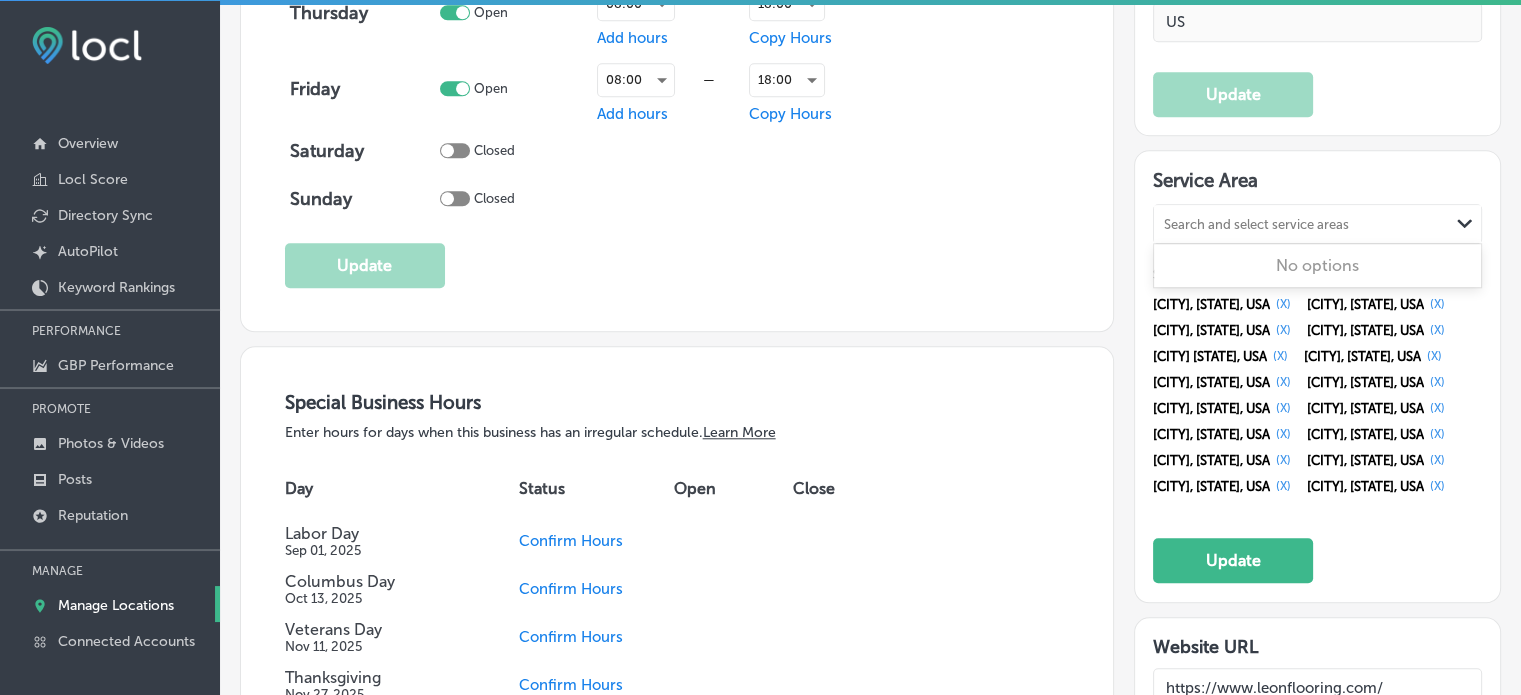 click on "Search and select service areas" at bounding box center (1256, 224) 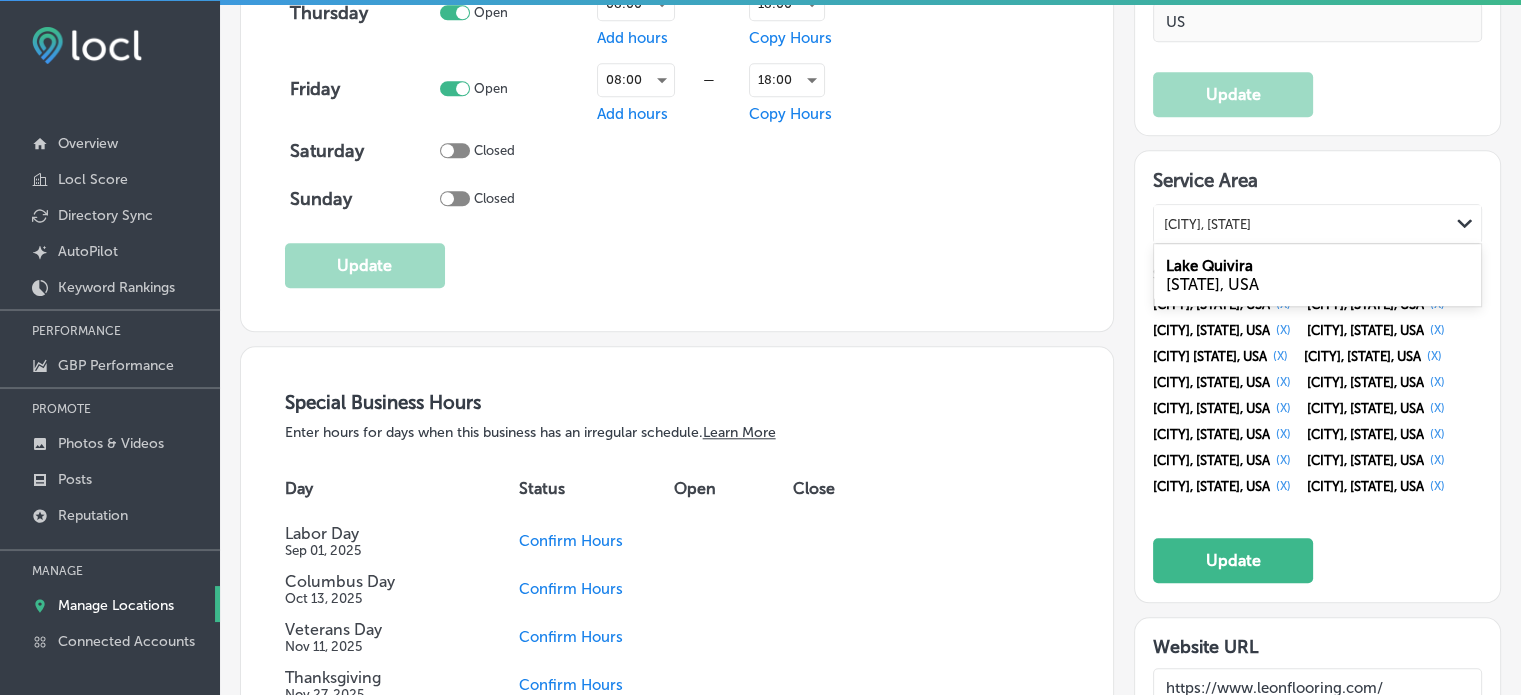 click on "[STATE], USA" at bounding box center (1317, 284) 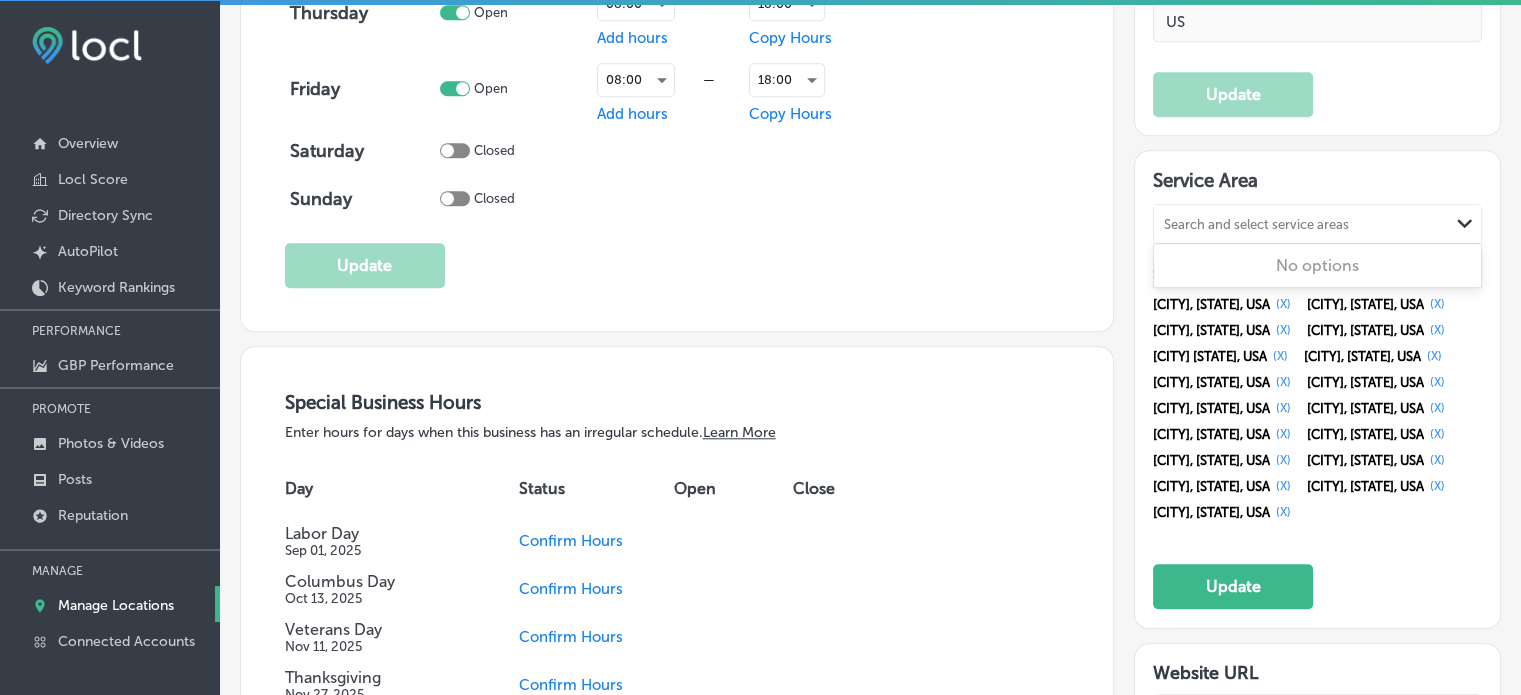 click on "Search and select service areas" at bounding box center (1301, 224) 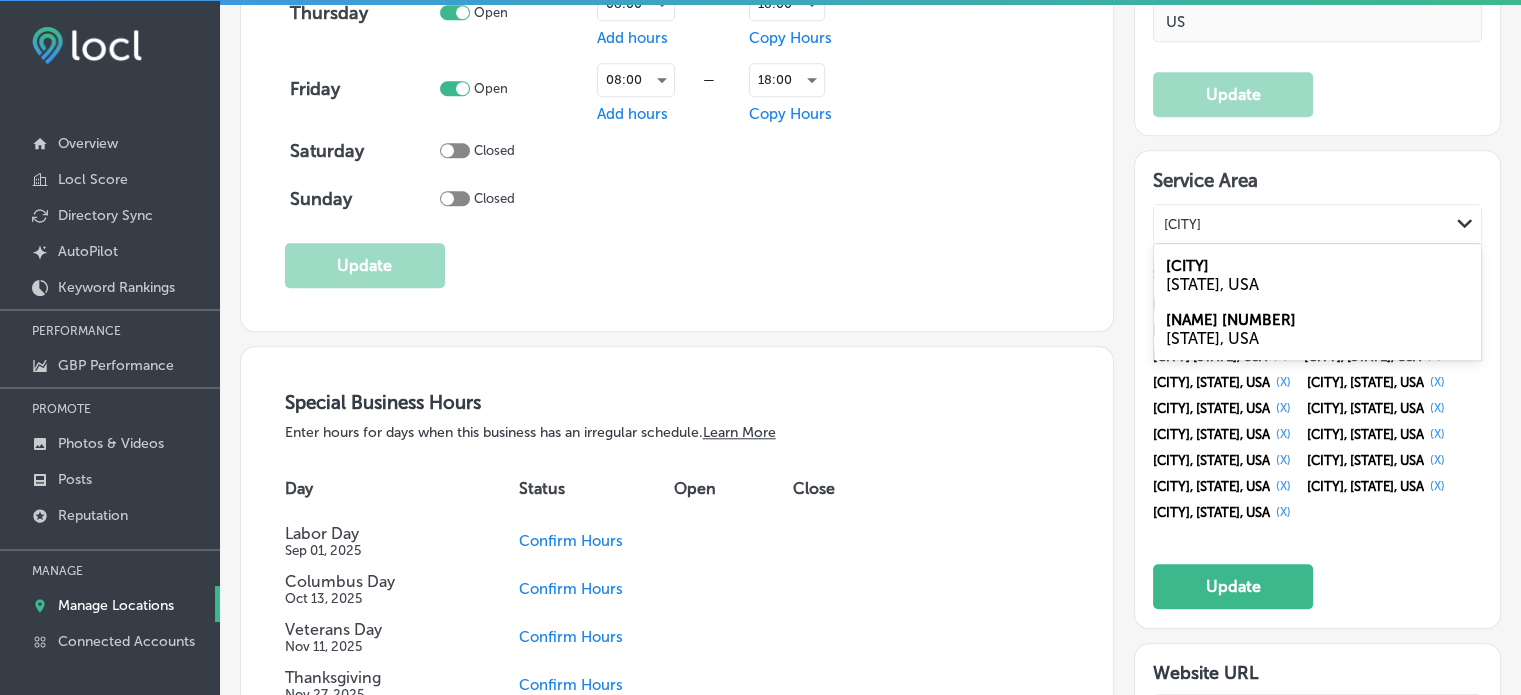 click on "[STATE], USA" at bounding box center (1317, 284) 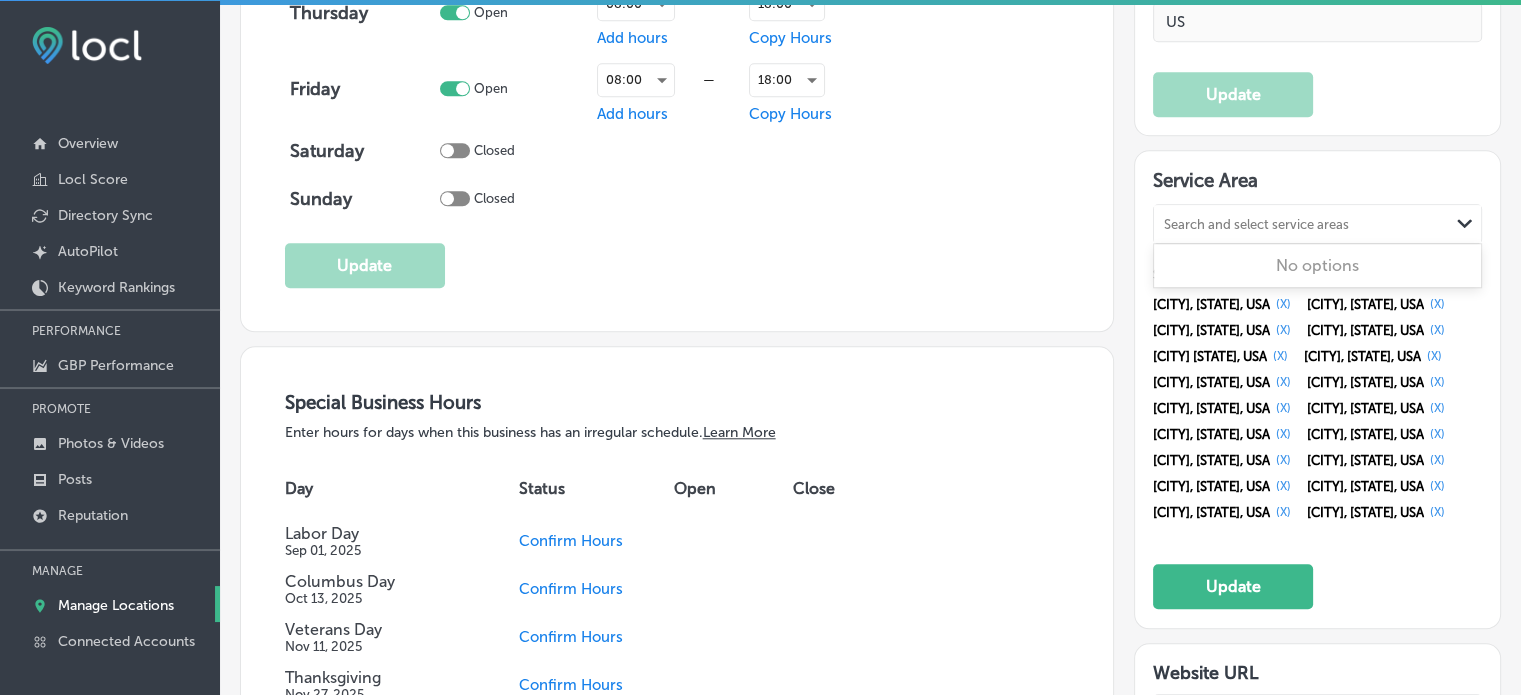 click on "Search and select service areas" at bounding box center (1301, 224) 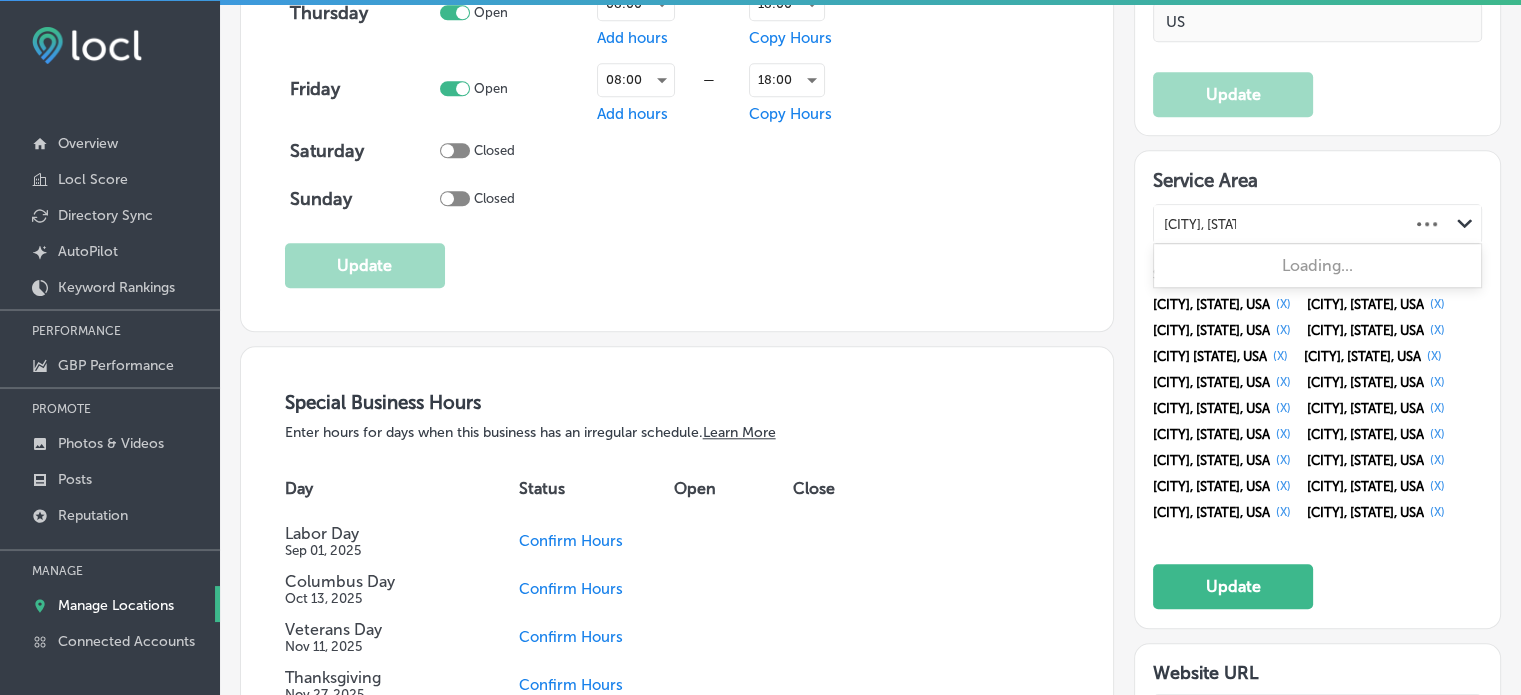 type on "[CITY], [STATE]" 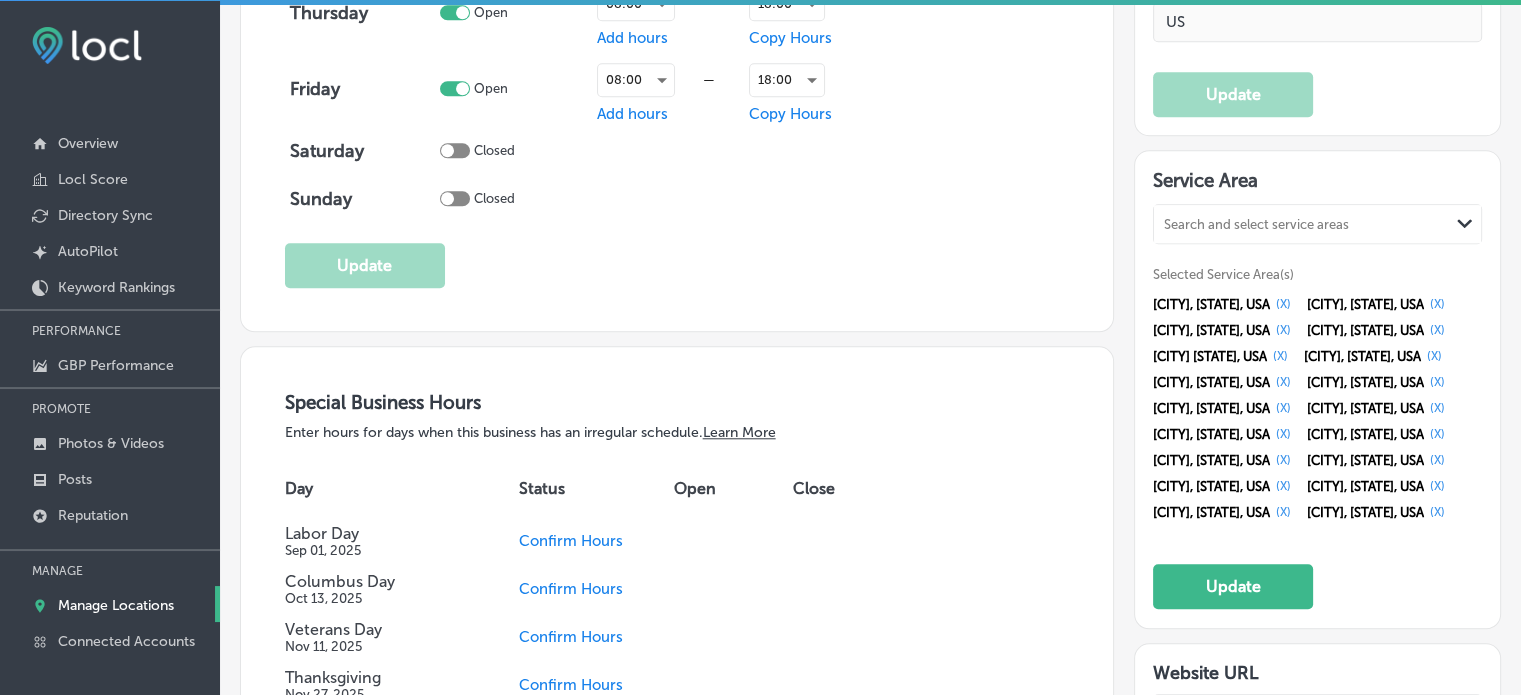 paste on "[CITY], [STATE]" 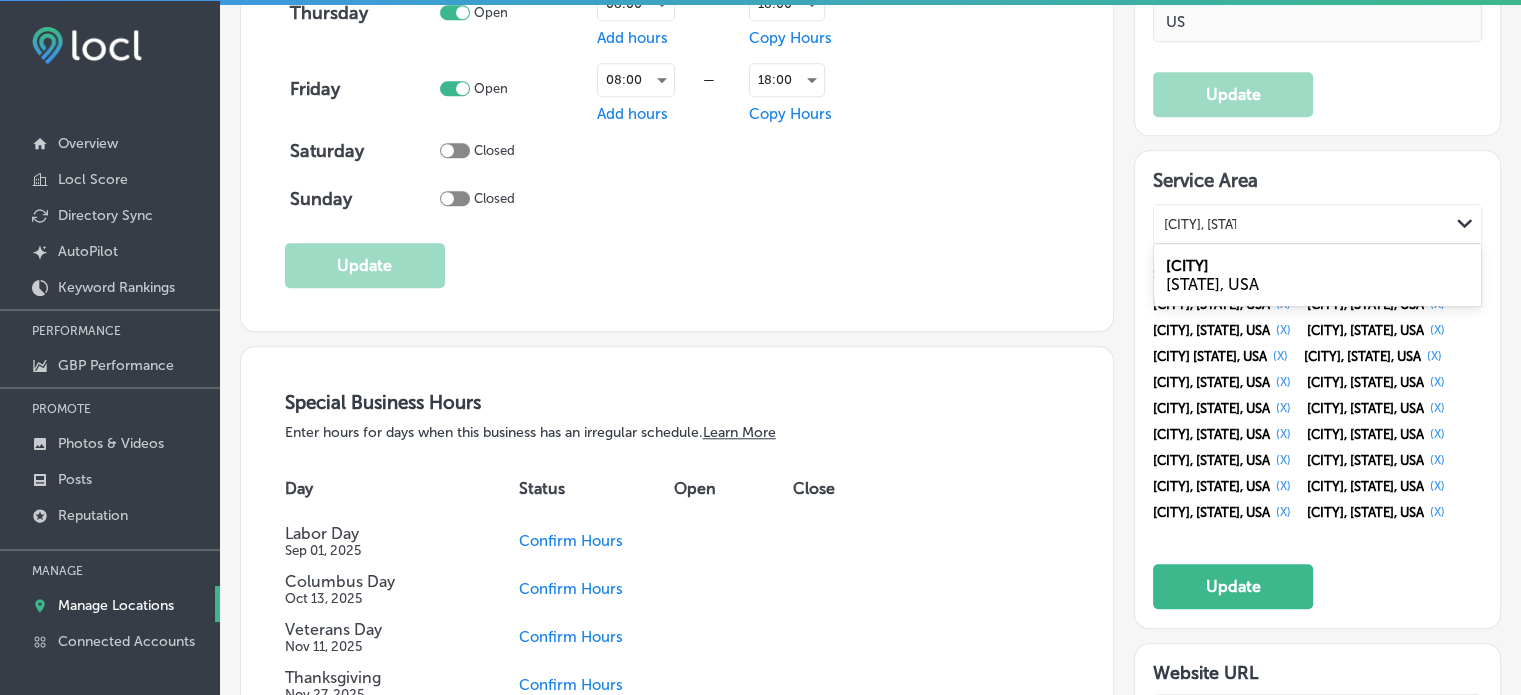 click on "[STATE], USA" at bounding box center (1317, 284) 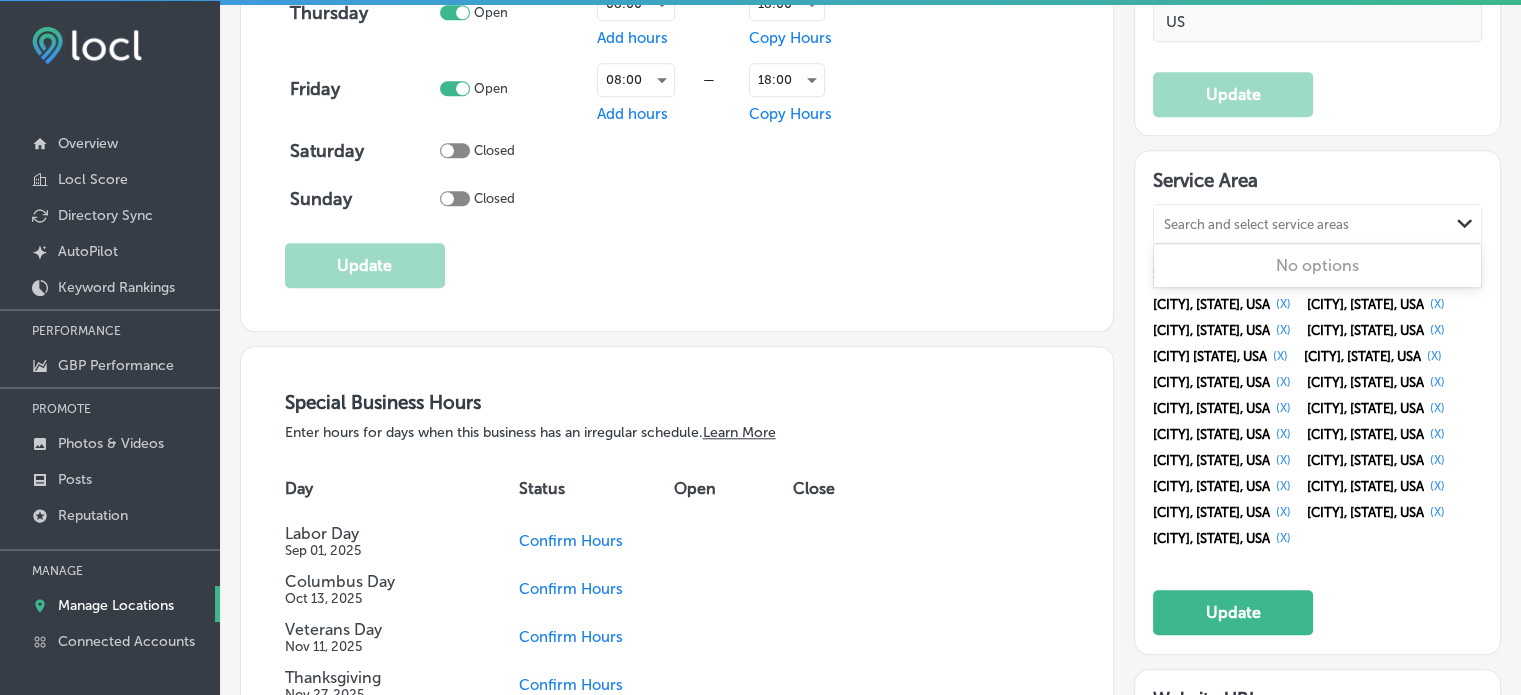 click on "Search and select service areas" at bounding box center (1301, 224) 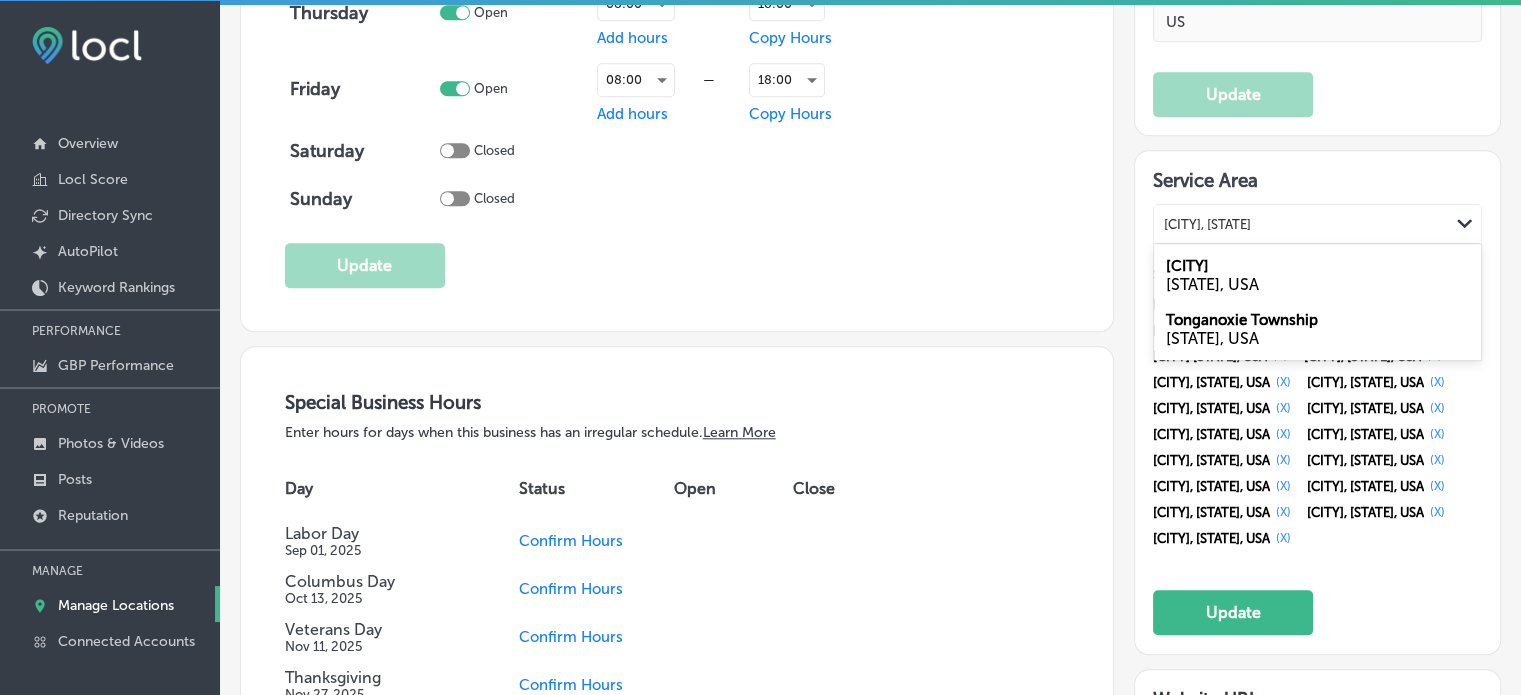 click on "[STATE], USA" at bounding box center [1317, 284] 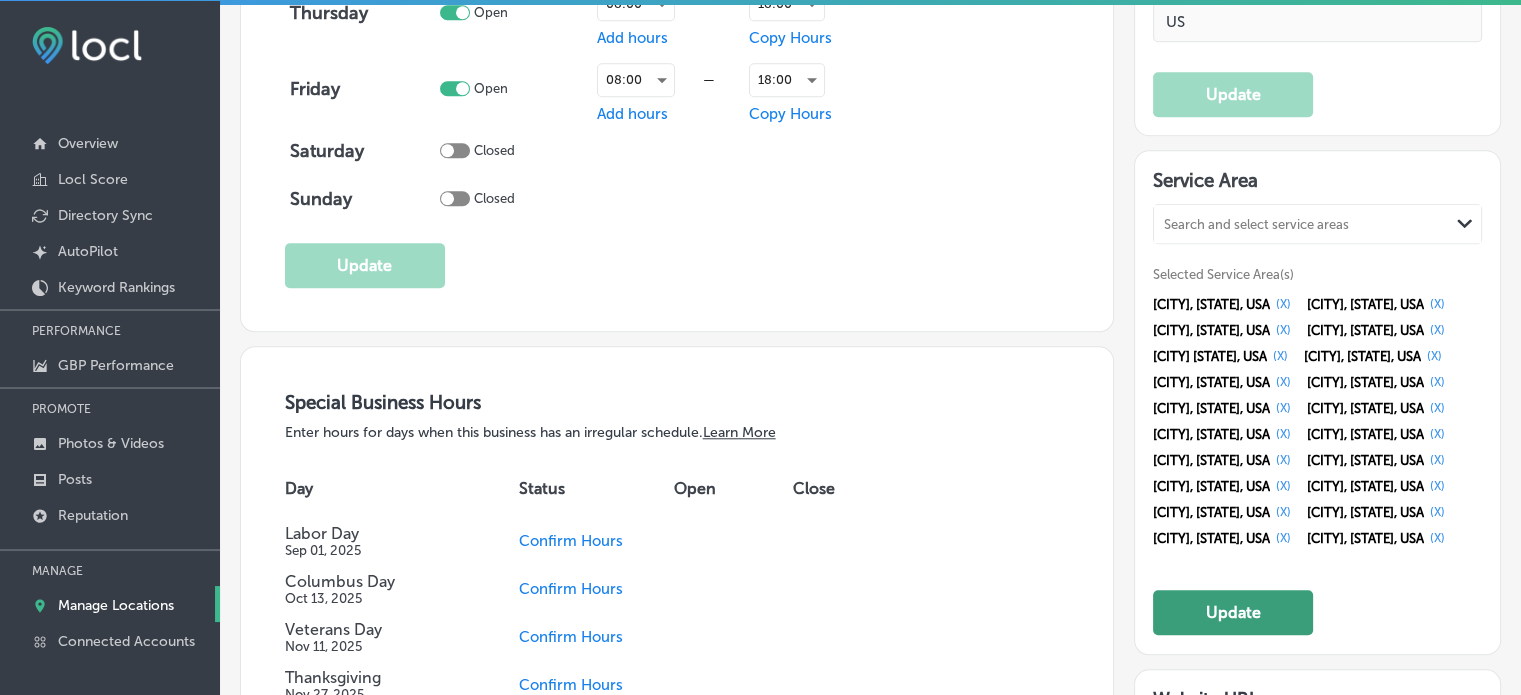 click on "Update" 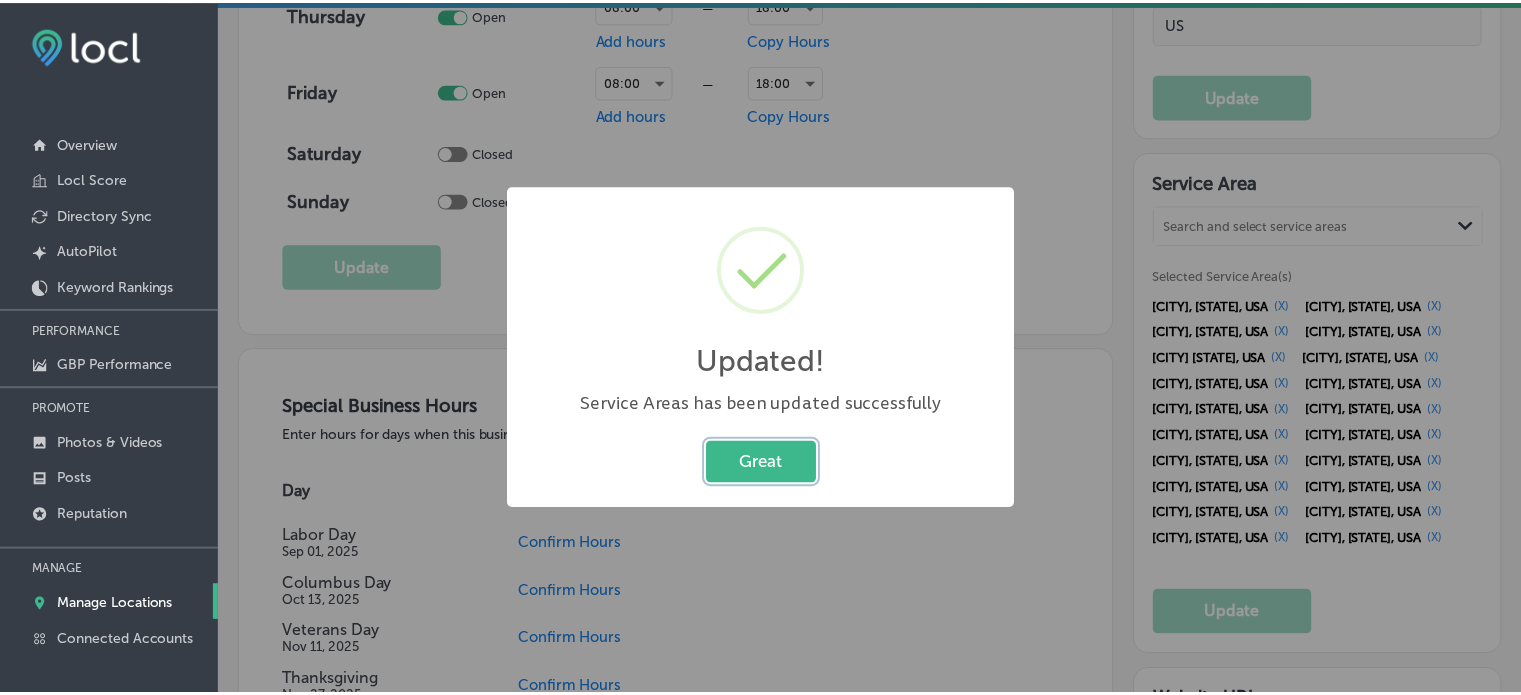 scroll, scrollTop: 1791, scrollLeft: 0, axis: vertical 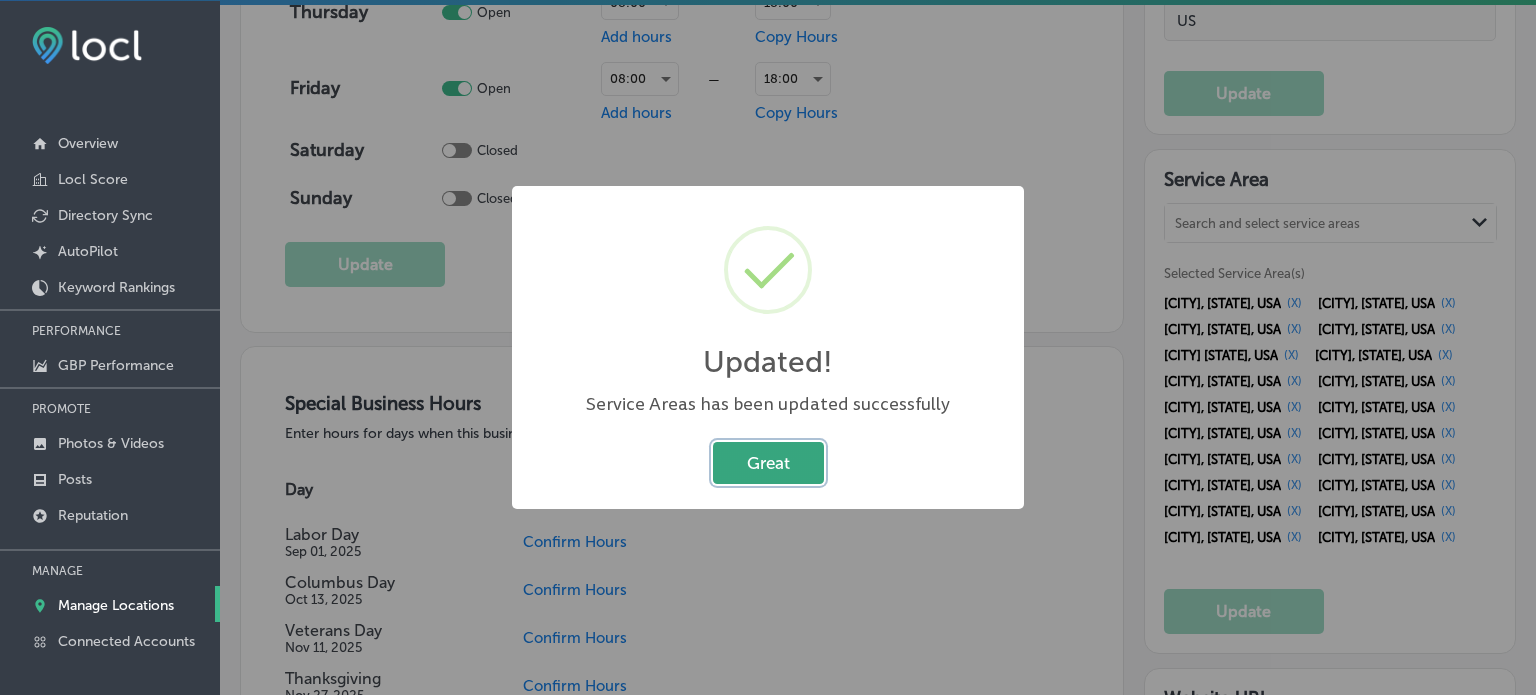 click on "Great" at bounding box center (768, 462) 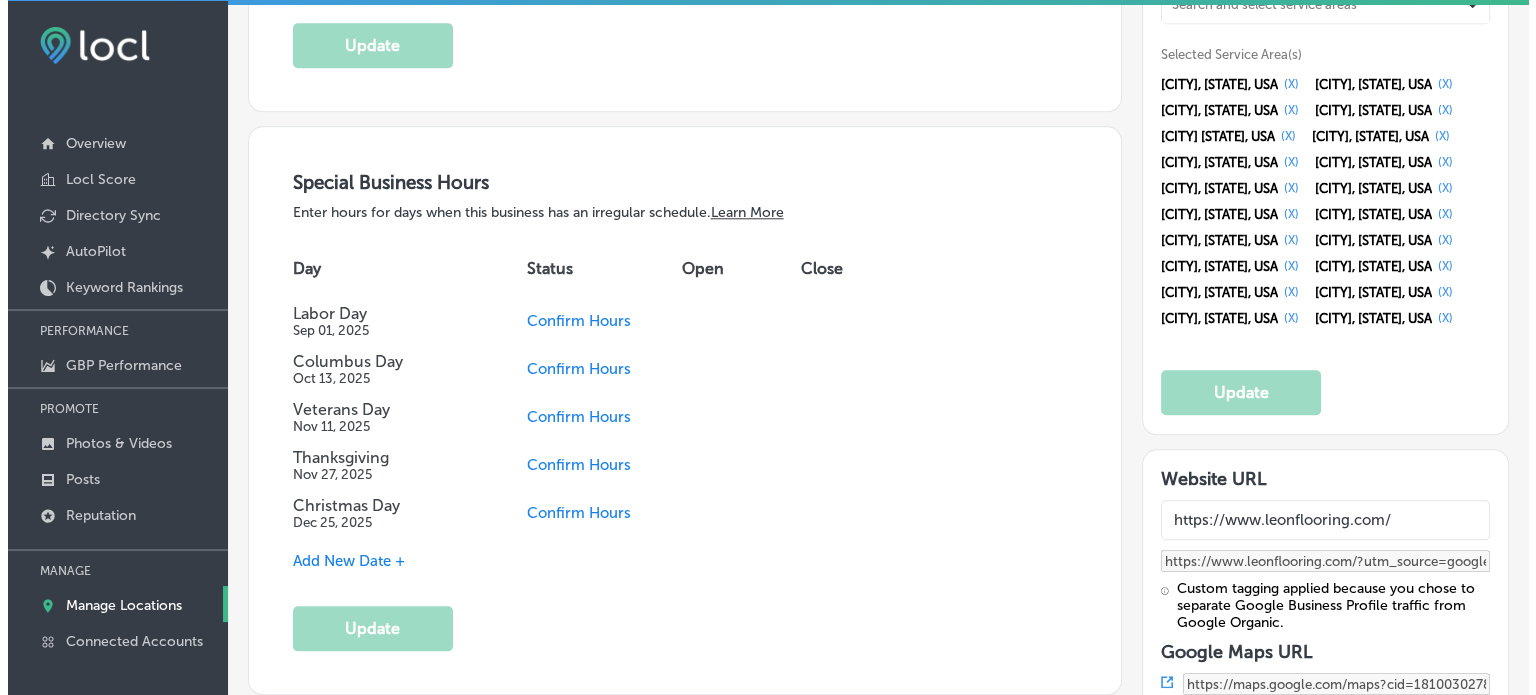 scroll, scrollTop: 2010, scrollLeft: 0, axis: vertical 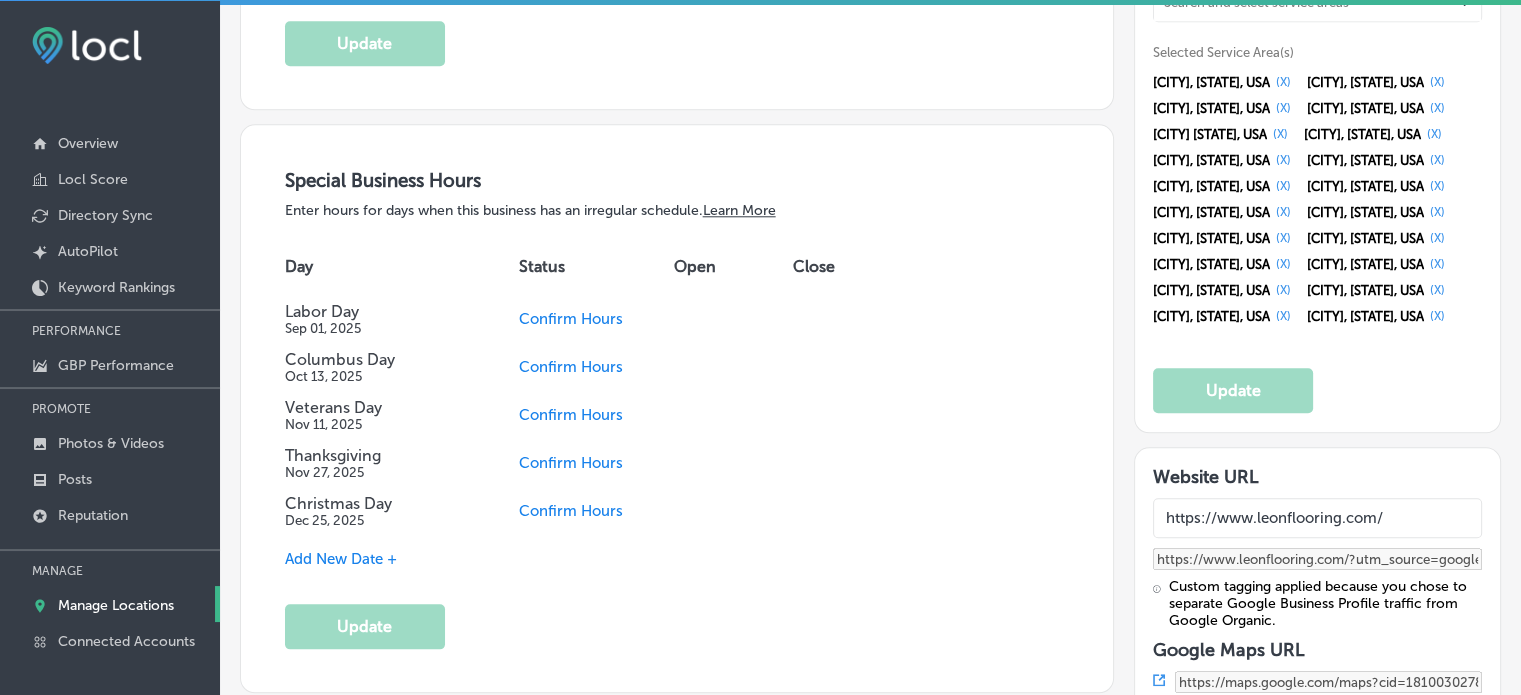 click on "Confirm Hours" at bounding box center [571, 511] 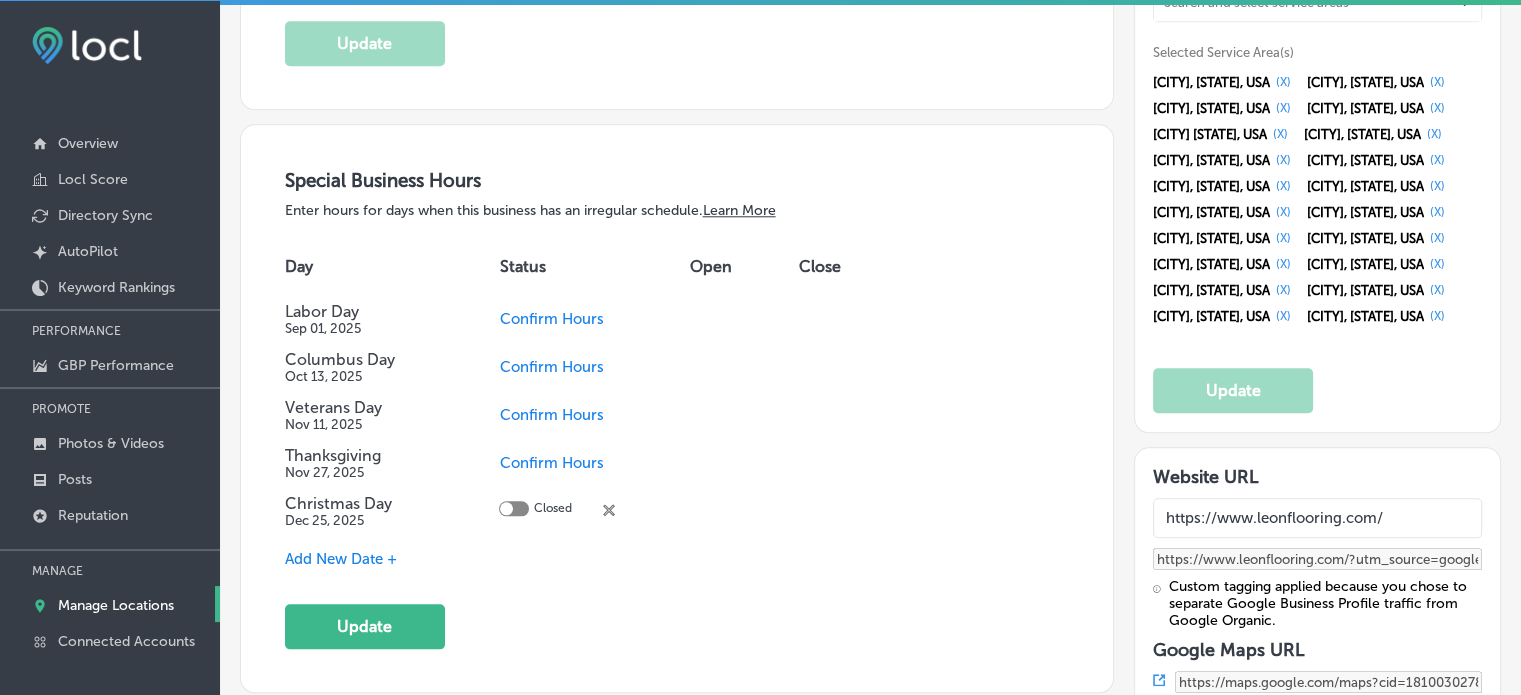 click on "Confirm Hours" at bounding box center (551, 319) 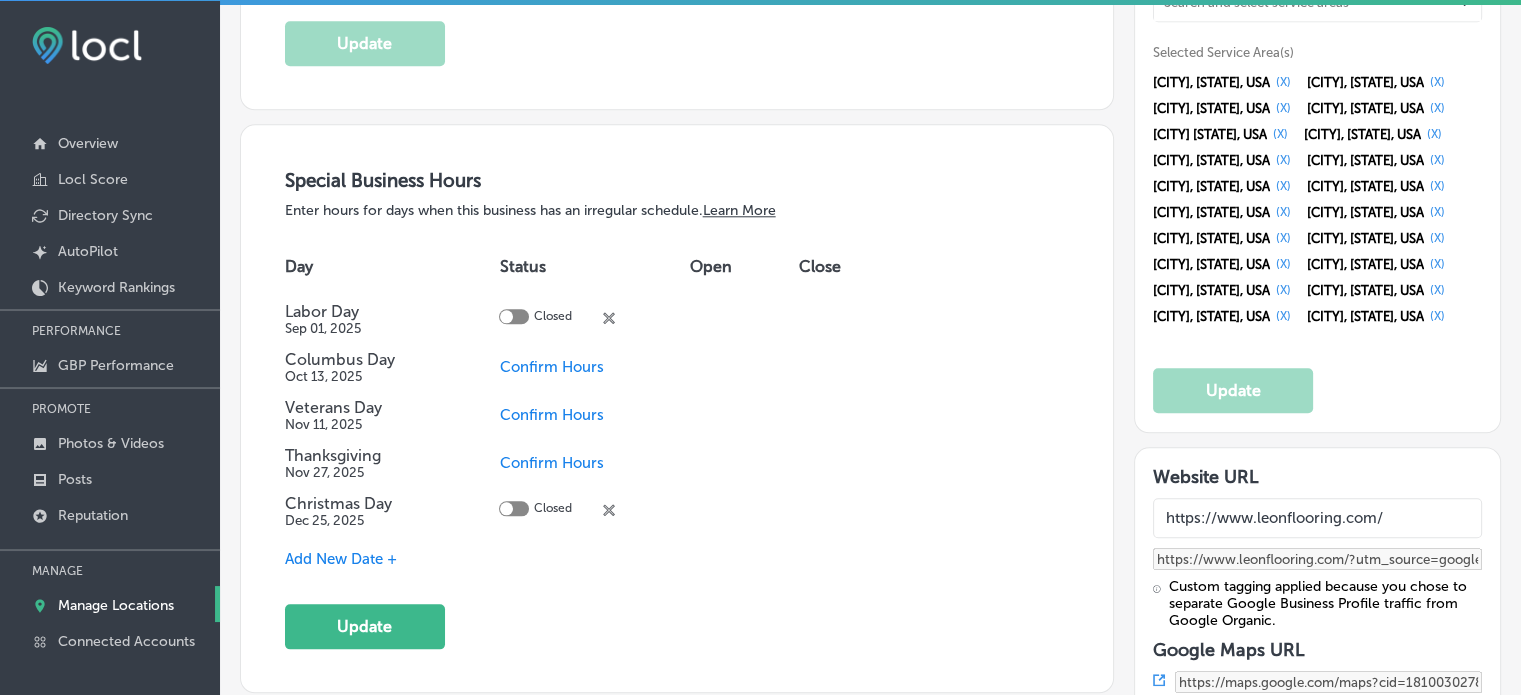 click on "Confirm Hours" at bounding box center (551, 463) 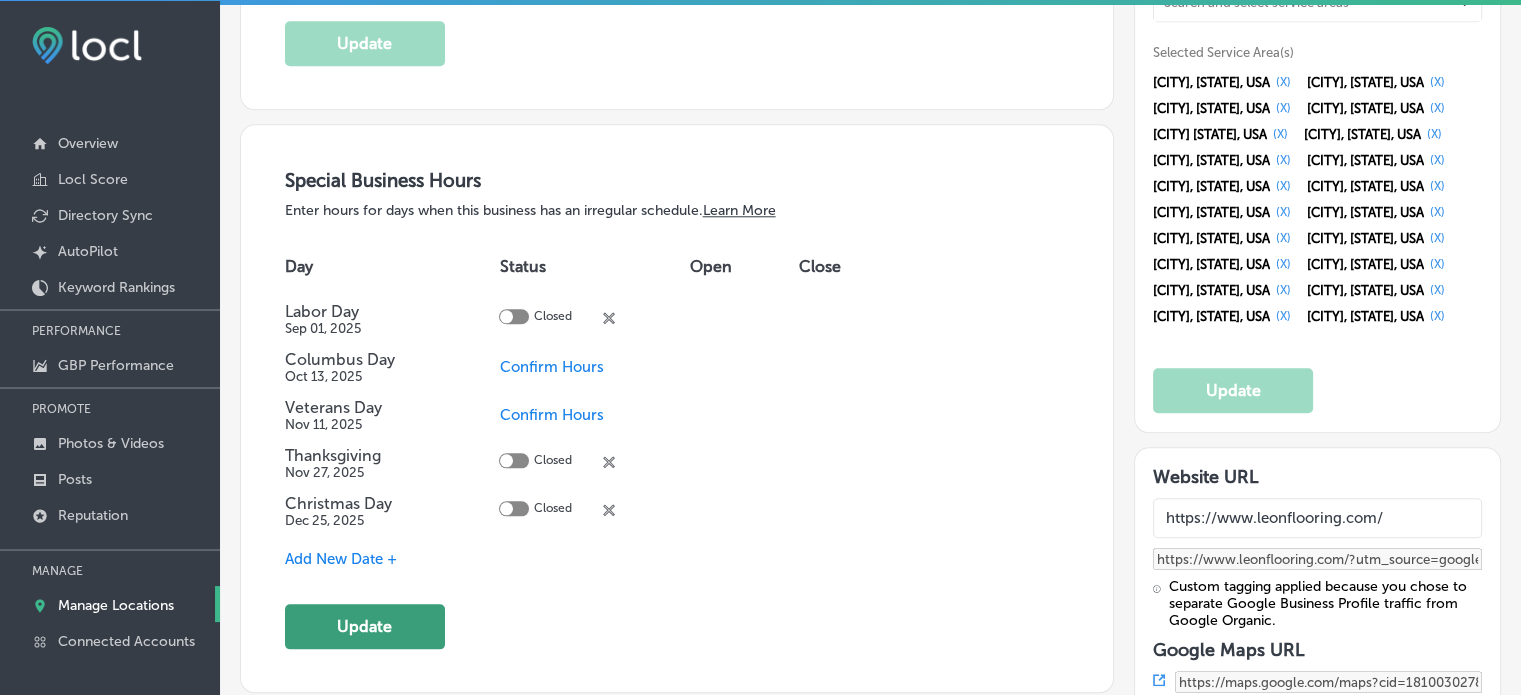 click on "Update" 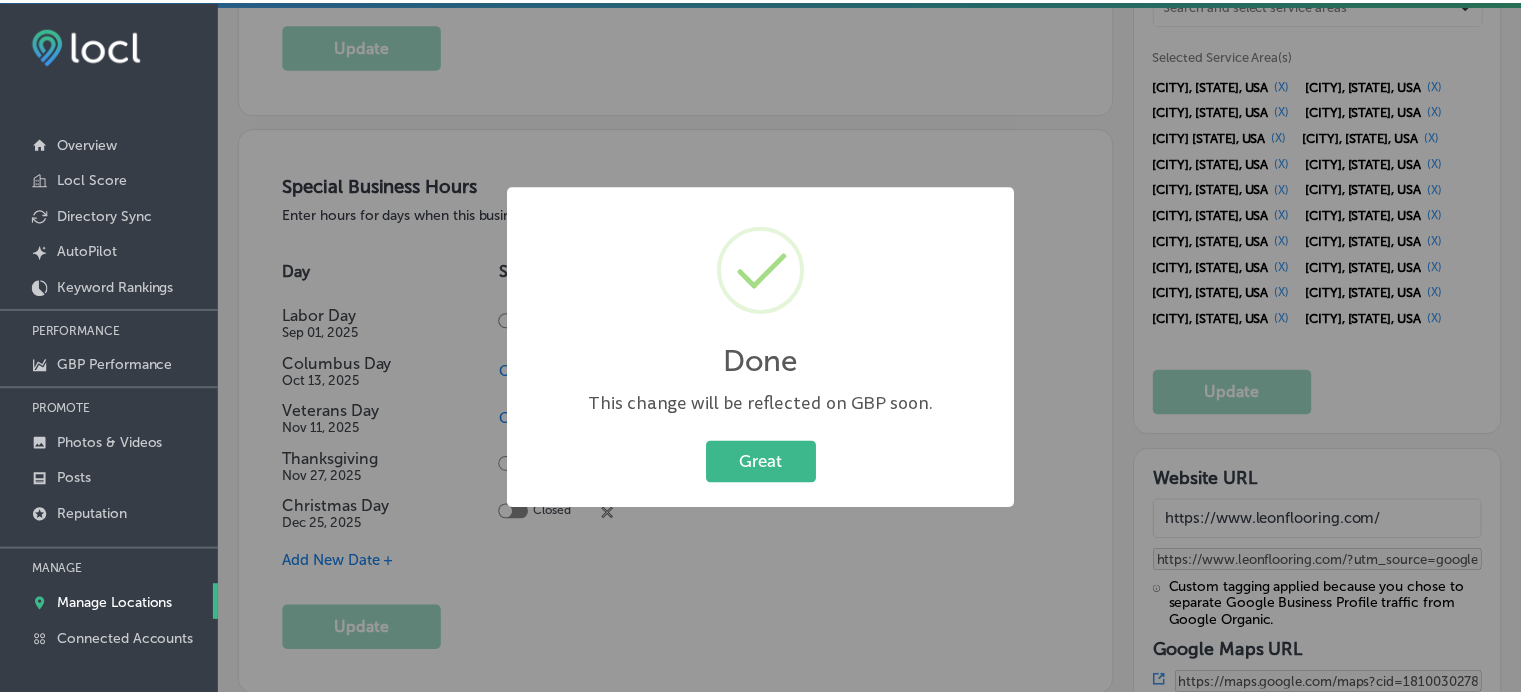 scroll, scrollTop: 2012, scrollLeft: 0, axis: vertical 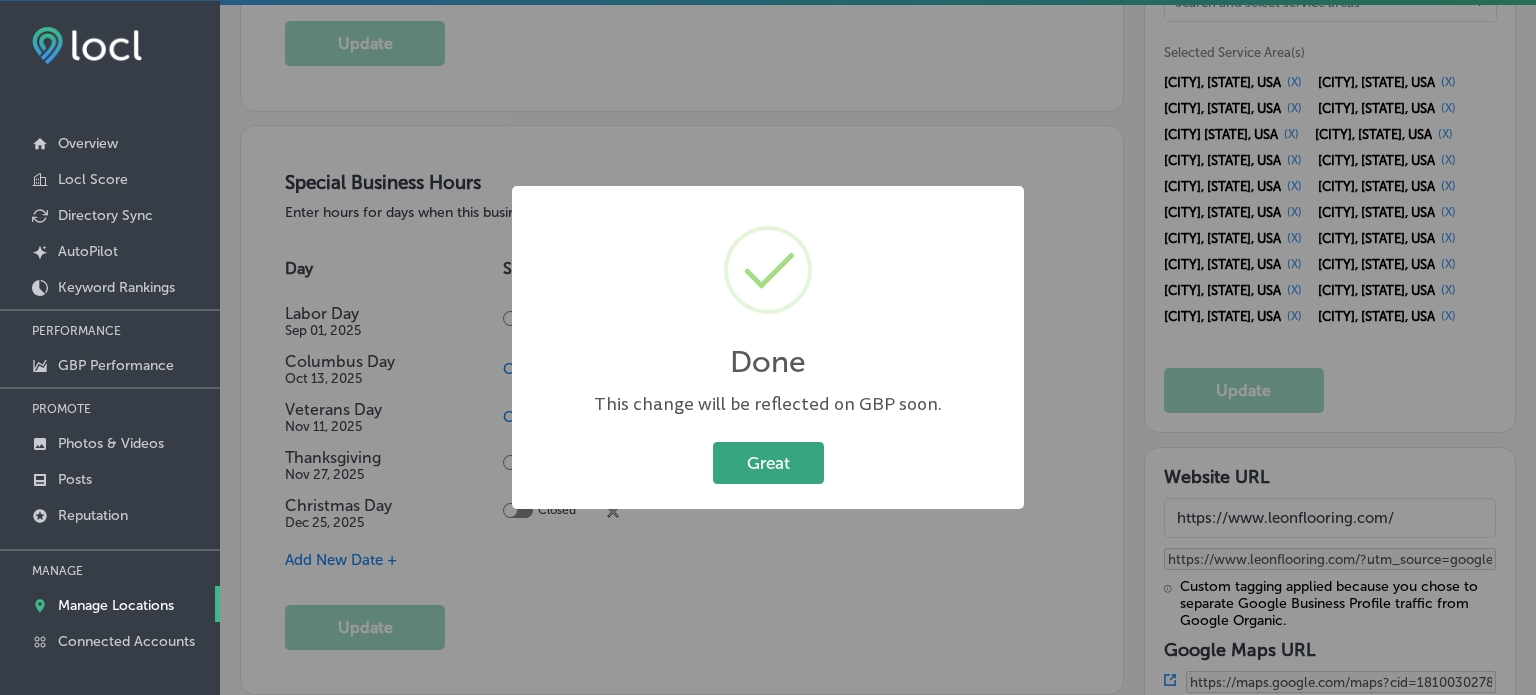 click on "Great" at bounding box center [768, 462] 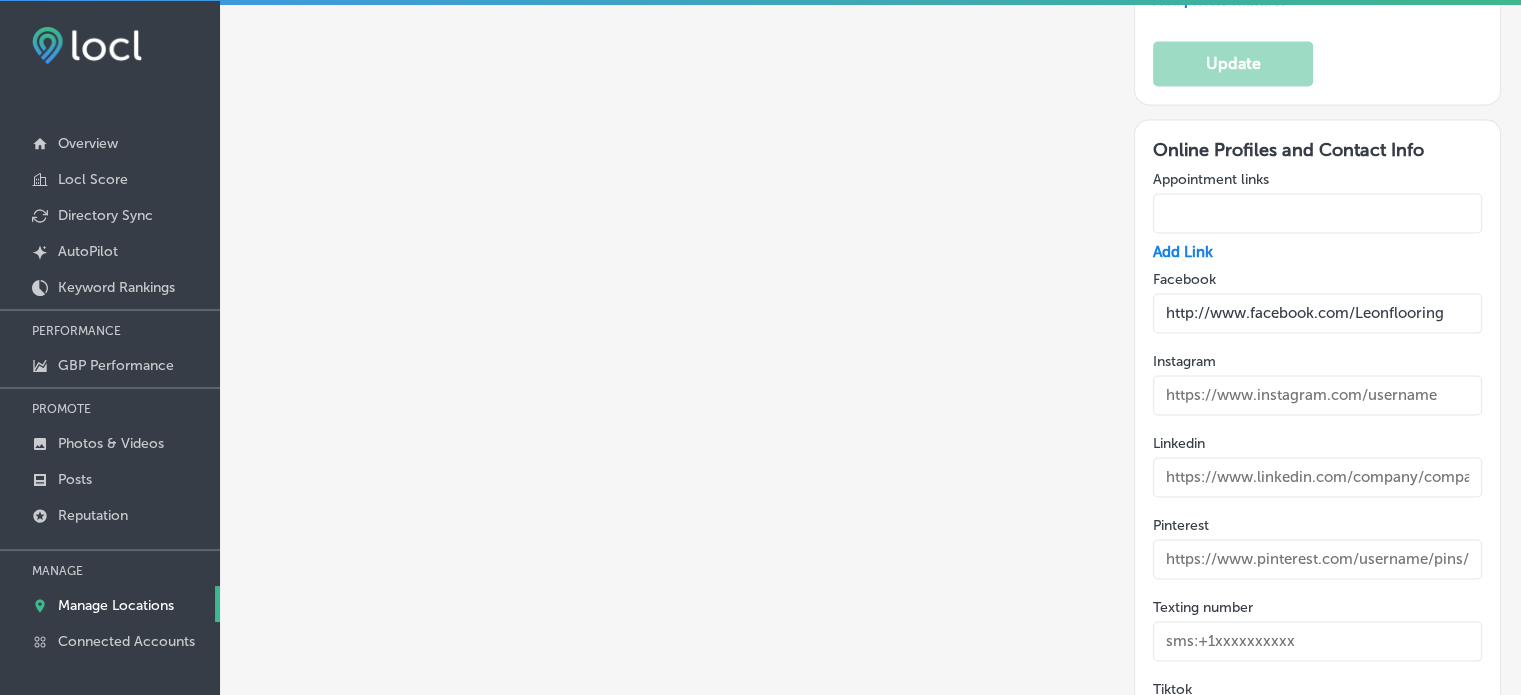 scroll, scrollTop: 3026, scrollLeft: 0, axis: vertical 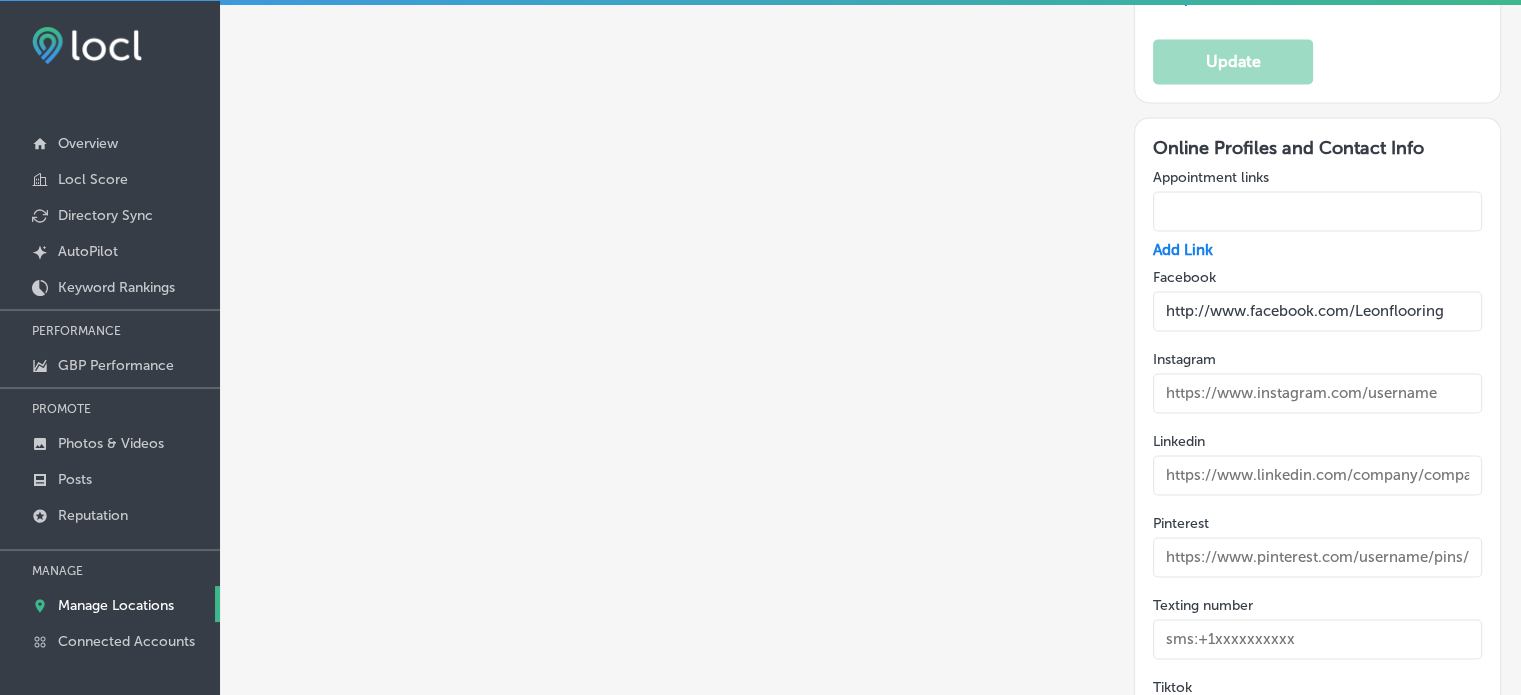 click at bounding box center (1317, 393) 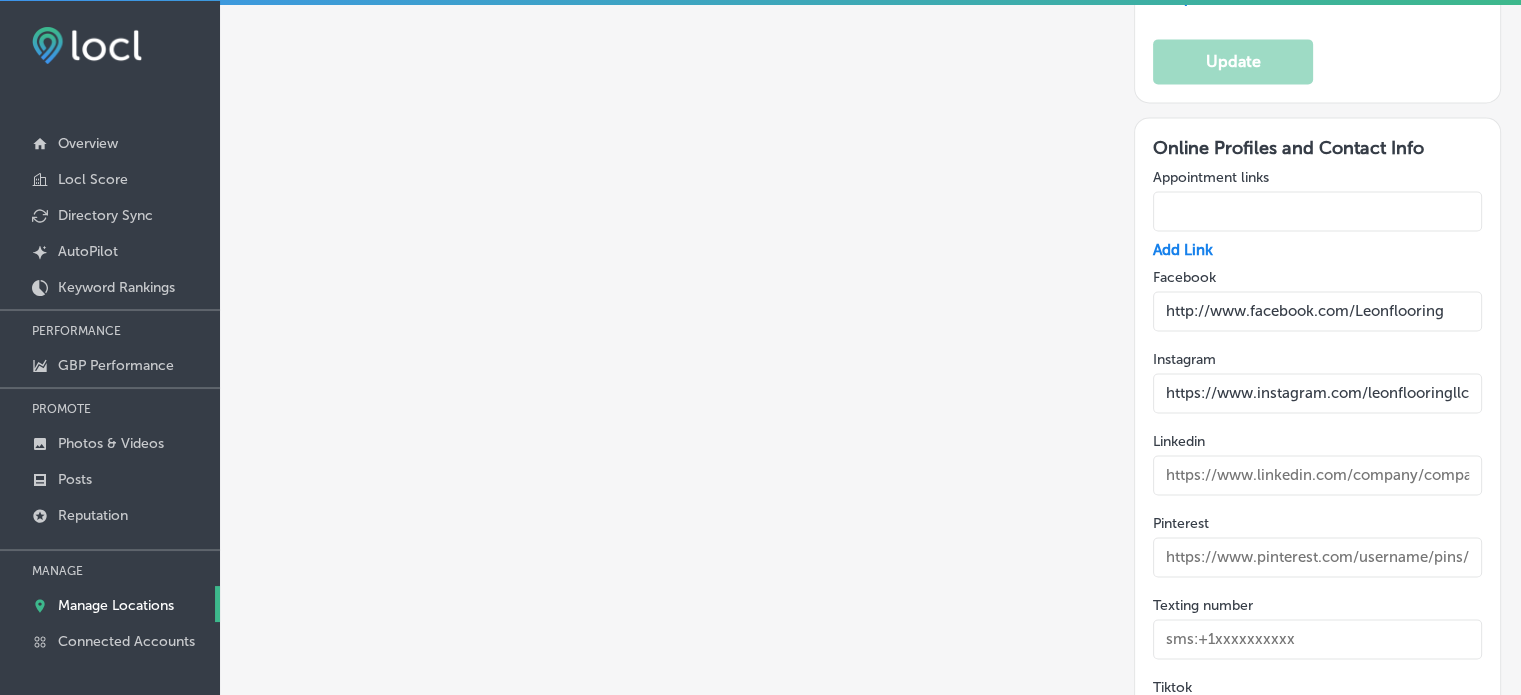 scroll, scrollTop: 0, scrollLeft: 11, axis: horizontal 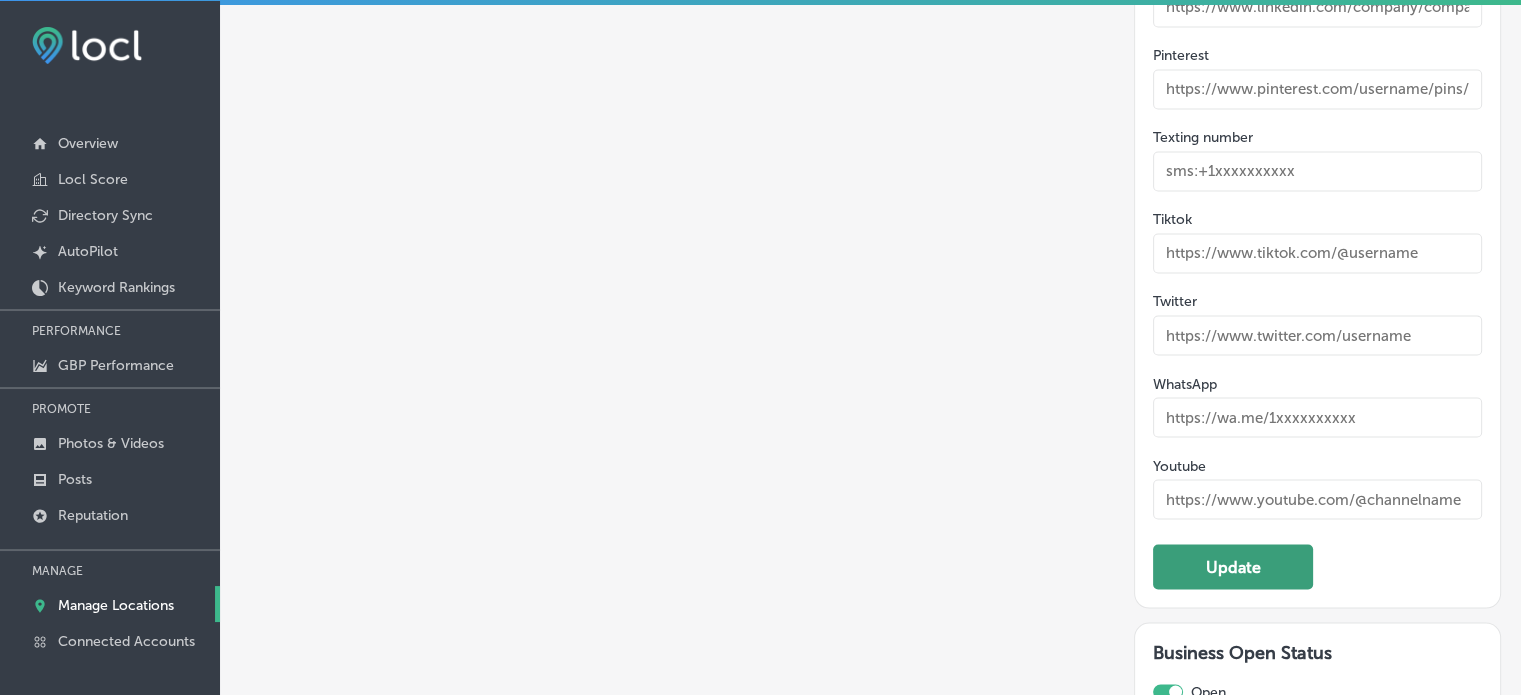 type on "https://www.instagram.com/leonflooringllc/" 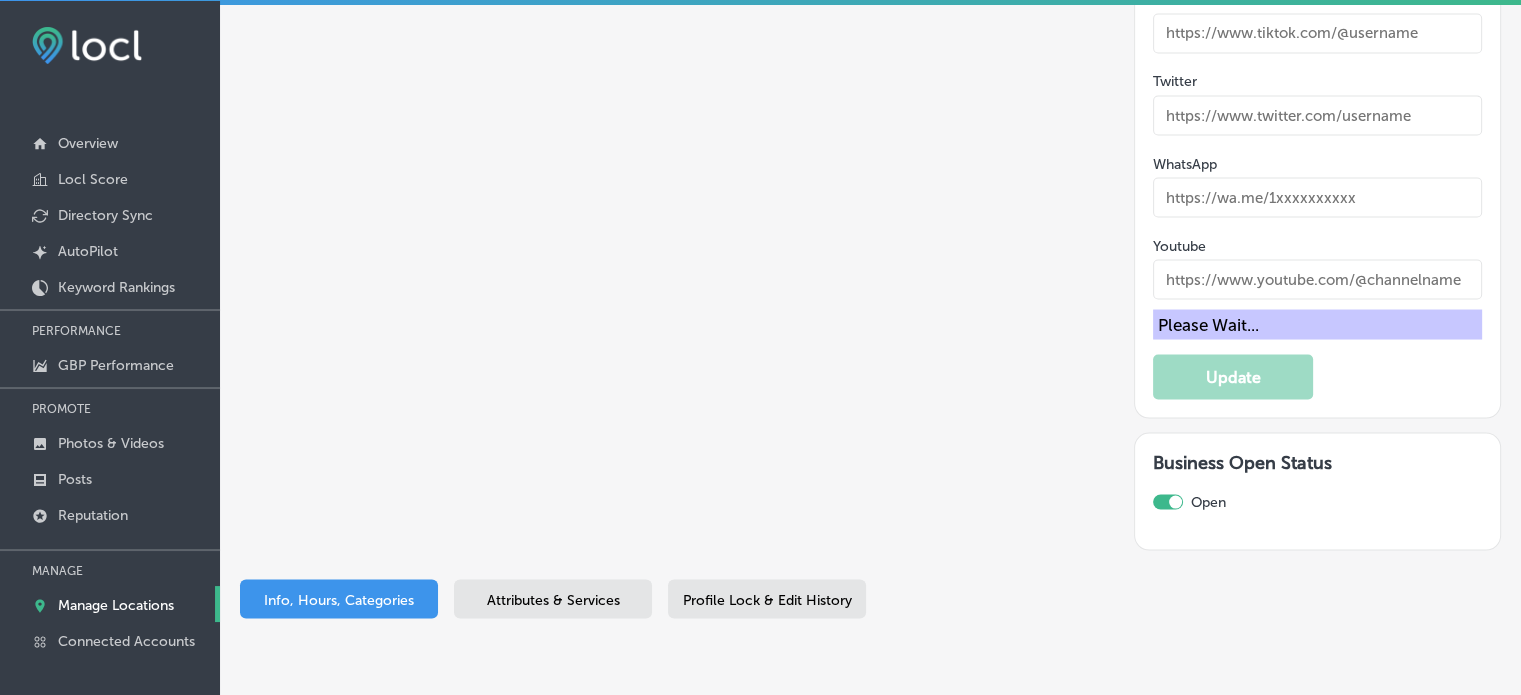 scroll, scrollTop: 3709, scrollLeft: 0, axis: vertical 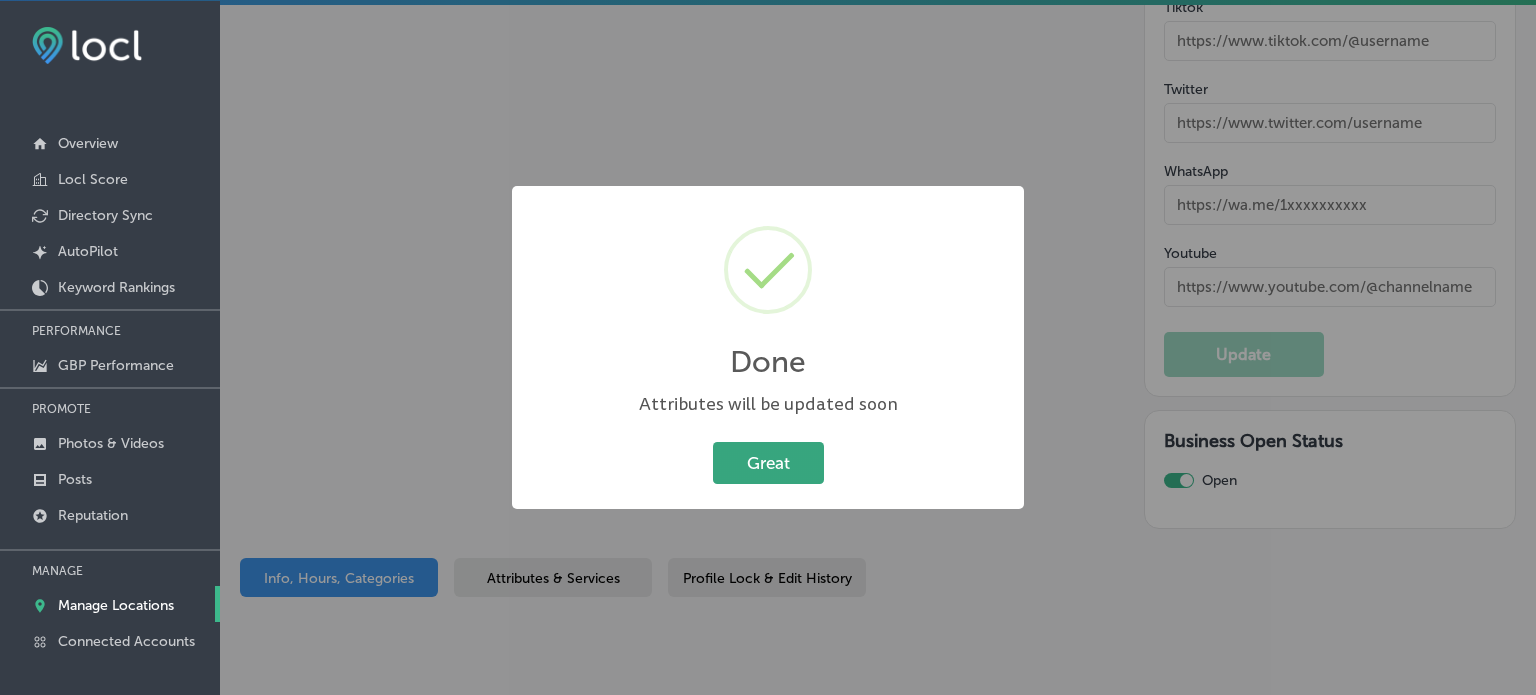 click on "Great" at bounding box center (768, 462) 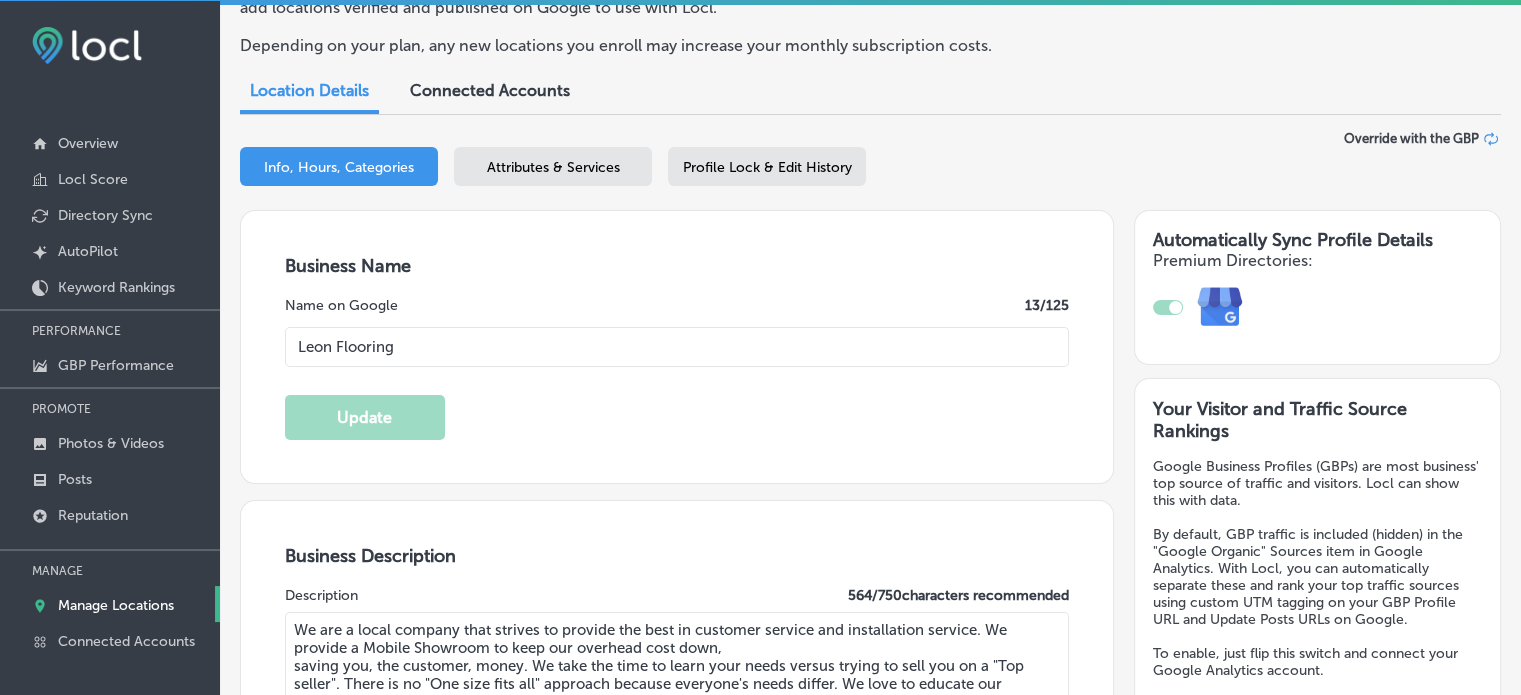 scroll, scrollTop: 140, scrollLeft: 0, axis: vertical 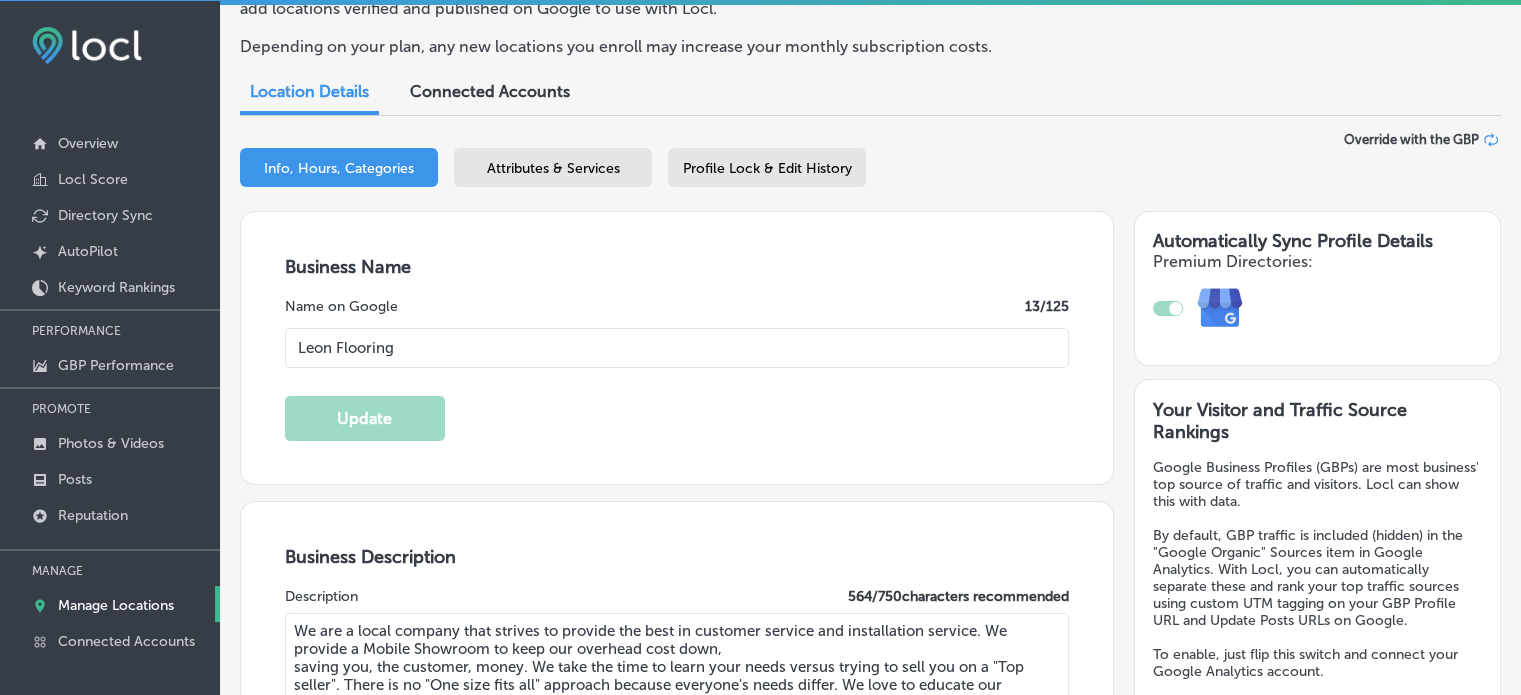 click on "Attributes & Services" at bounding box center (553, 168) 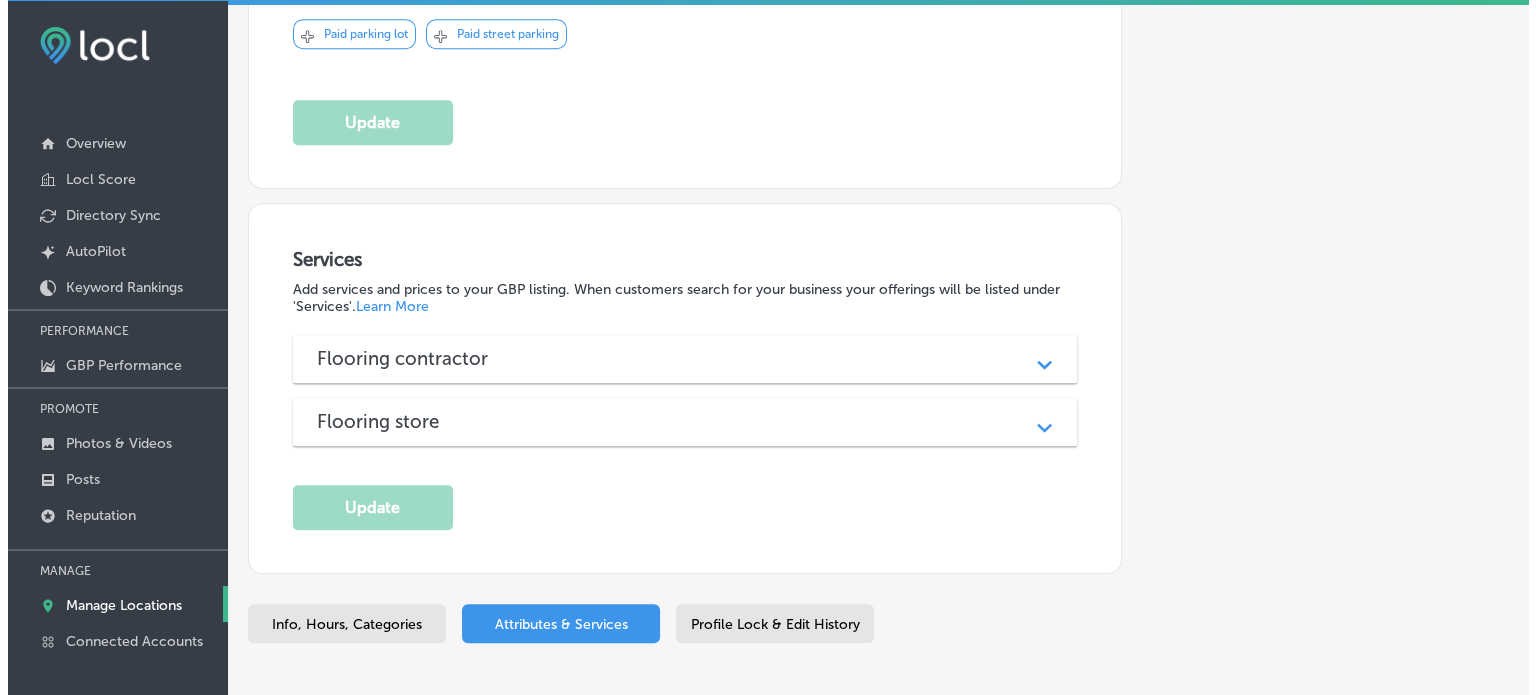 scroll, scrollTop: 1326, scrollLeft: 0, axis: vertical 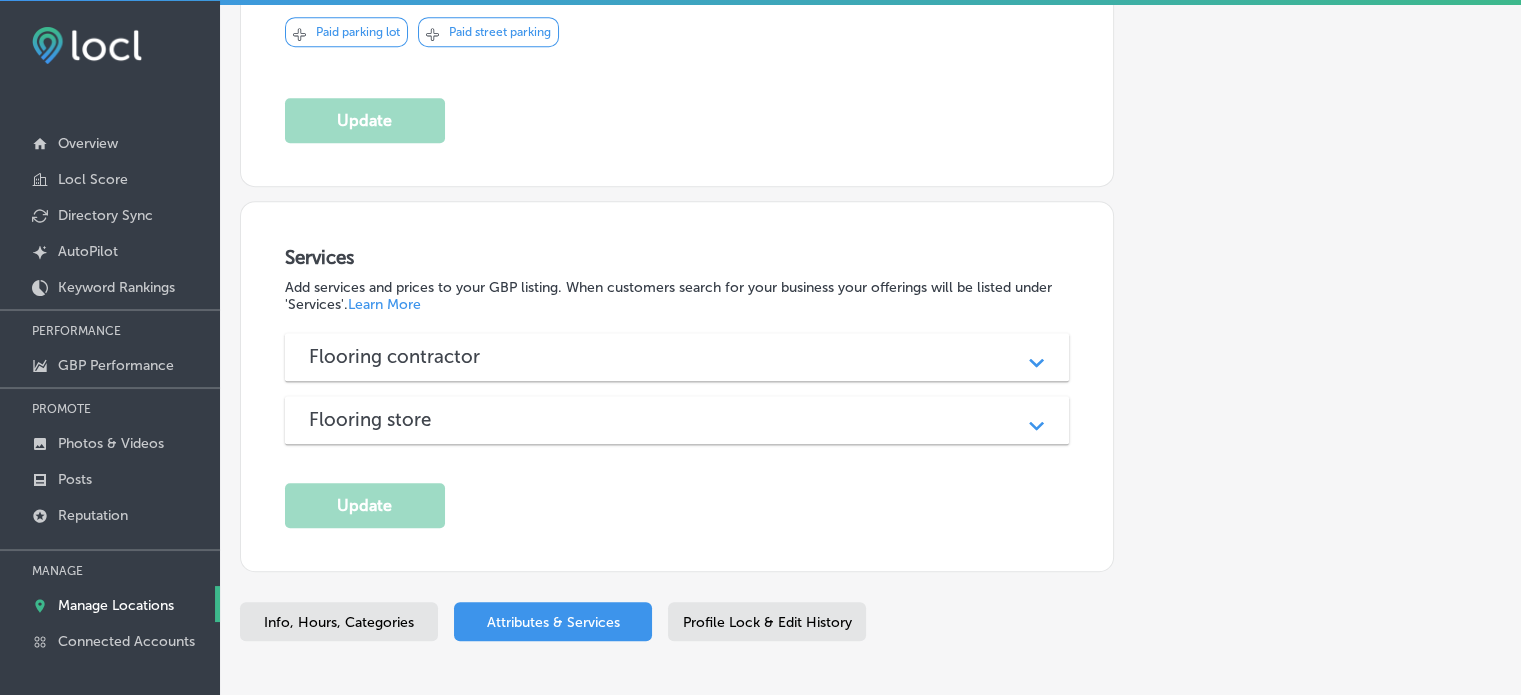 click on "Flooring store" at bounding box center [677, 419] 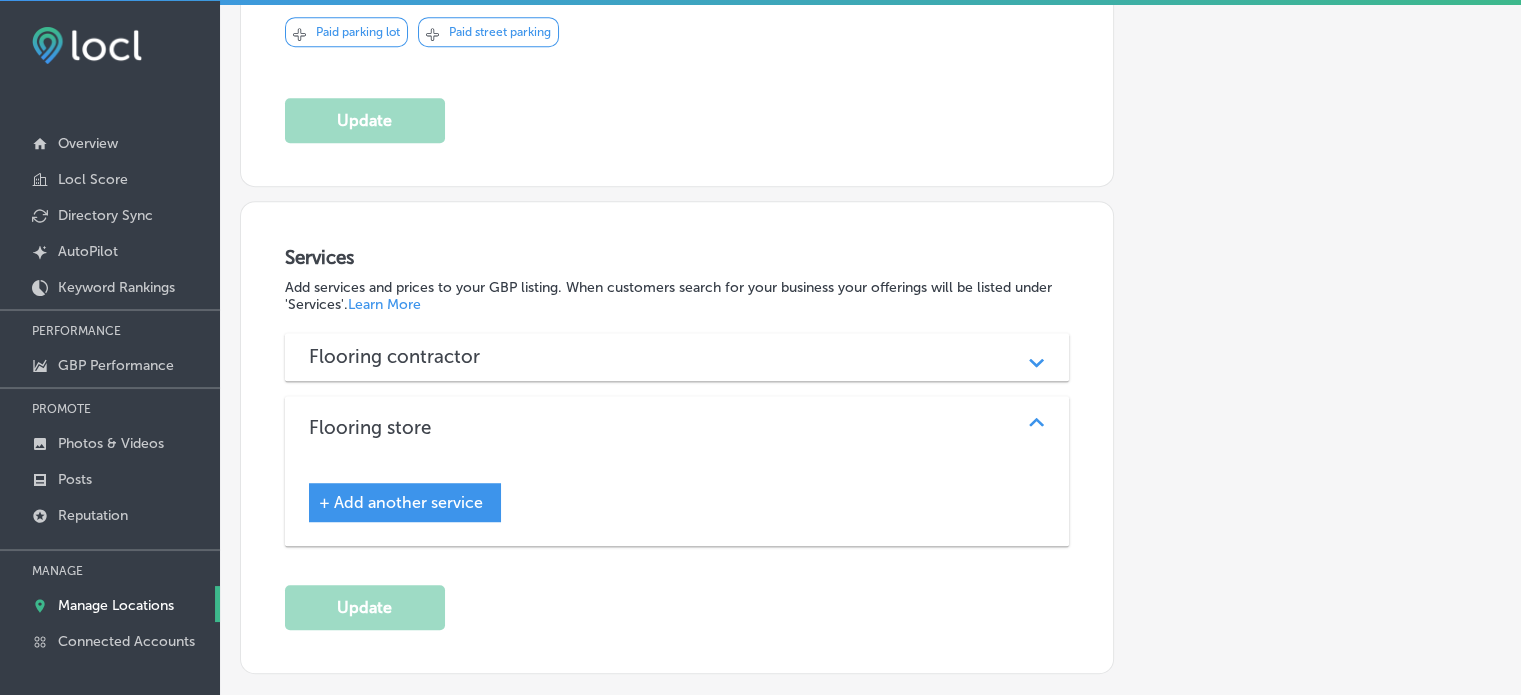 click on "+ Add another service" at bounding box center (401, 502) 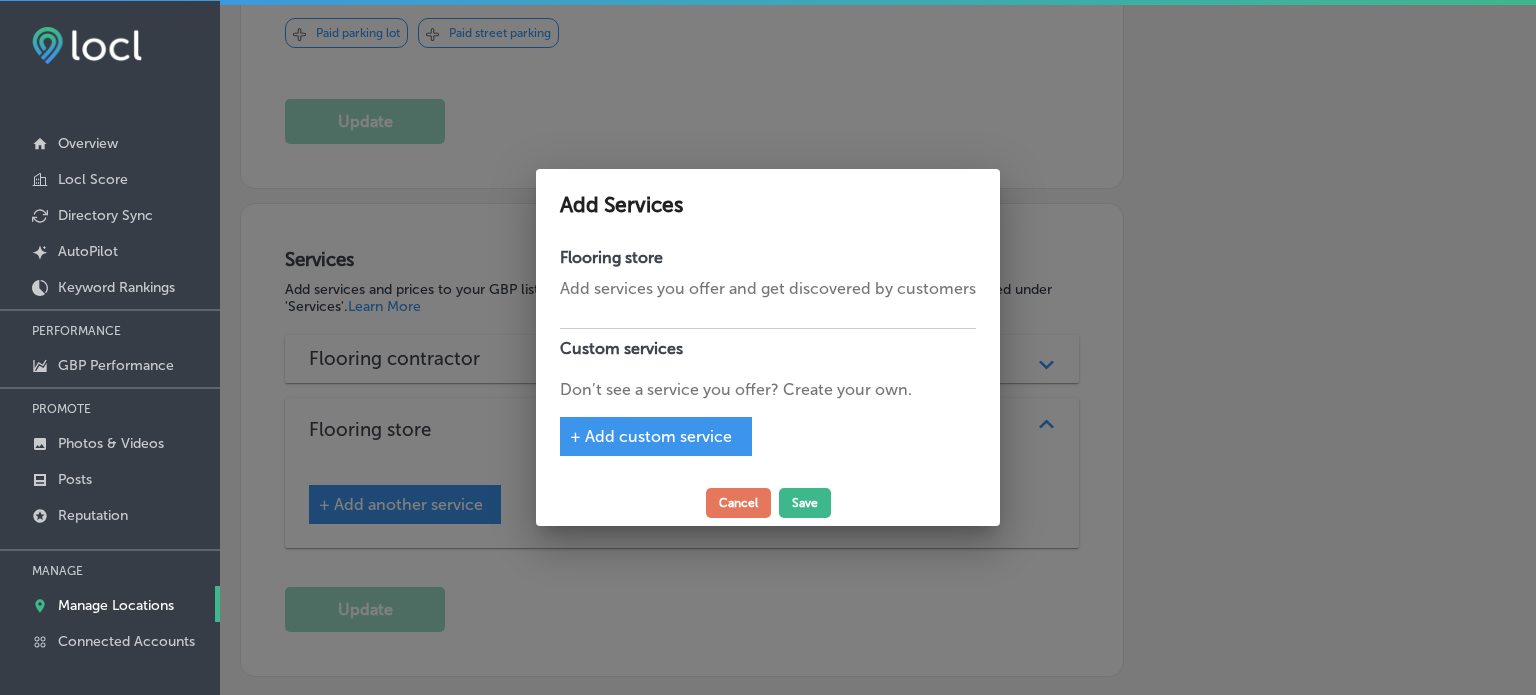 click on "Don’t see a service you offer? Create your own." at bounding box center (768, 390) 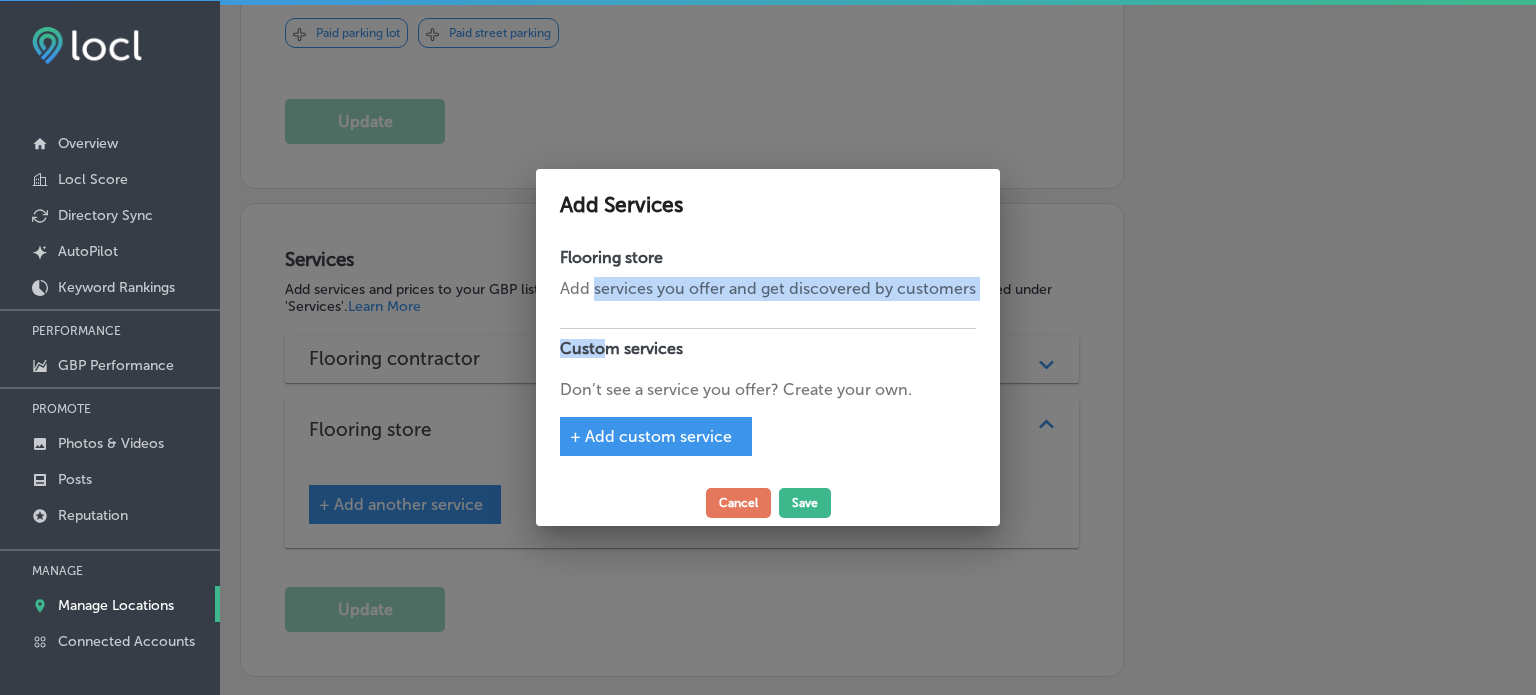 drag, startPoint x: 605, startPoint y: 319, endPoint x: 595, endPoint y: 289, distance: 31.622776 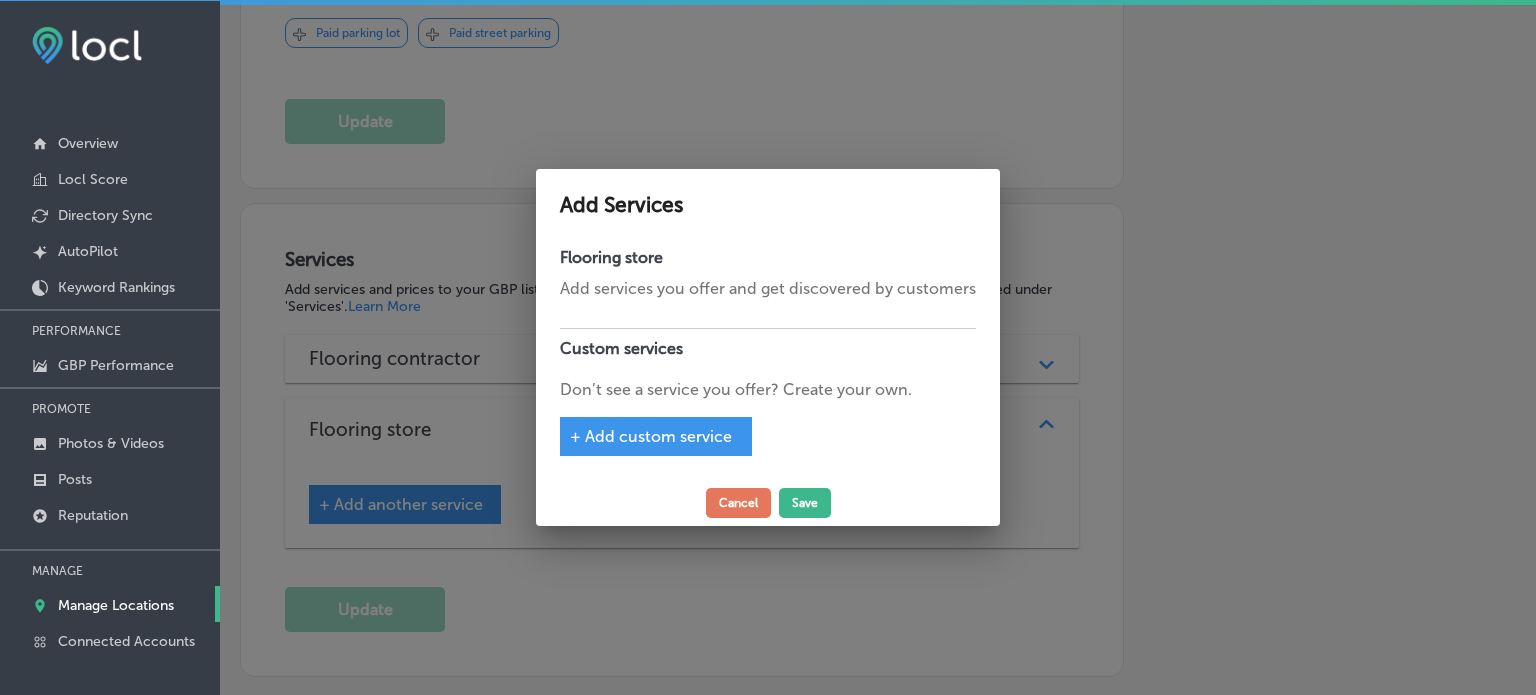 click on "Add services you offer and get discovered by customers" at bounding box center (768, 289) 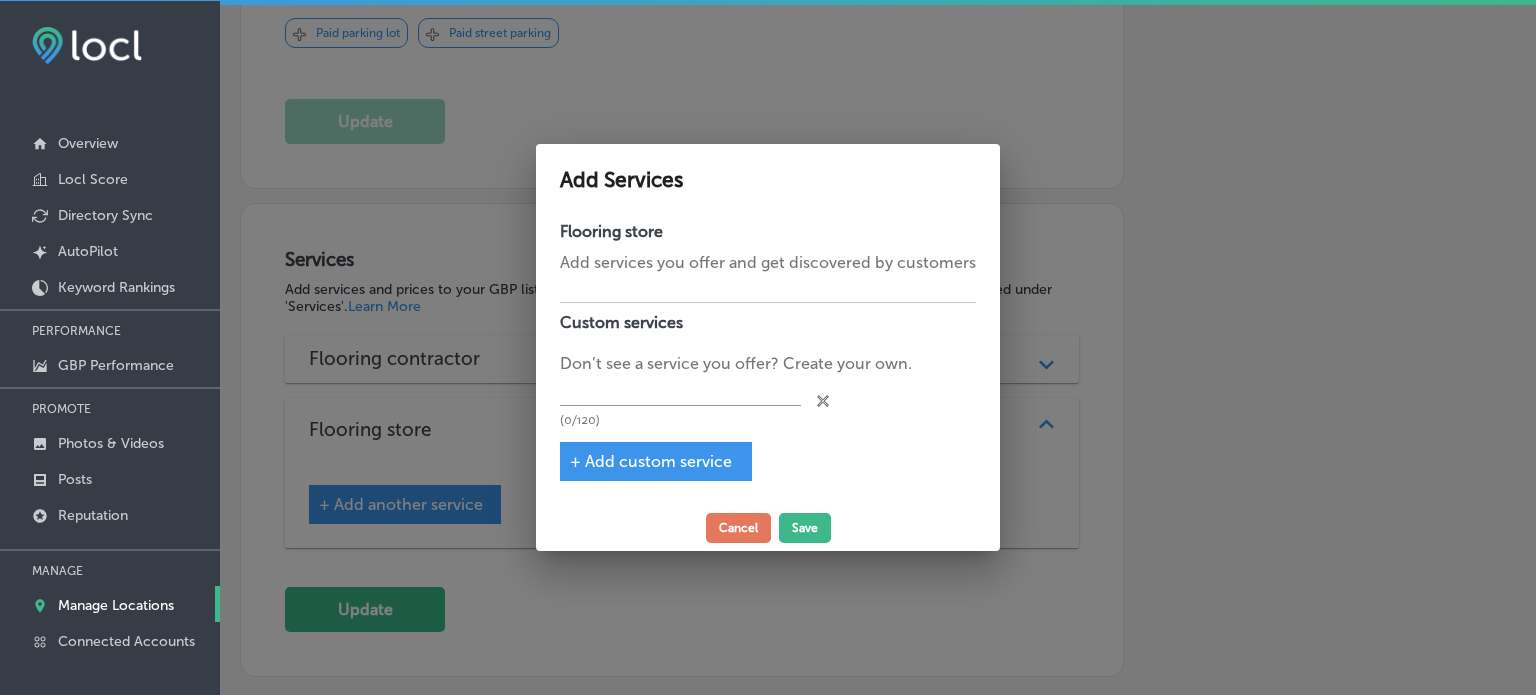 click on "Add services you offer and get discovered by customers" at bounding box center (768, 263) 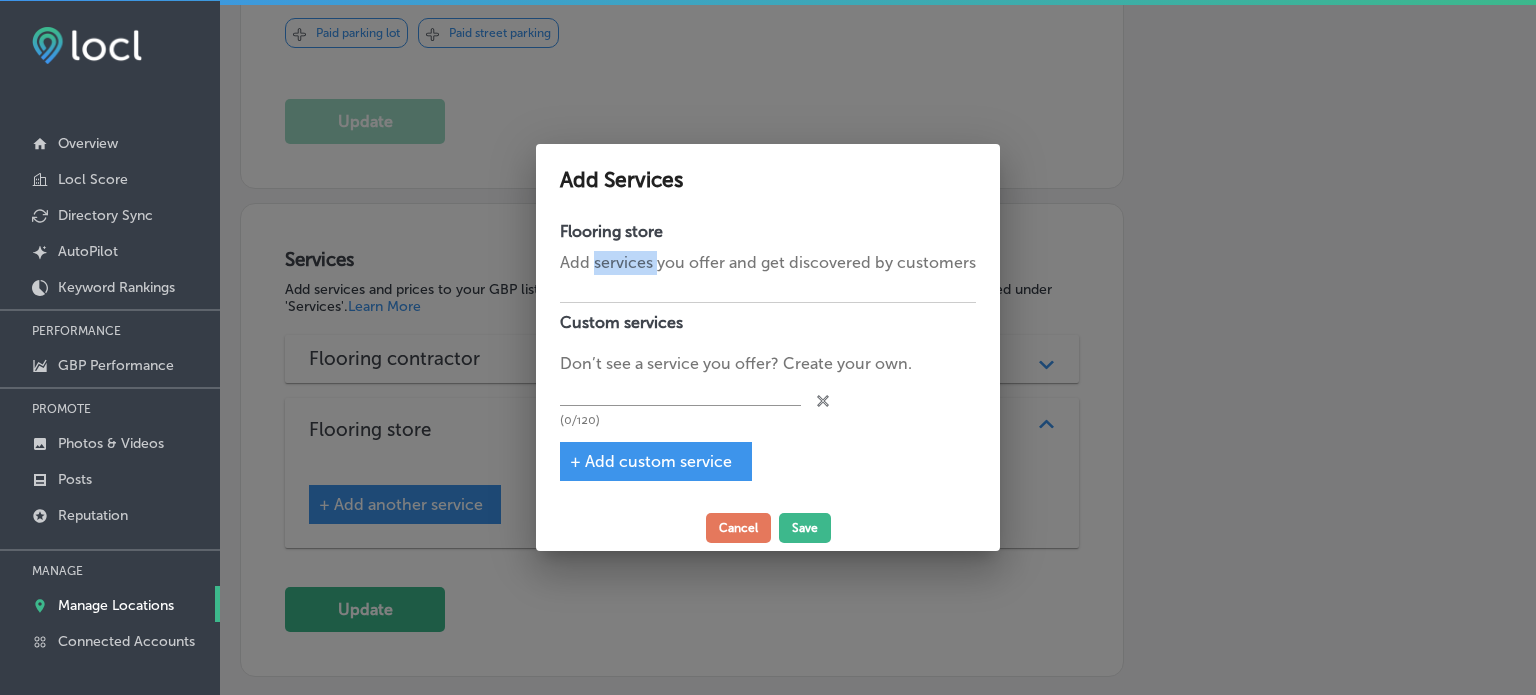 click on "Add services you offer and get discovered by customers" at bounding box center [768, 263] 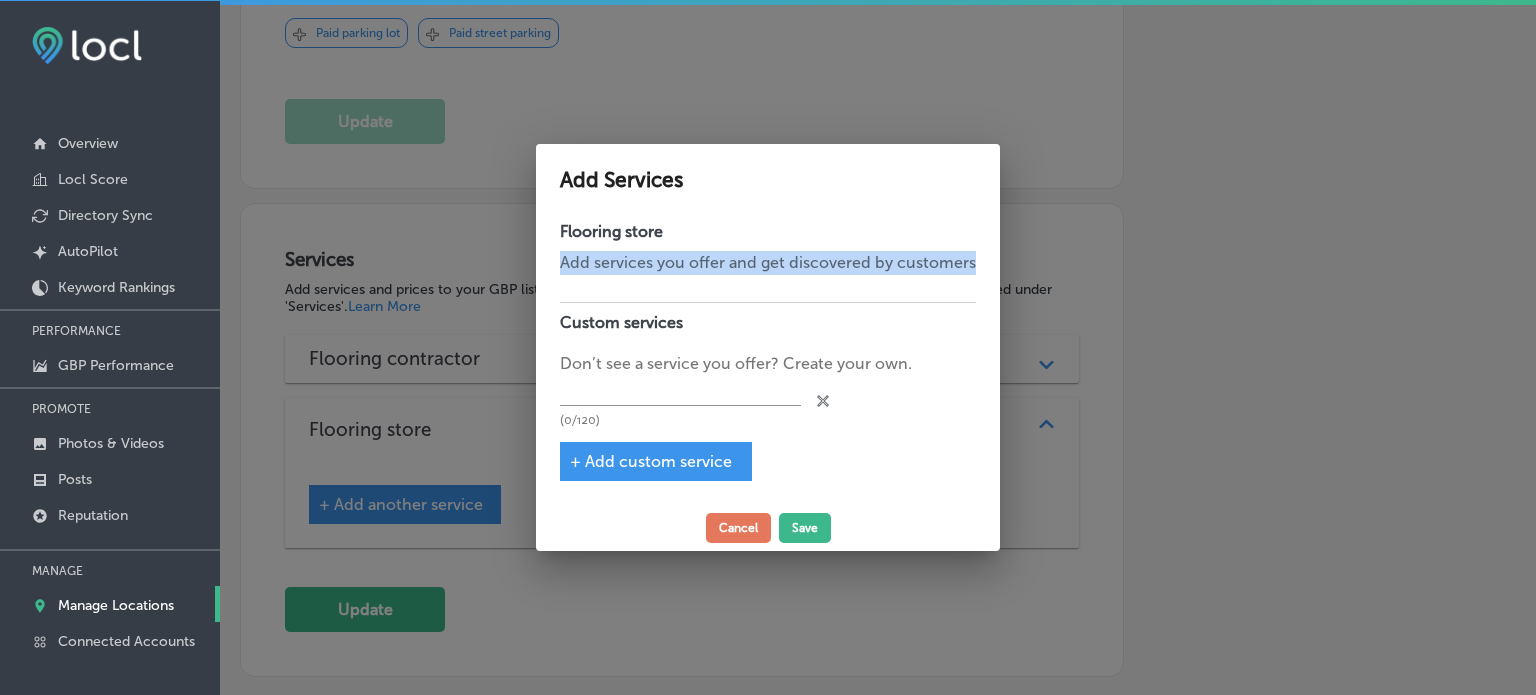 click on "Add services you offer and get discovered by customers" at bounding box center [768, 263] 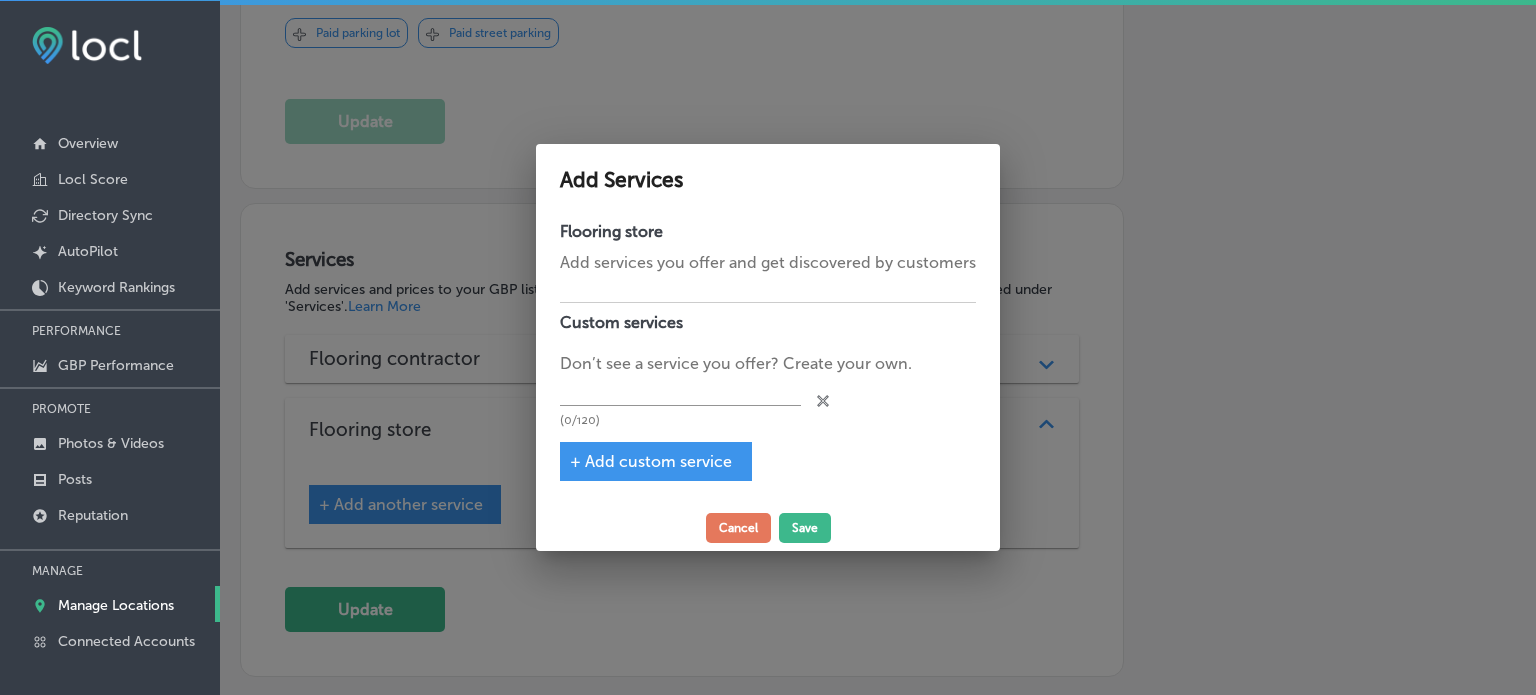 click at bounding box center [768, 283] 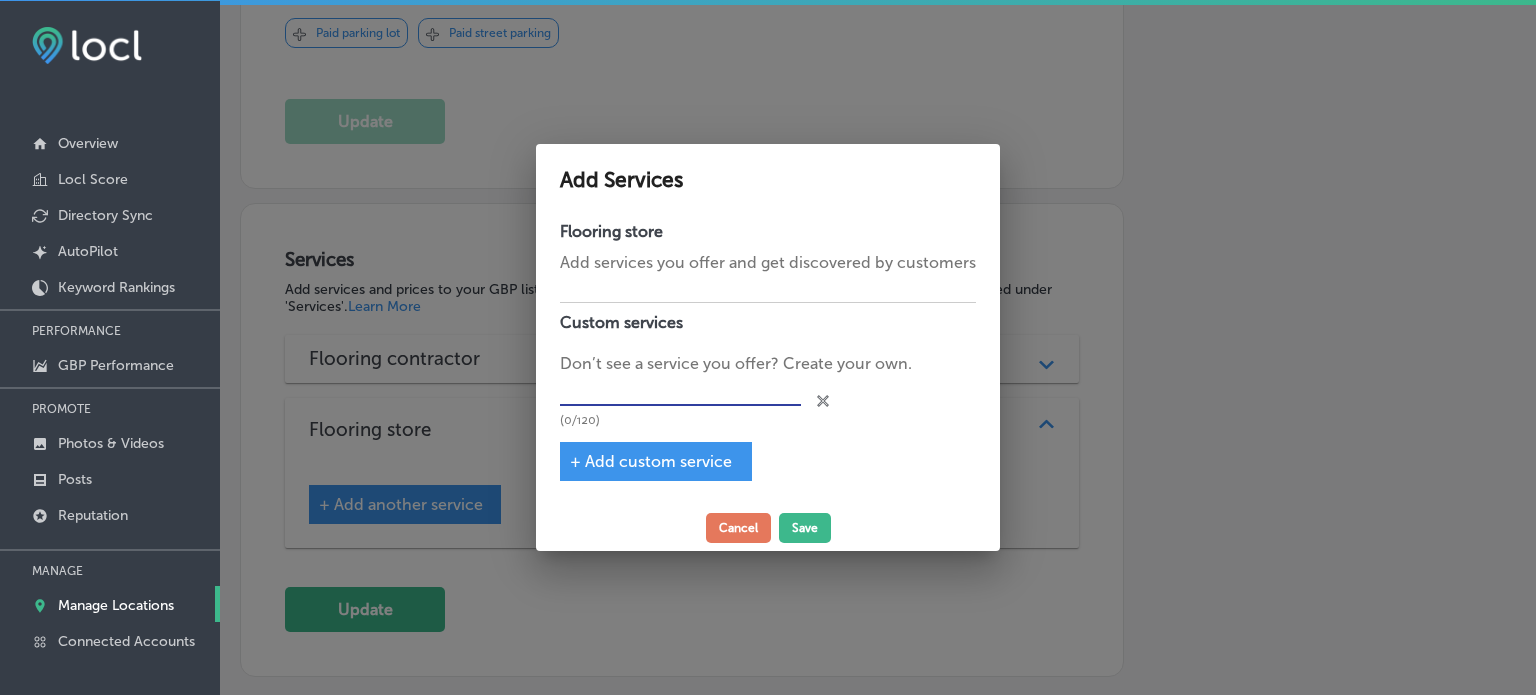 click at bounding box center (680, 391) 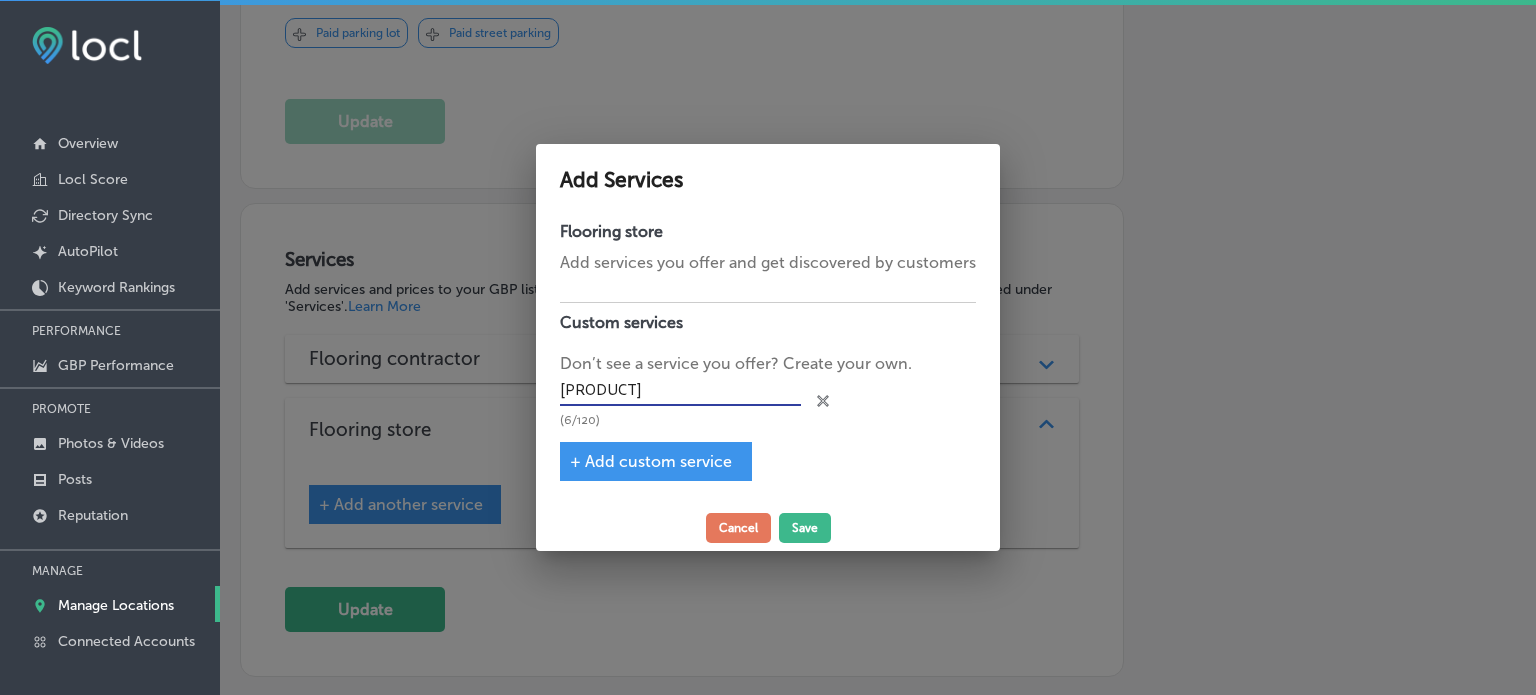 type on "[PRODUCT]" 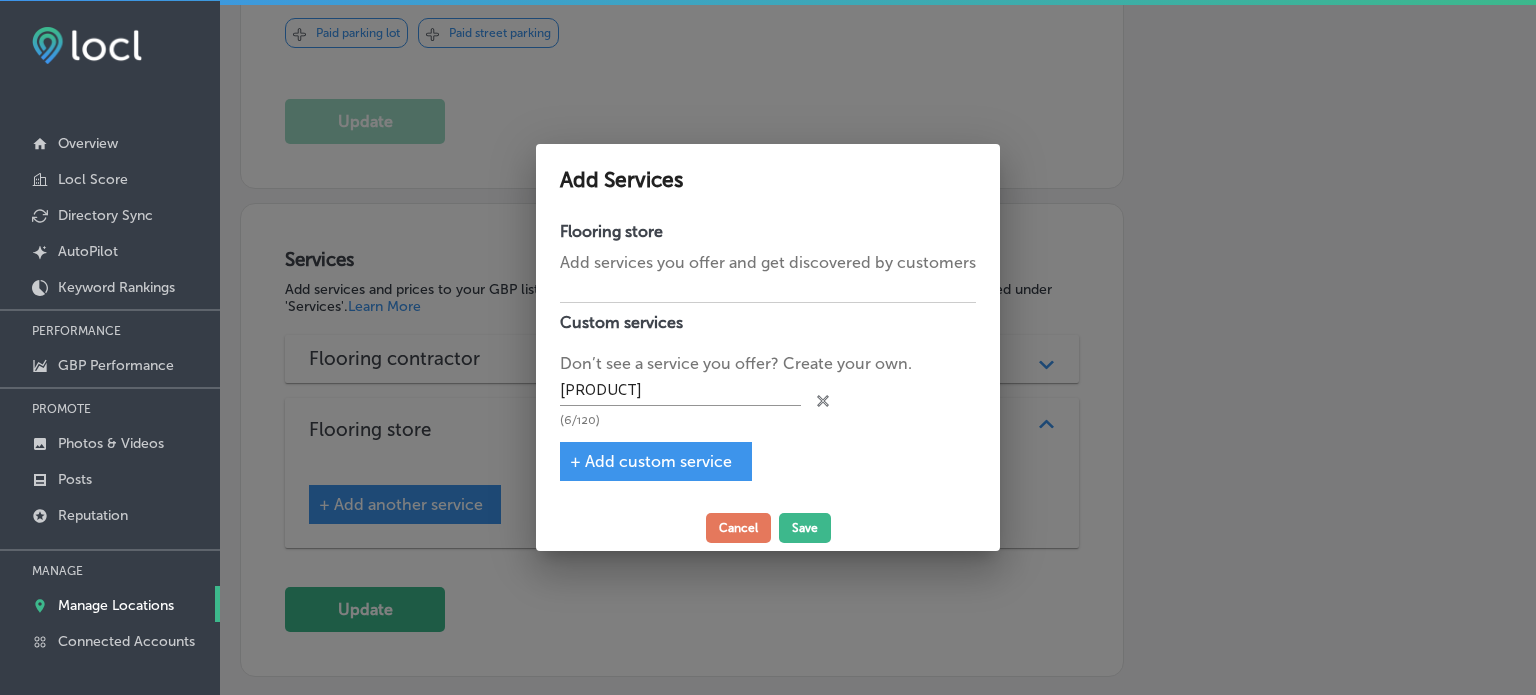 click on "+ Add custom service" at bounding box center (651, 461) 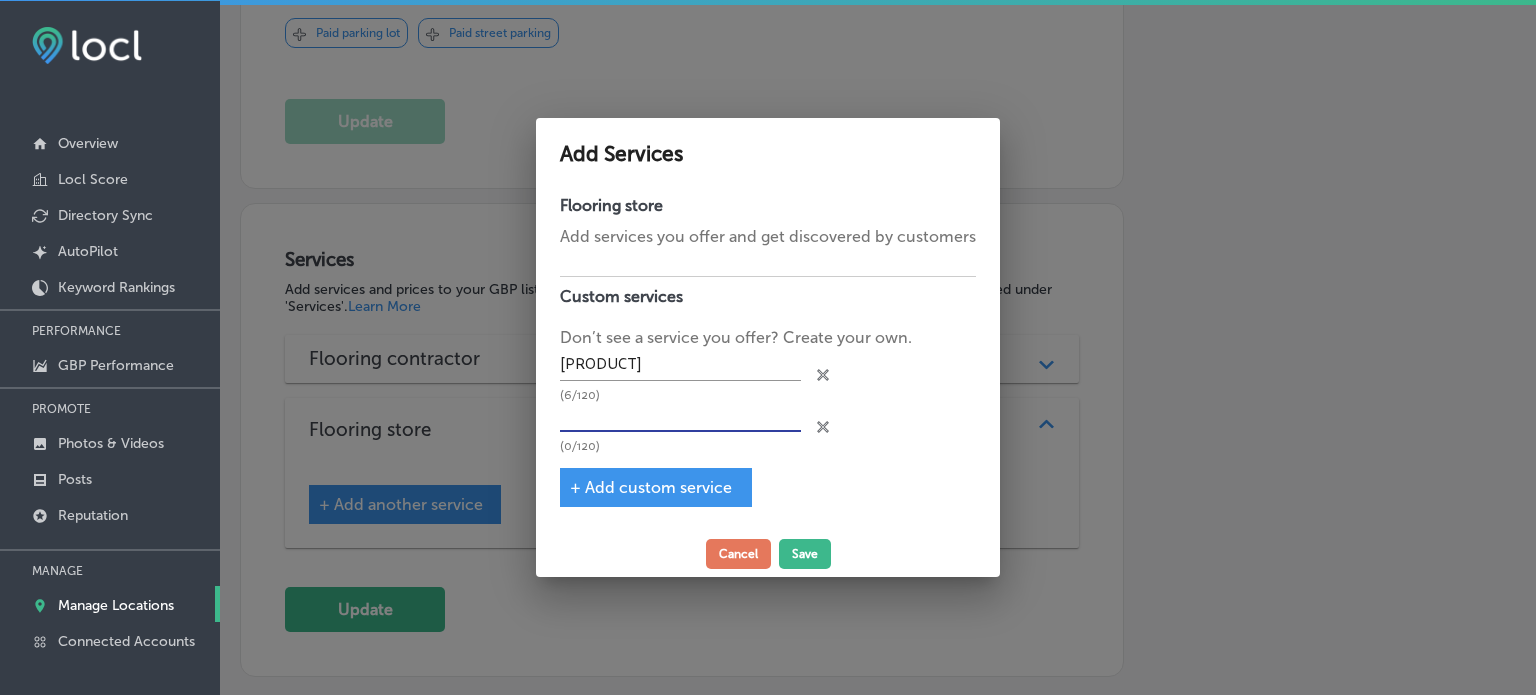 click at bounding box center [680, 417] 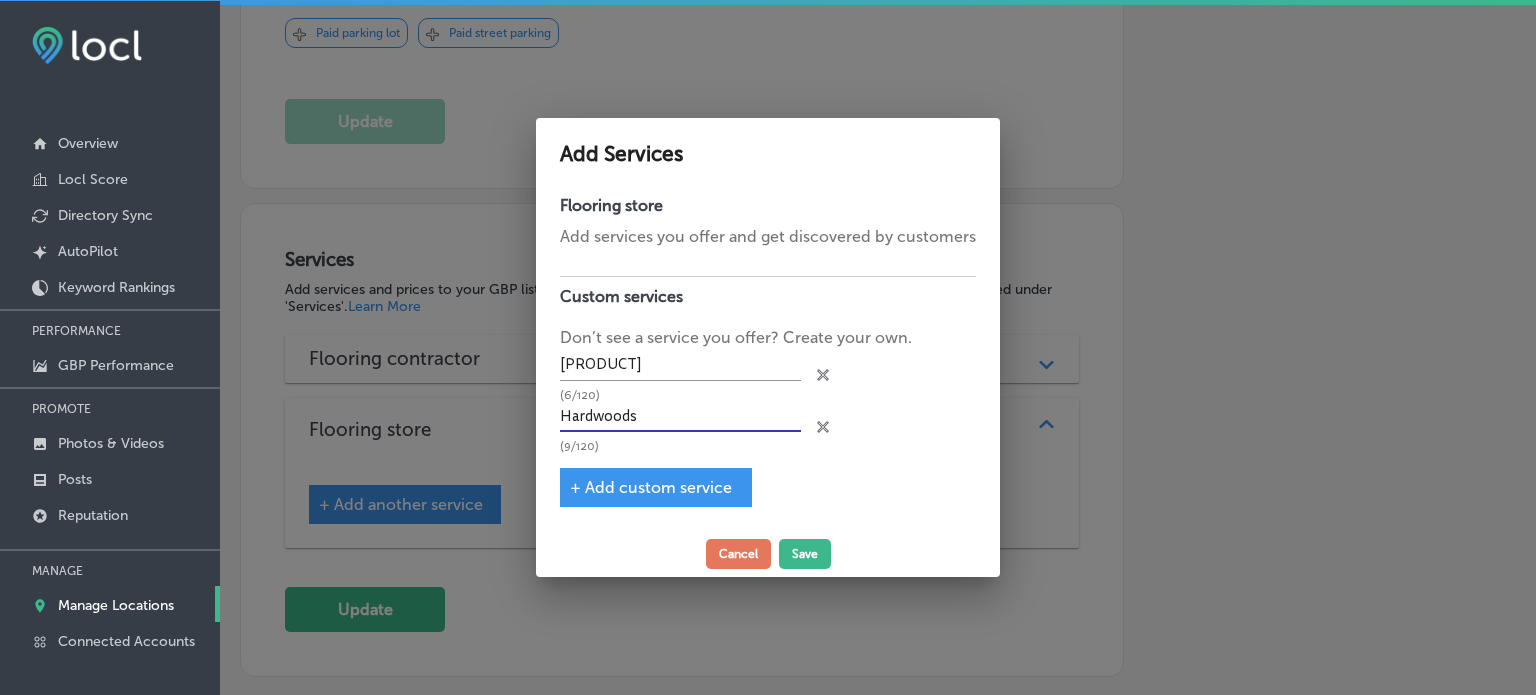 type on "Hardwoods" 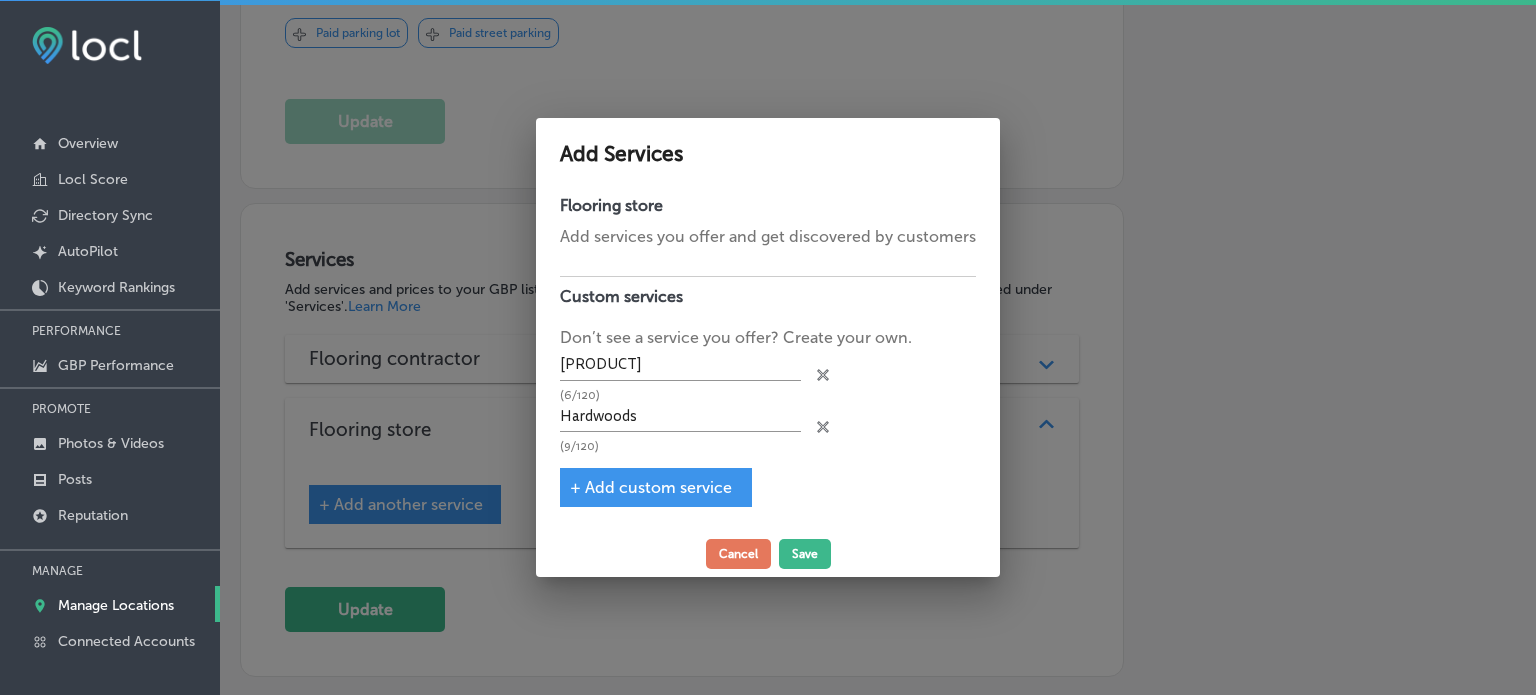click on "+ Add custom service" at bounding box center (651, 487) 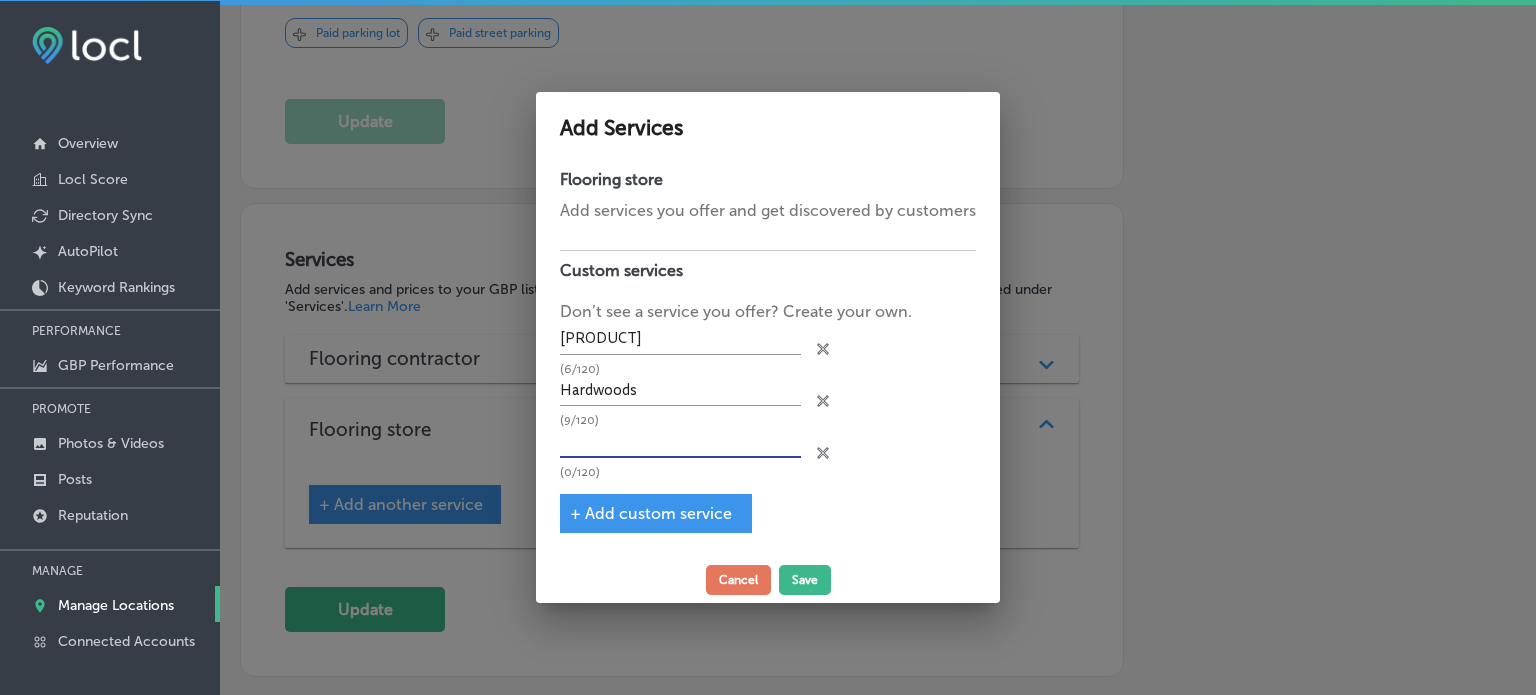 click at bounding box center (680, 442) 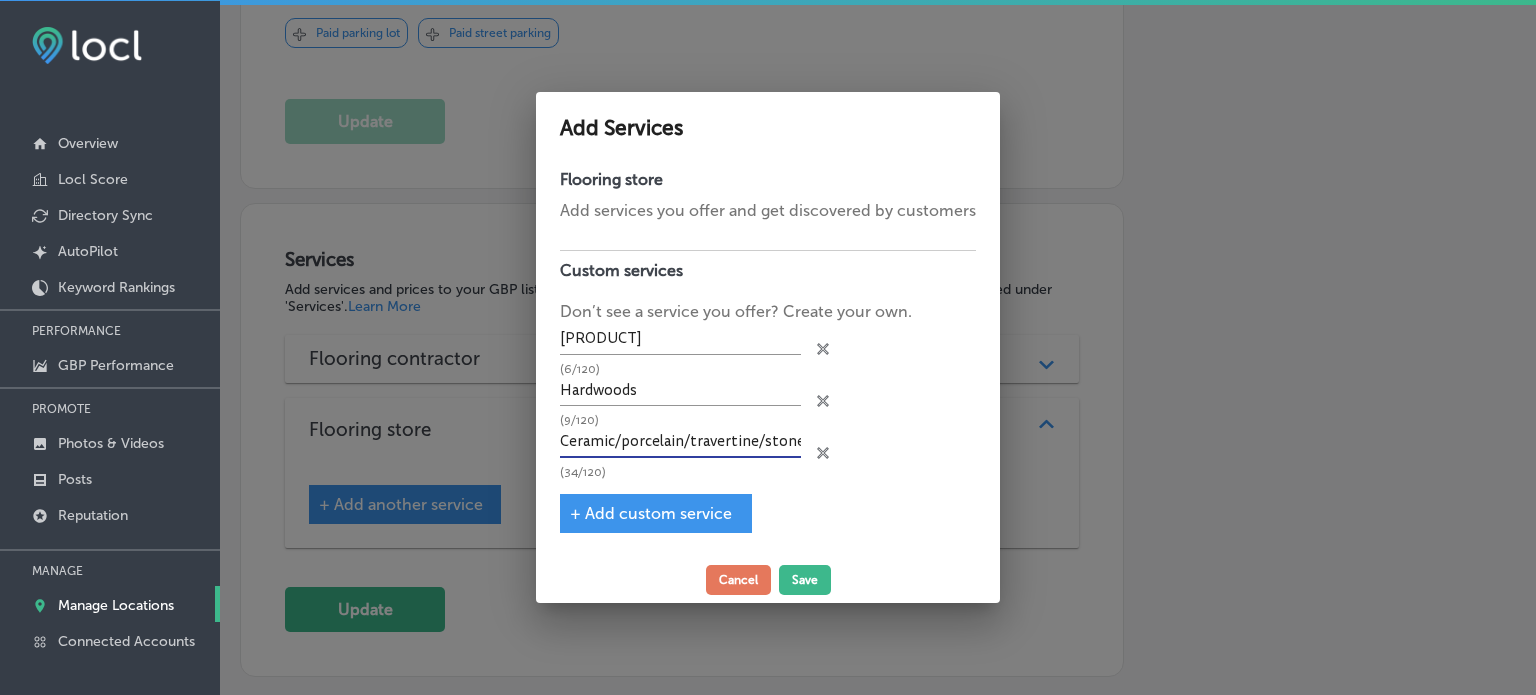 type on "Ceramic/porcelain/travertine/stone" 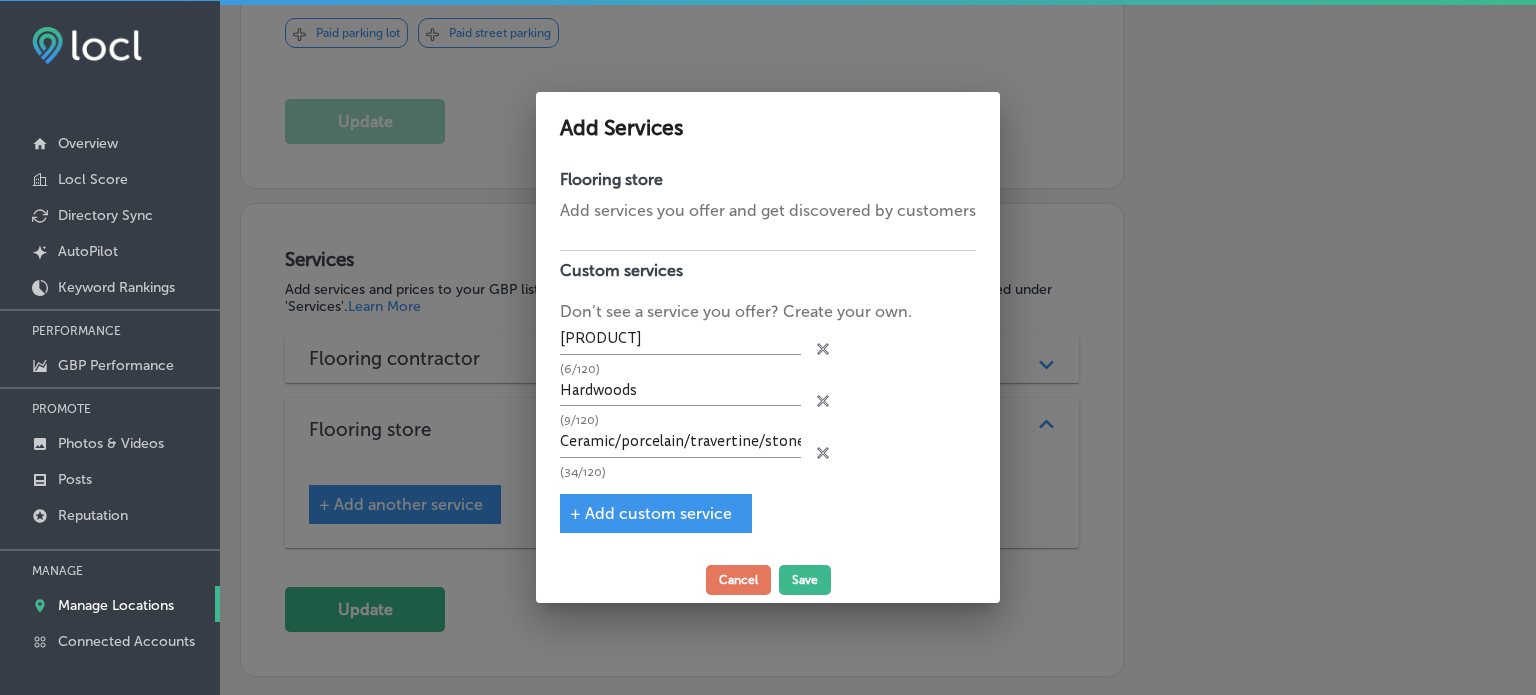 click on "+ Add custom service" at bounding box center [651, 513] 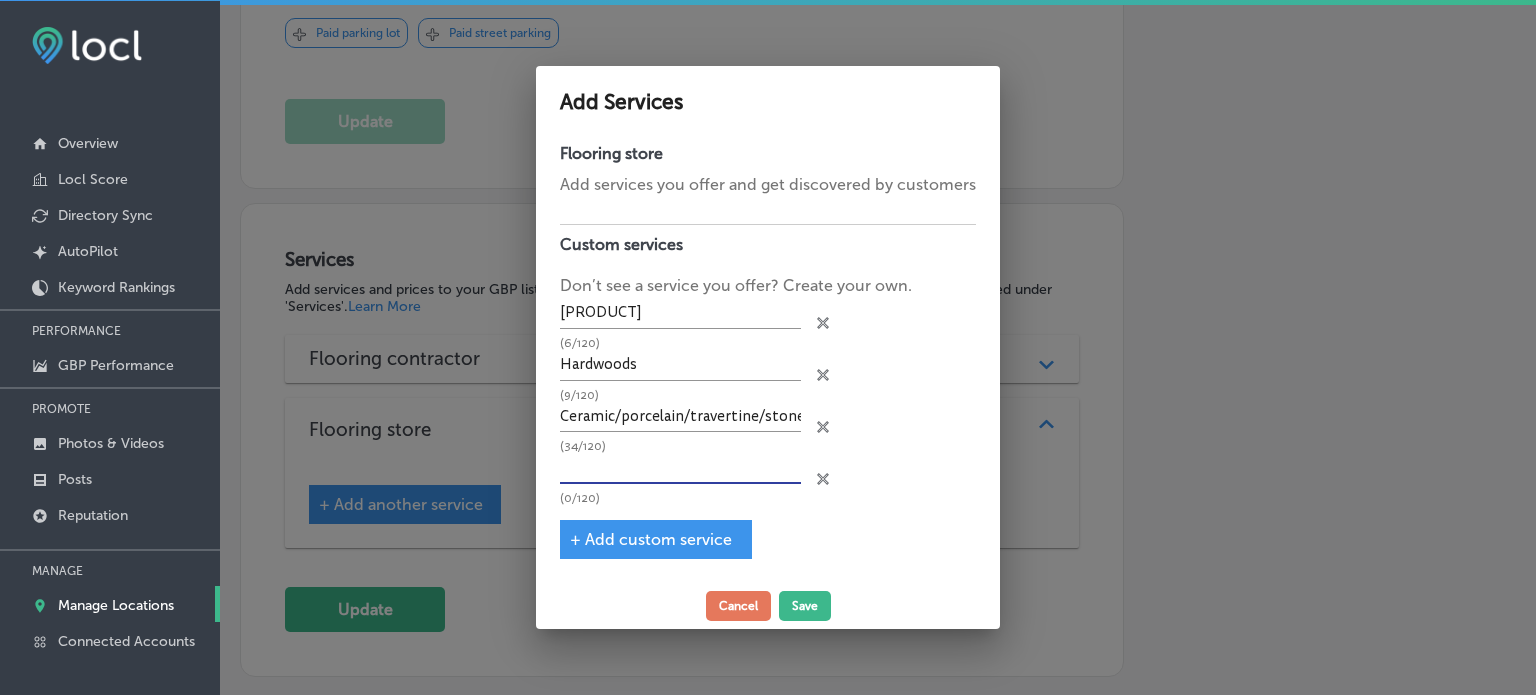 click at bounding box center (680, 468) 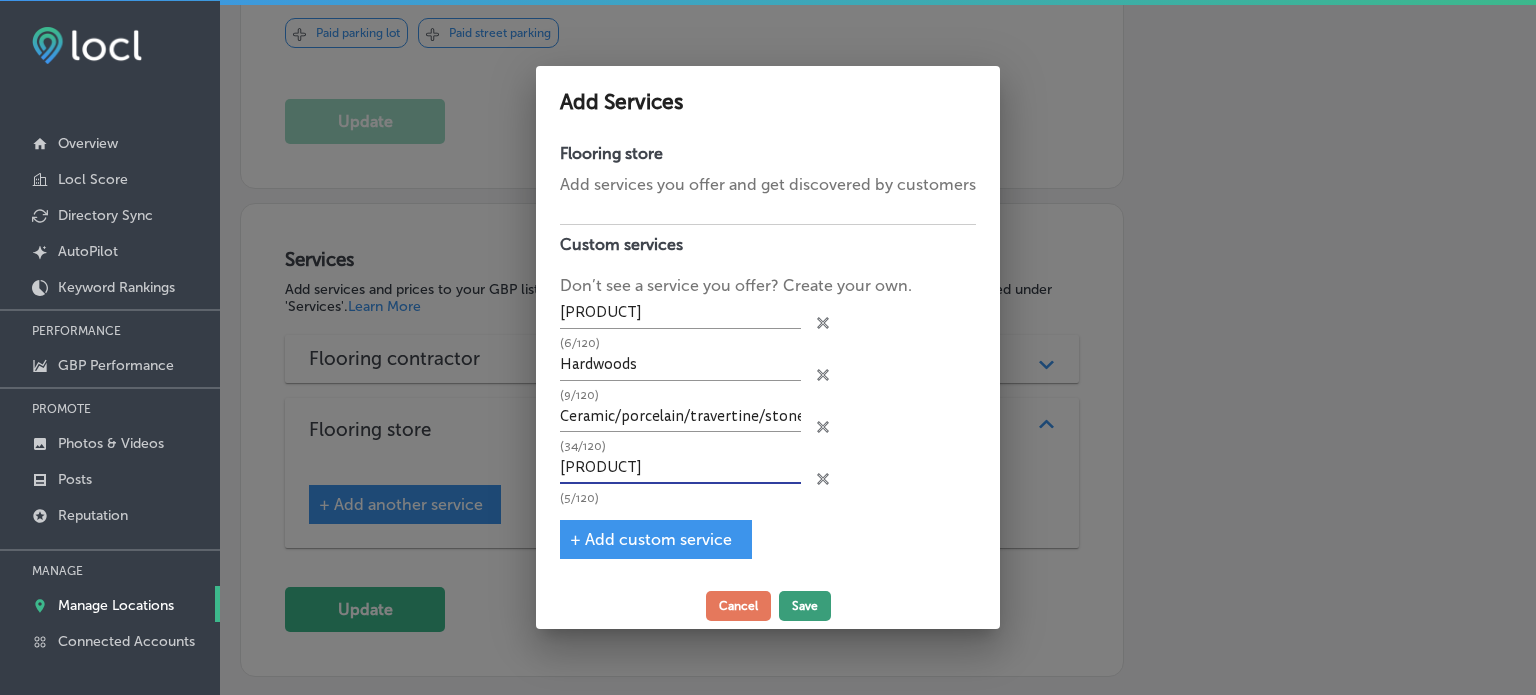 type on "[PRODUCT]" 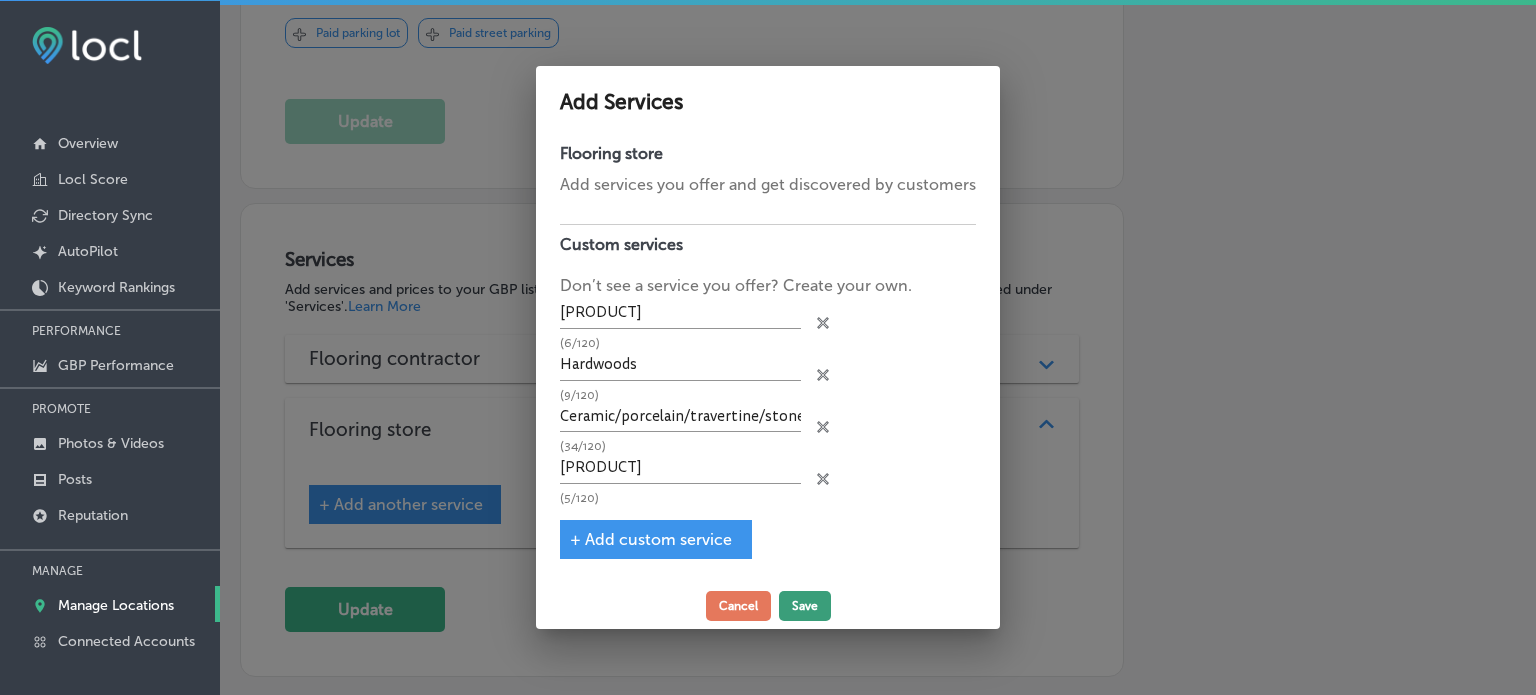 click on "Save" at bounding box center (805, 606) 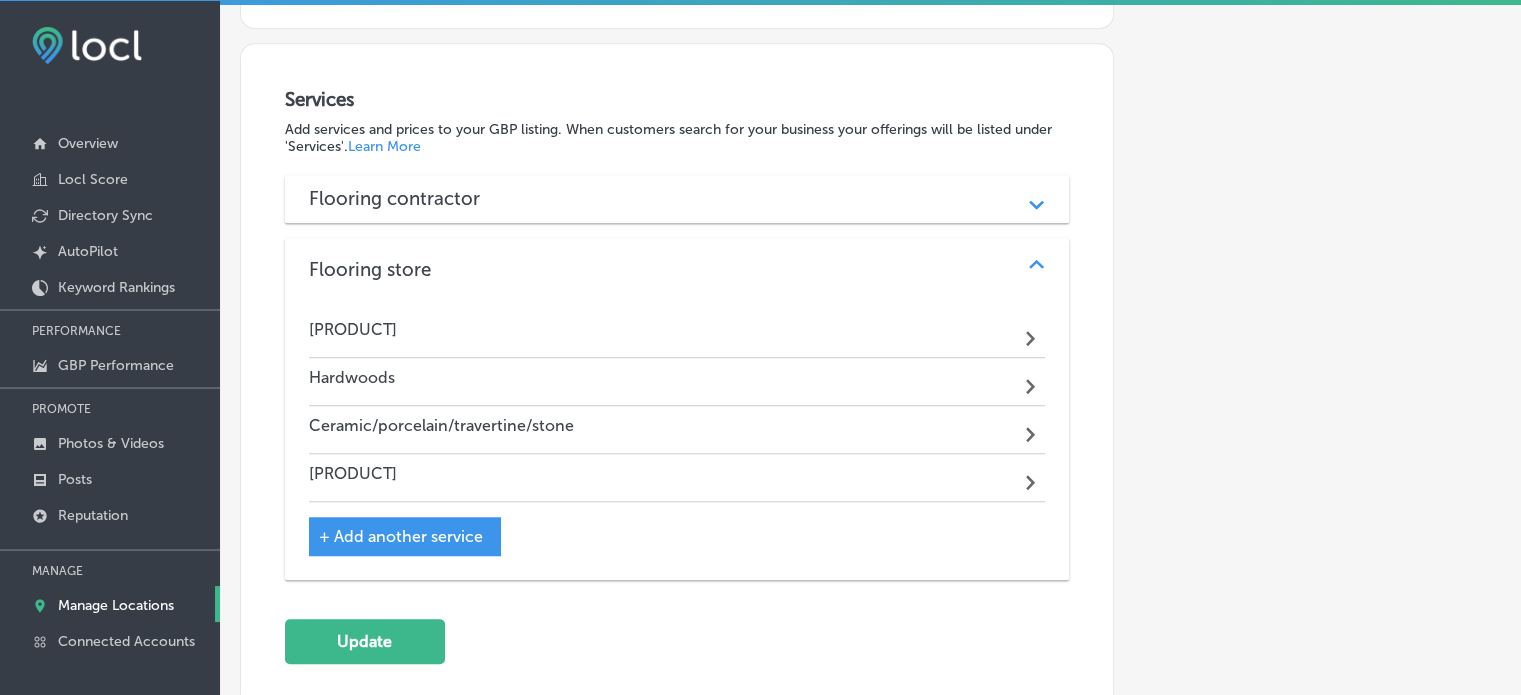 scroll, scrollTop: 1487, scrollLeft: 0, axis: vertical 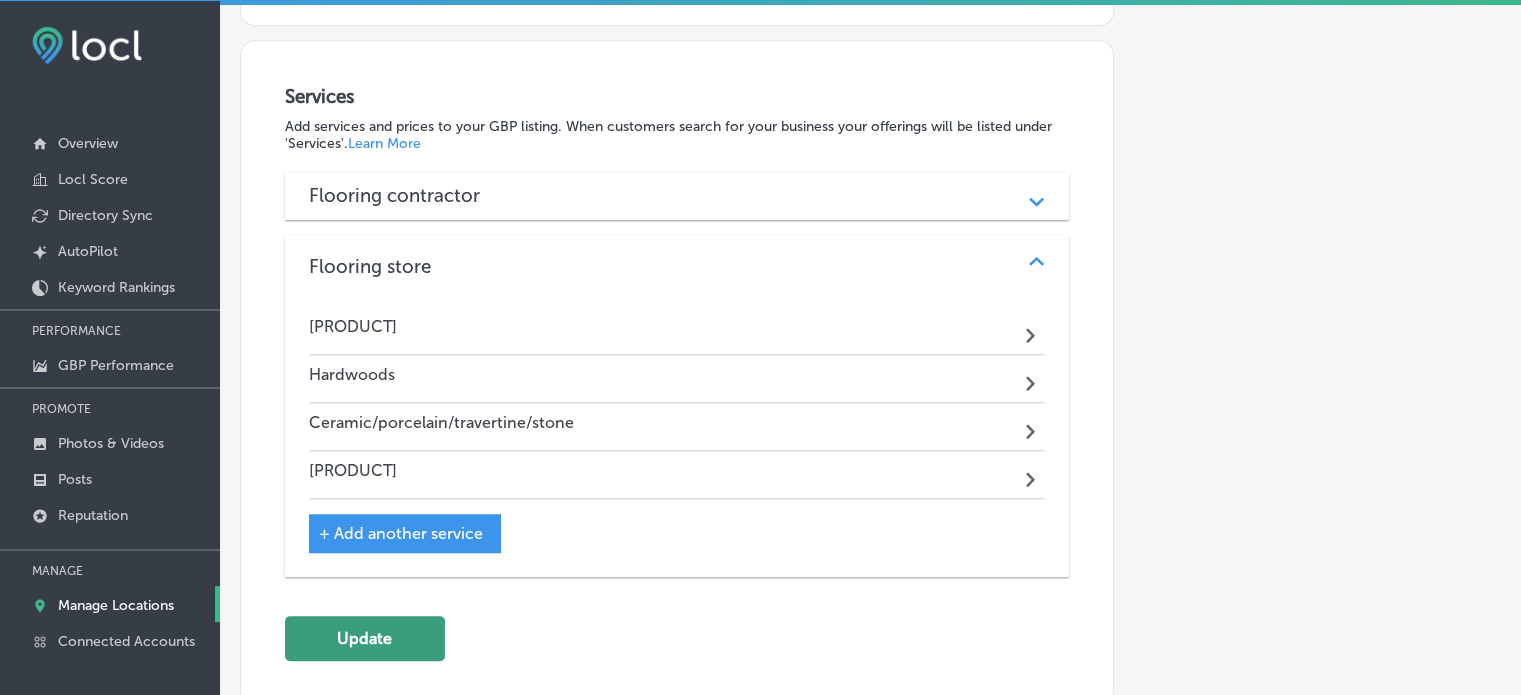 click on "Update" 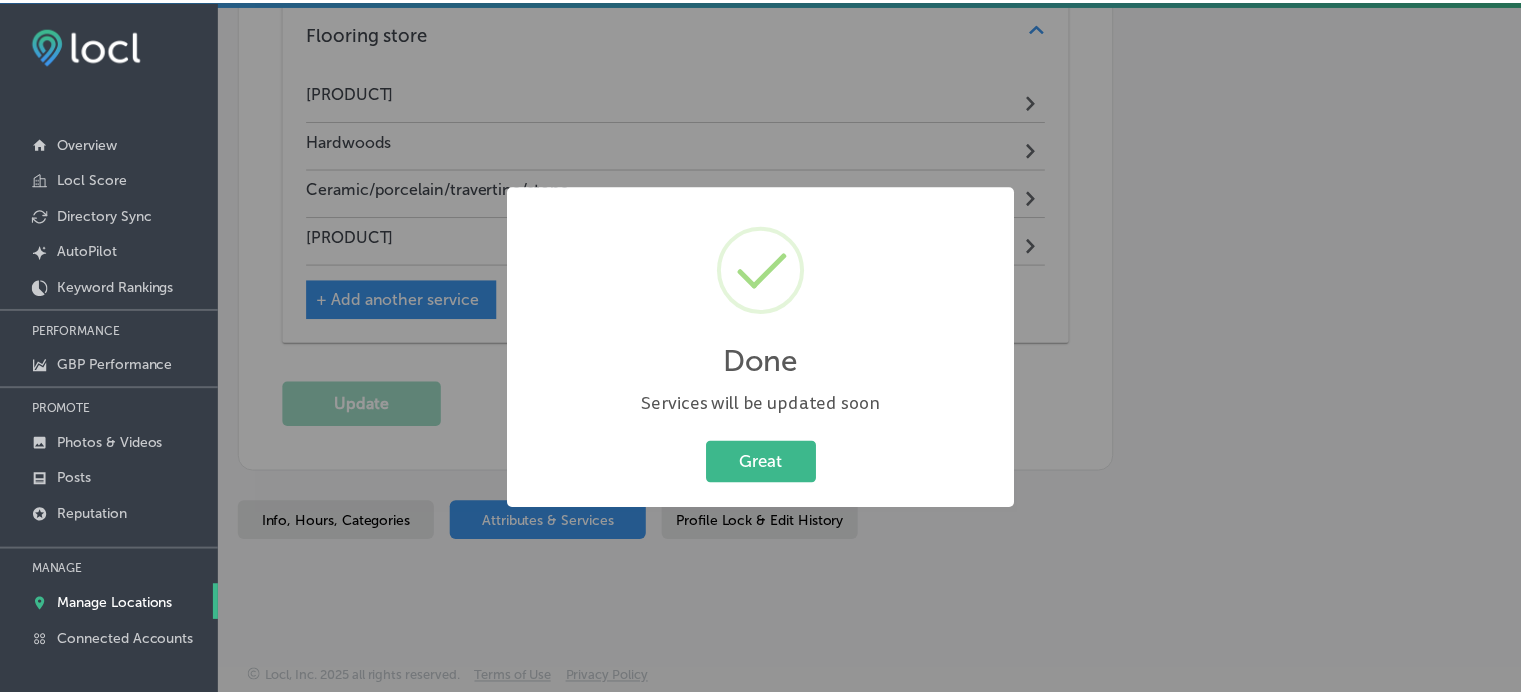 scroll, scrollTop: 1719, scrollLeft: 0, axis: vertical 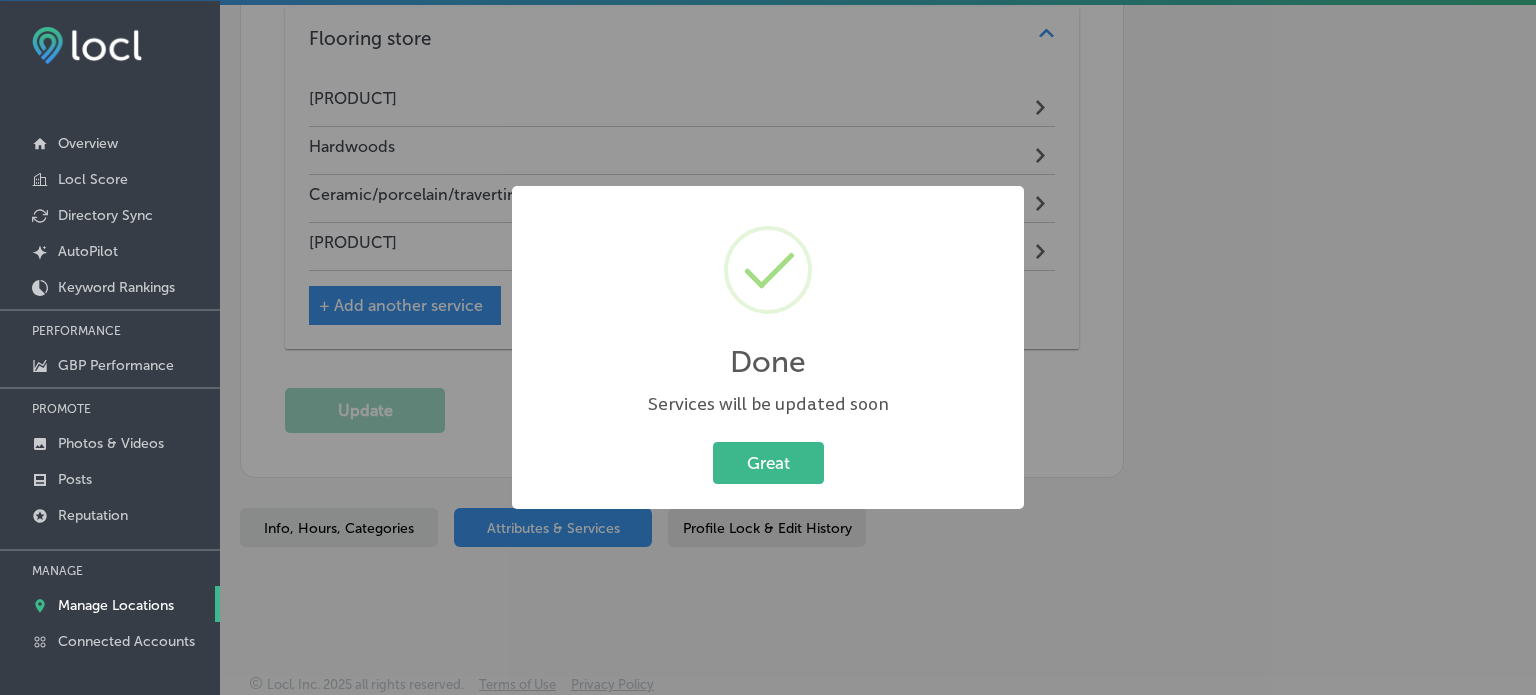 click on "Great Cancel" at bounding box center [768, 463] 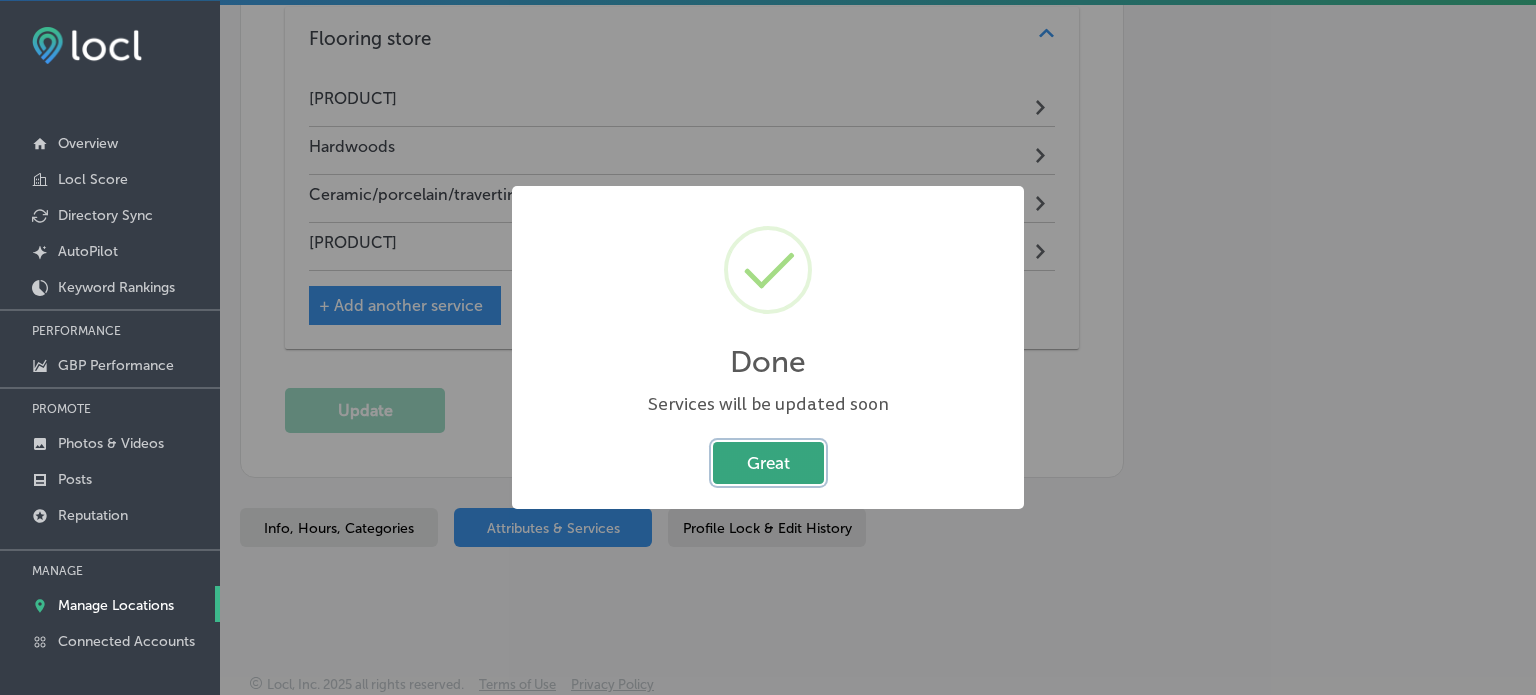 click on "Great" at bounding box center (768, 462) 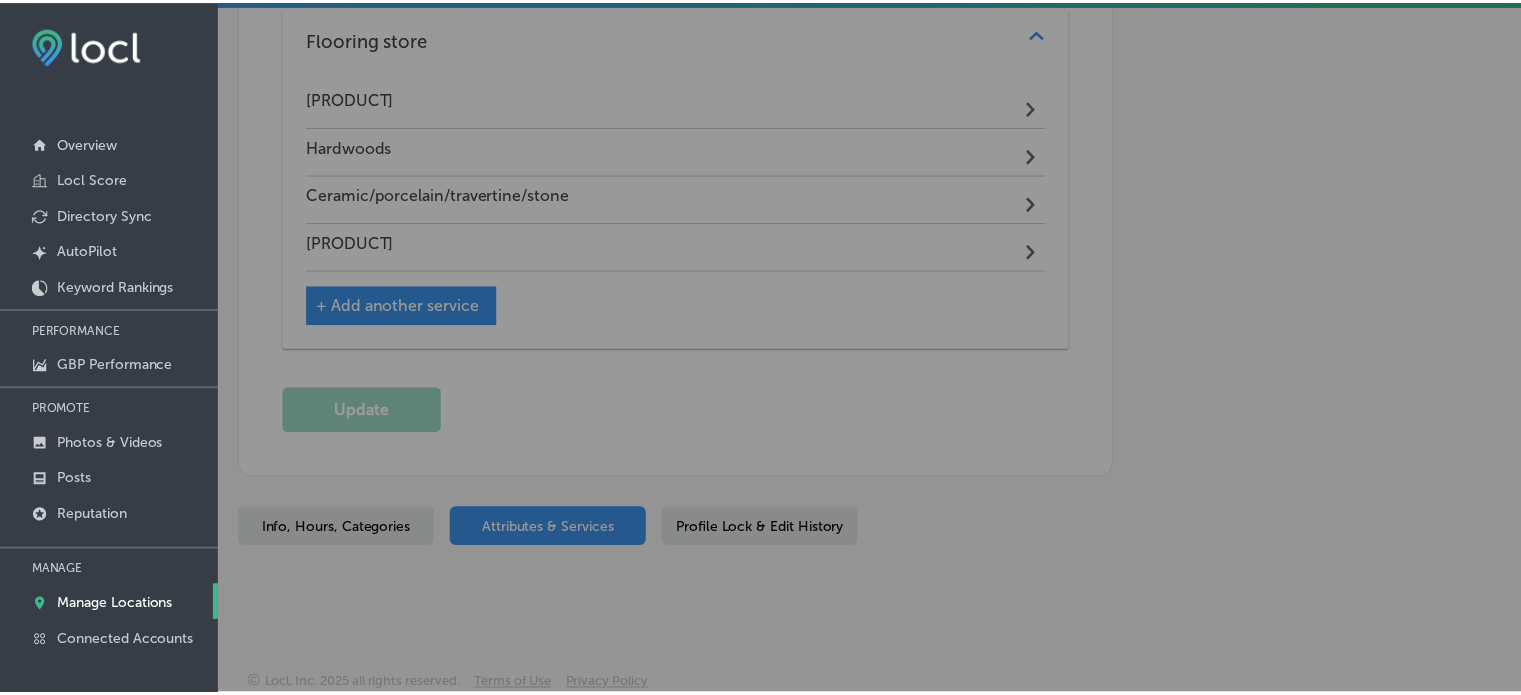 scroll, scrollTop: 1714, scrollLeft: 0, axis: vertical 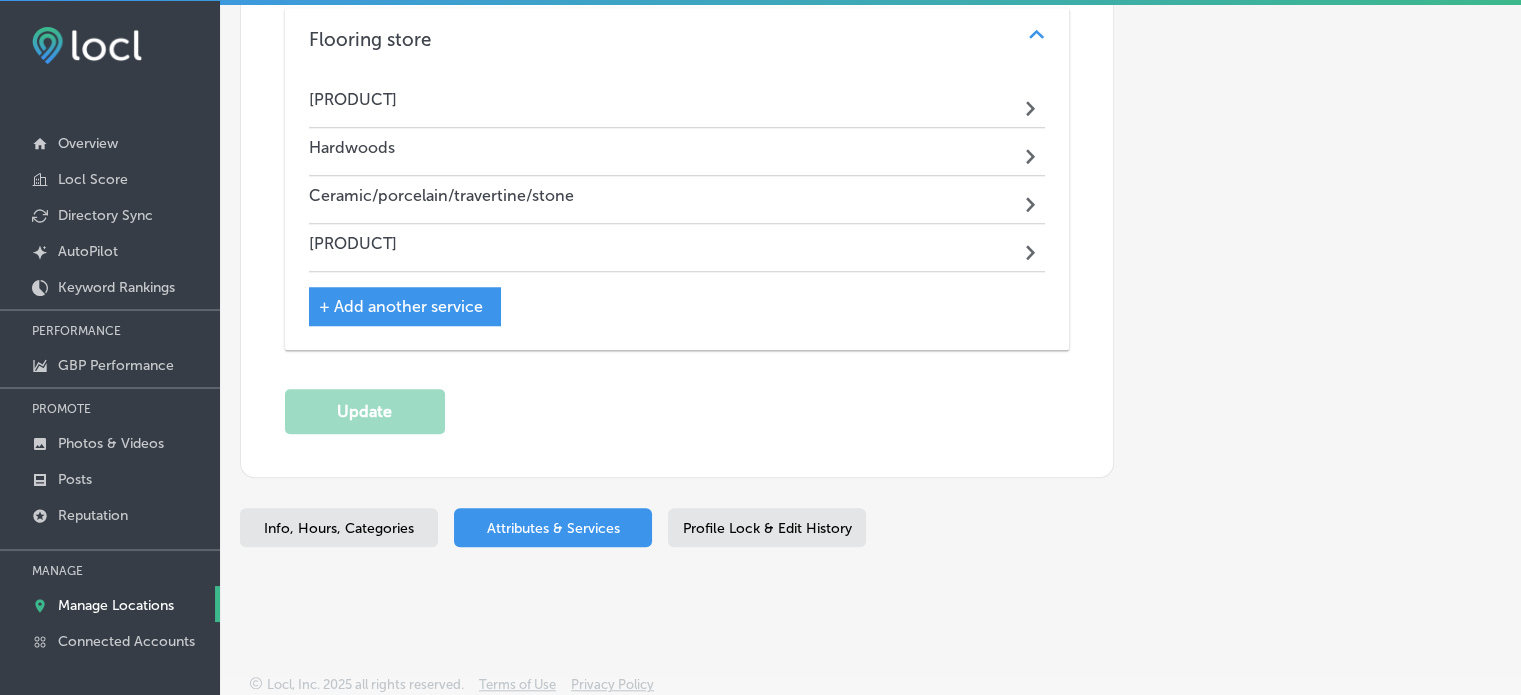 click on "Profile Lock & Edit History" at bounding box center [767, 527] 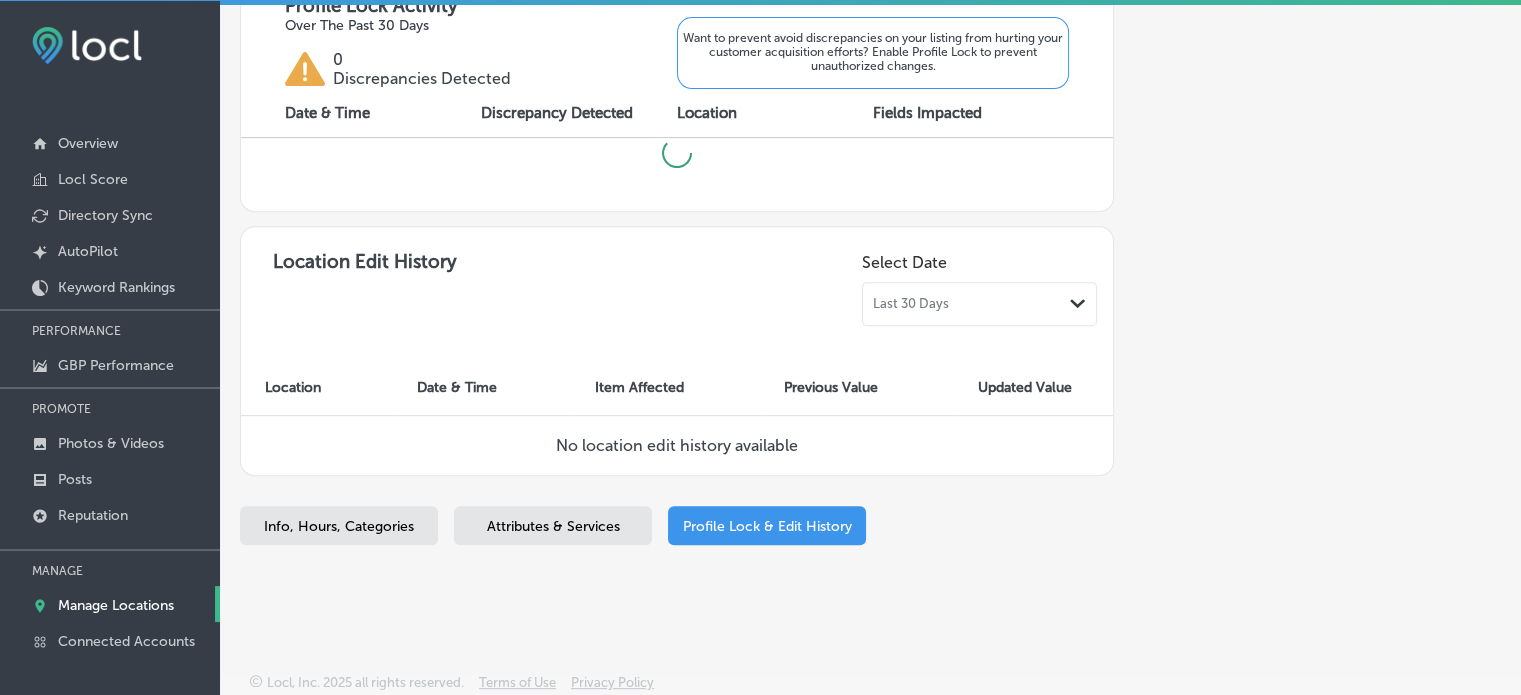 checkbox on "true" 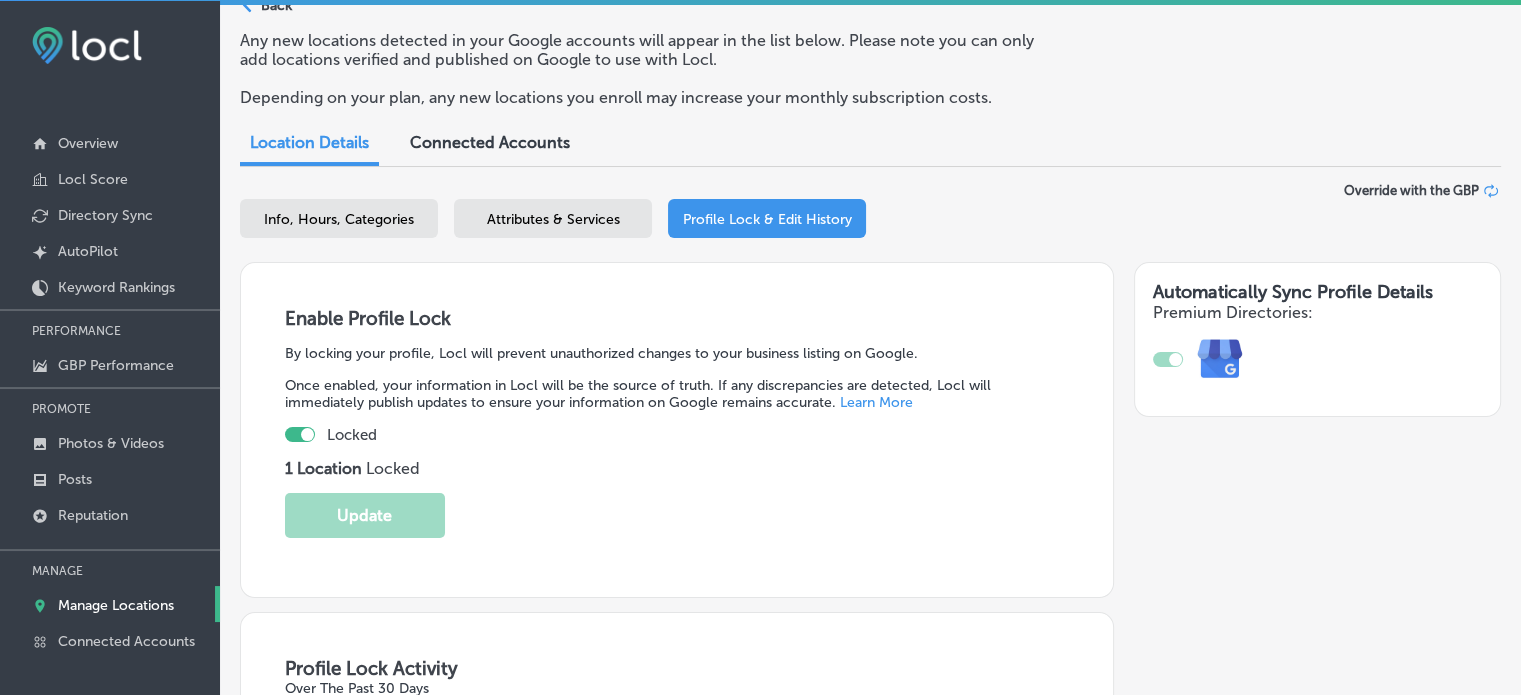 select on "US" 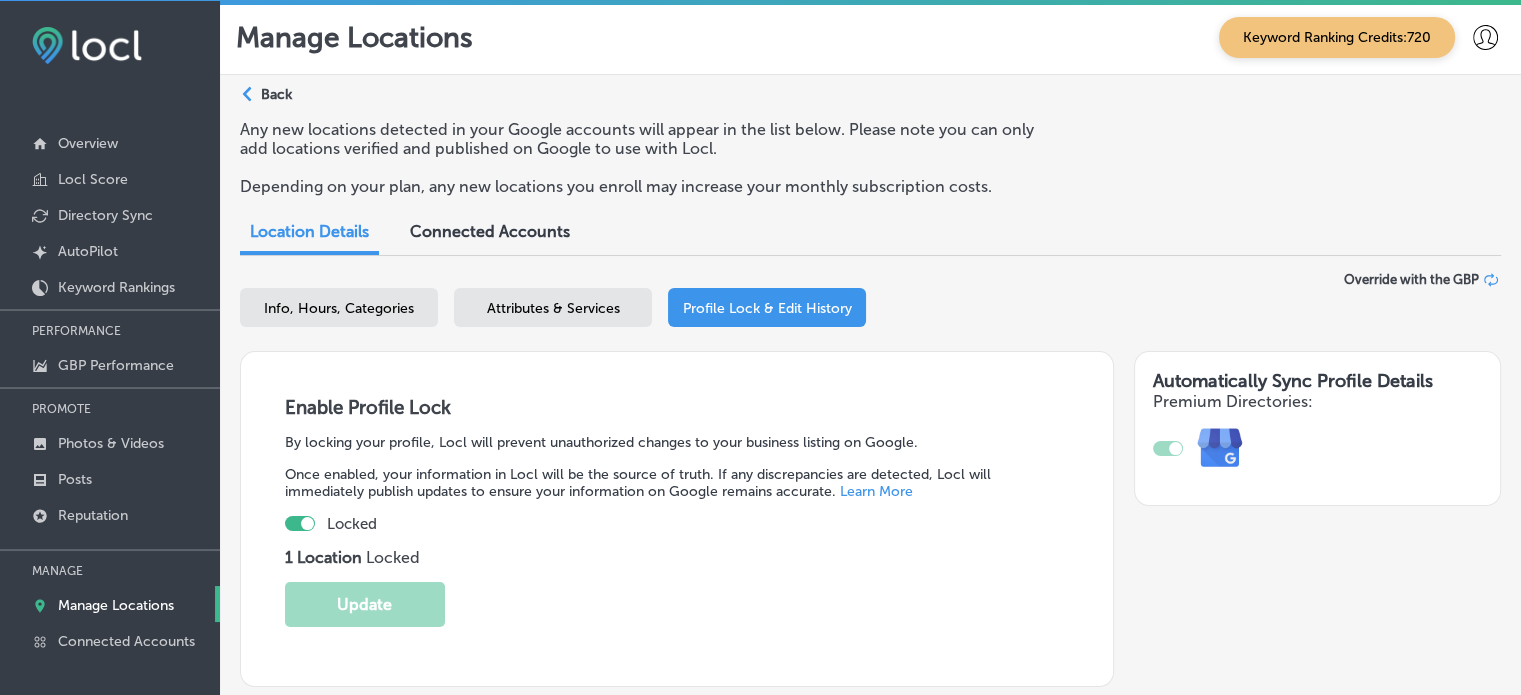 scroll, scrollTop: 90, scrollLeft: 0, axis: vertical 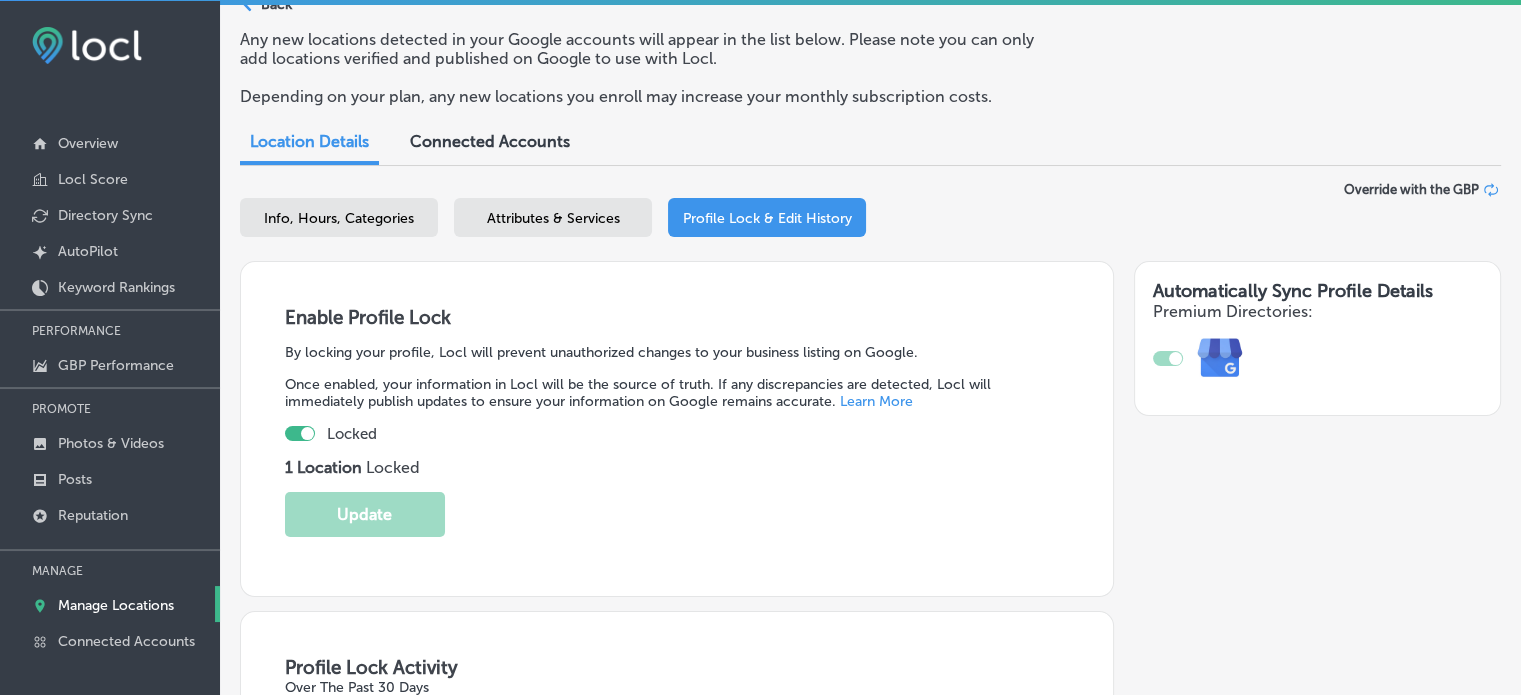 click on "Enable Profile Lock By locking your profile, Locl will prevent unauthorized changes to your business listing on Google. Once enabled, your information in Locl will be the source of truth. If any discrepancies are detected, Locl will immediately publish updates to ensure your information on Google remains accurate.   Learn More Locked 1     Location   Locked Update" at bounding box center [677, 429] 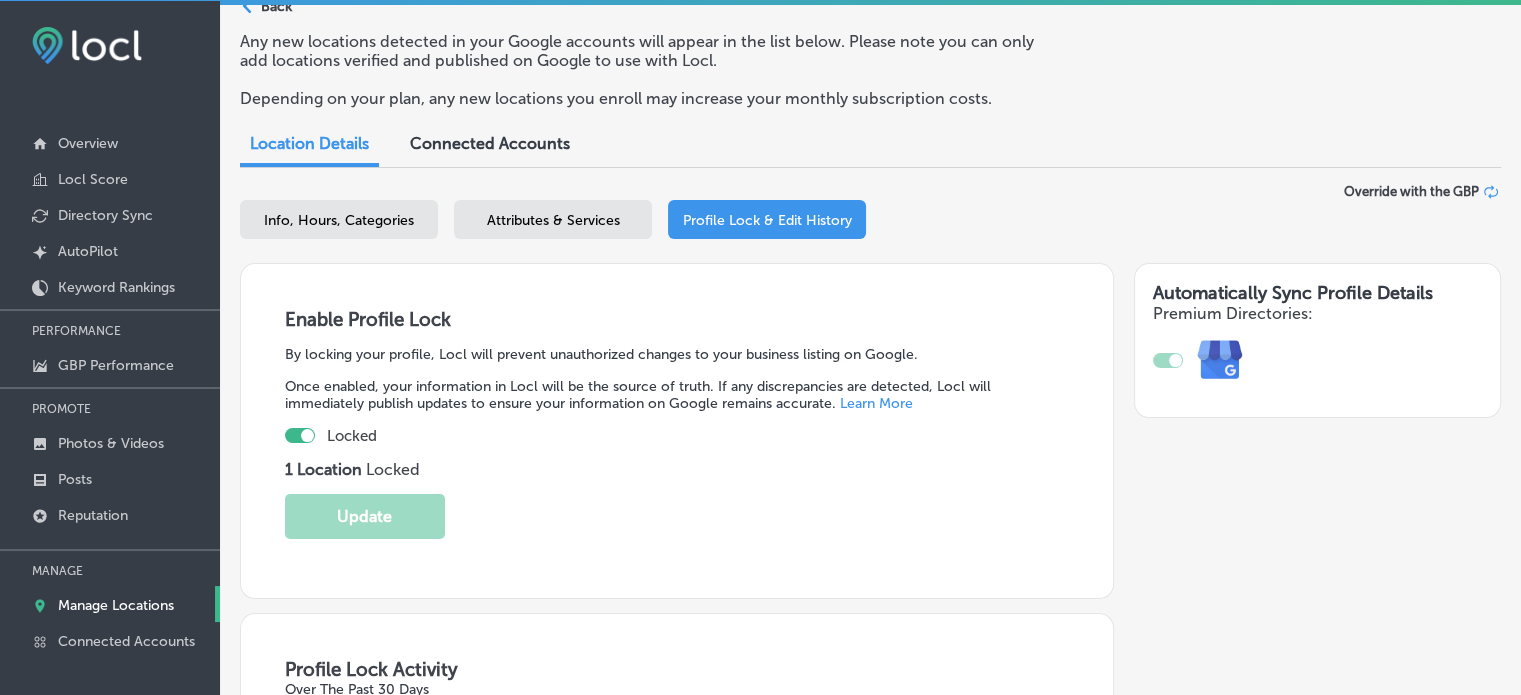 scroll, scrollTop: 0, scrollLeft: 0, axis: both 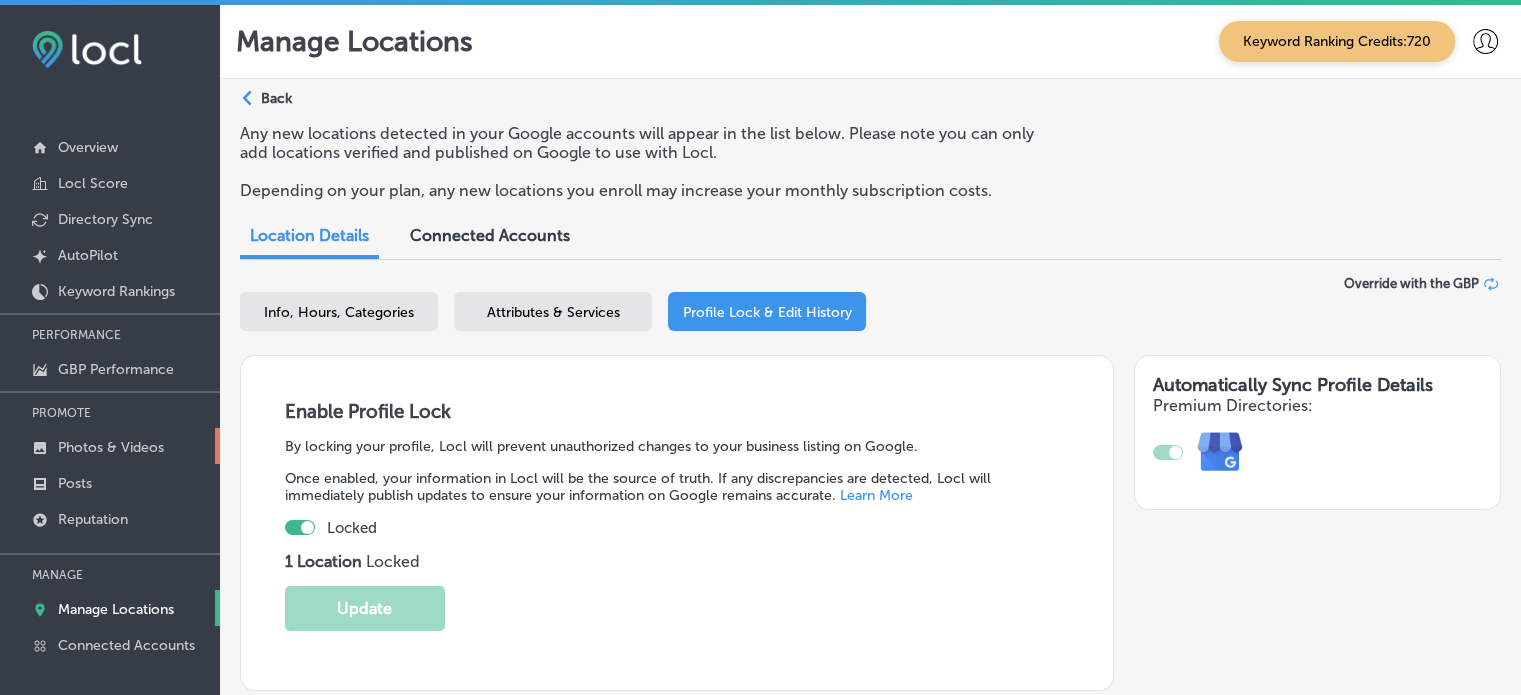click on "Photos & Videos" at bounding box center (111, 447) 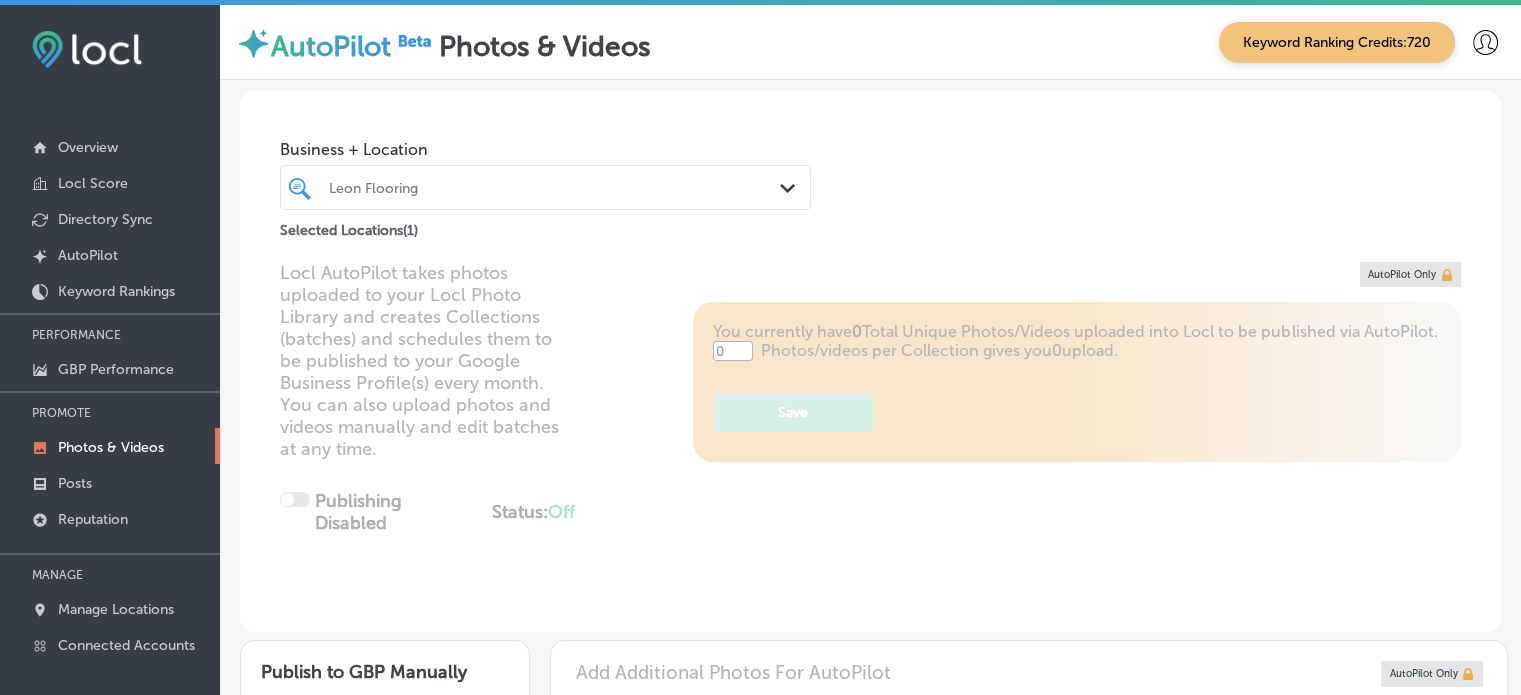 type on "5" 